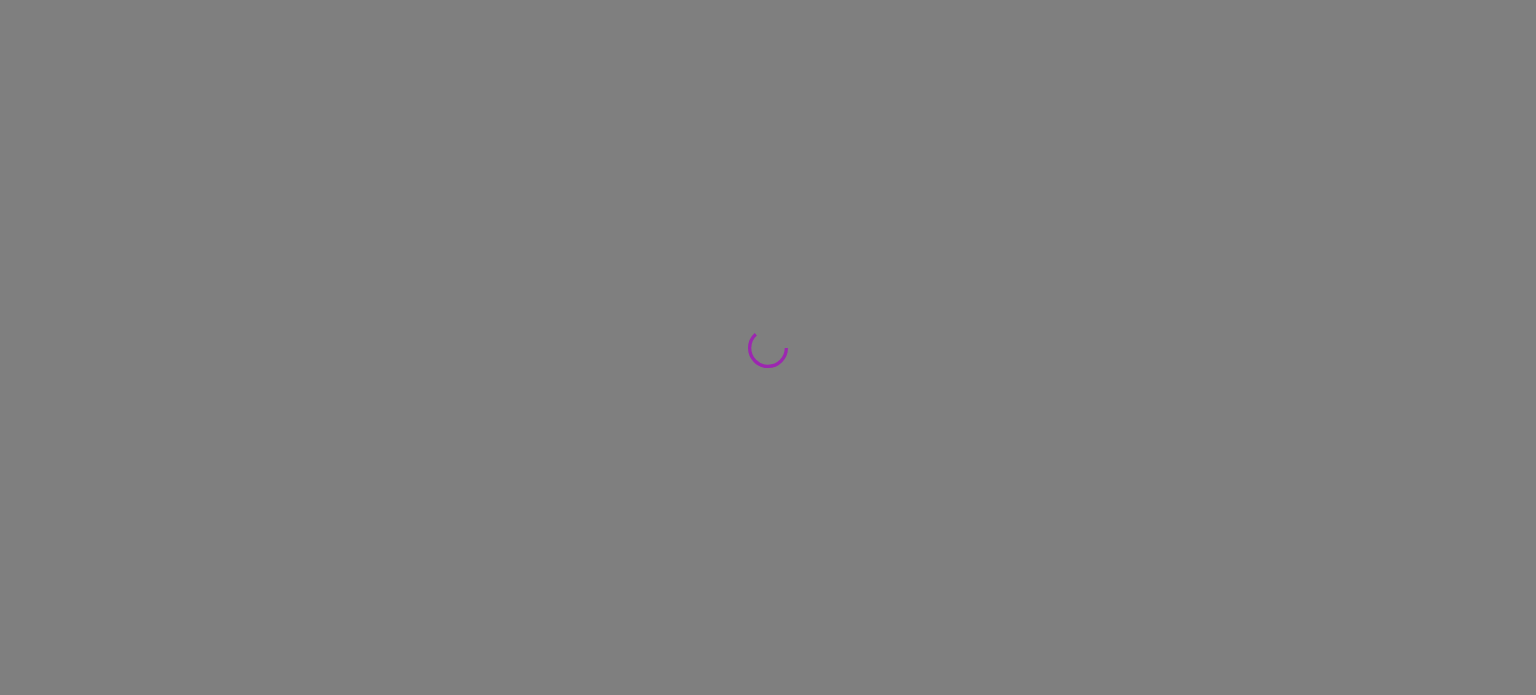 scroll, scrollTop: 0, scrollLeft: 0, axis: both 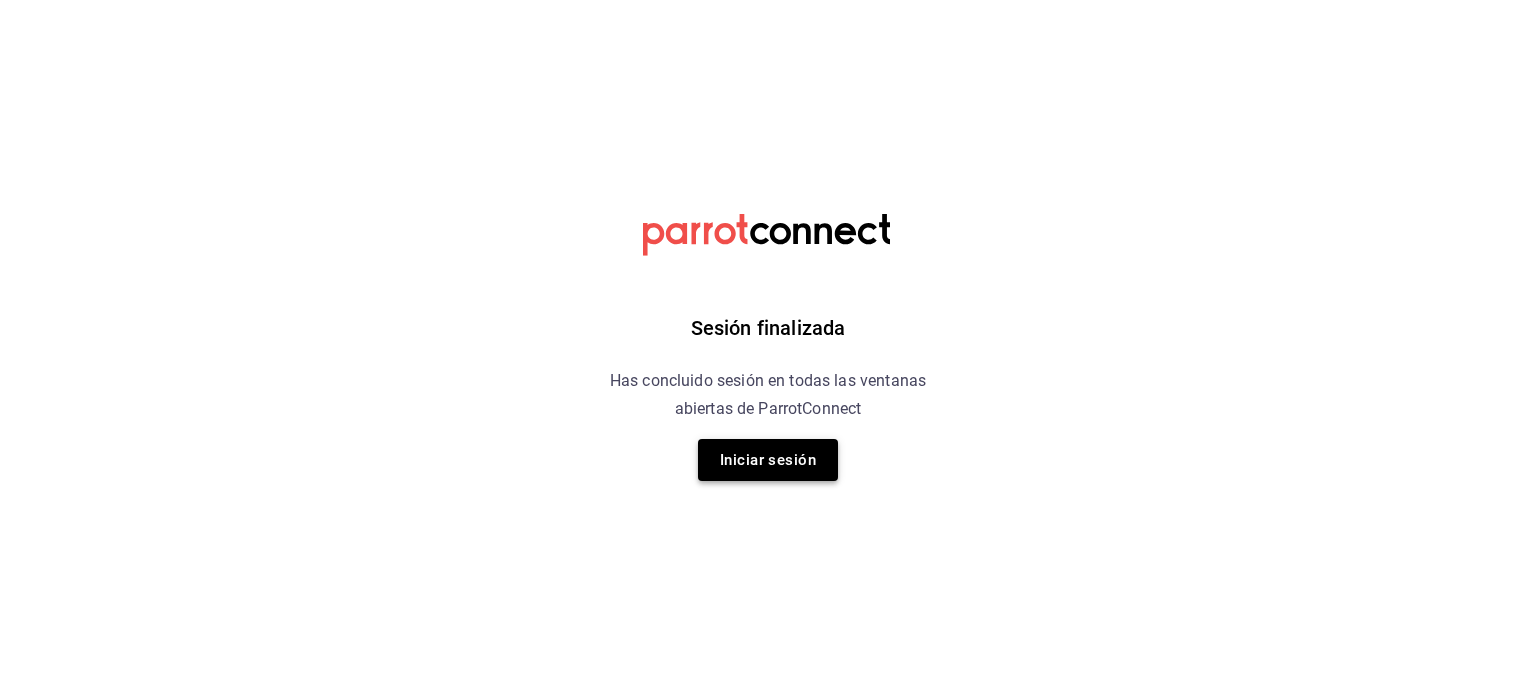 click on "Iniciar sesión" at bounding box center (768, 460) 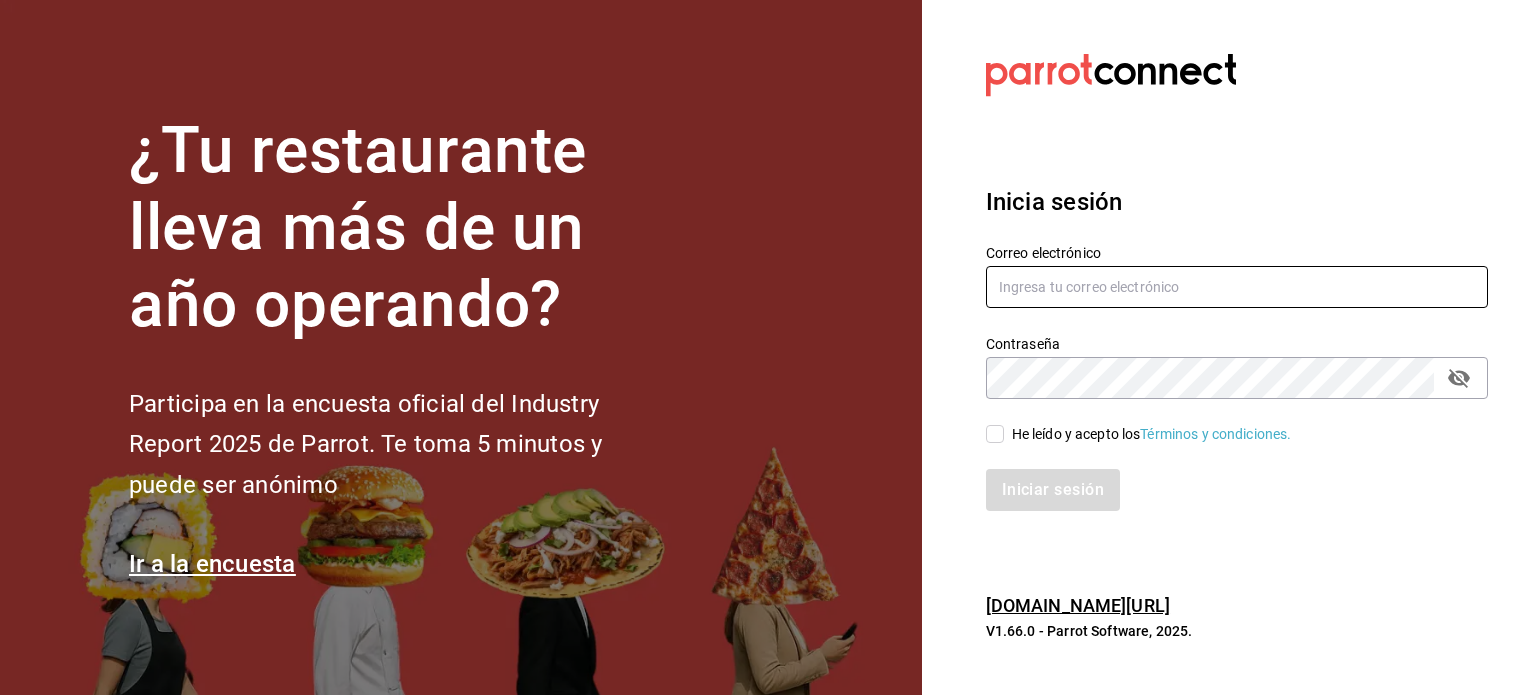 type on "josepoyastro09@gmail.com" 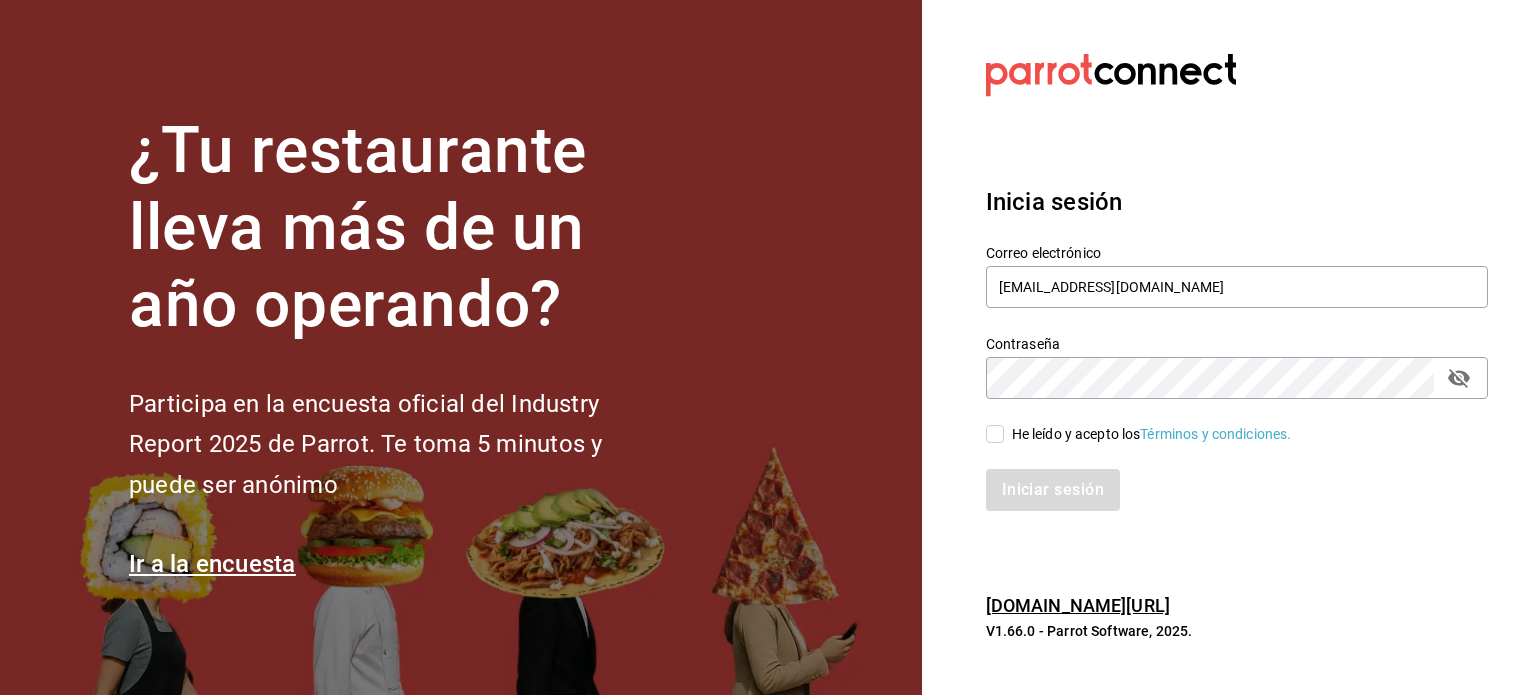 click on "He leído y acepto los  Términos y condiciones." at bounding box center [1139, 434] 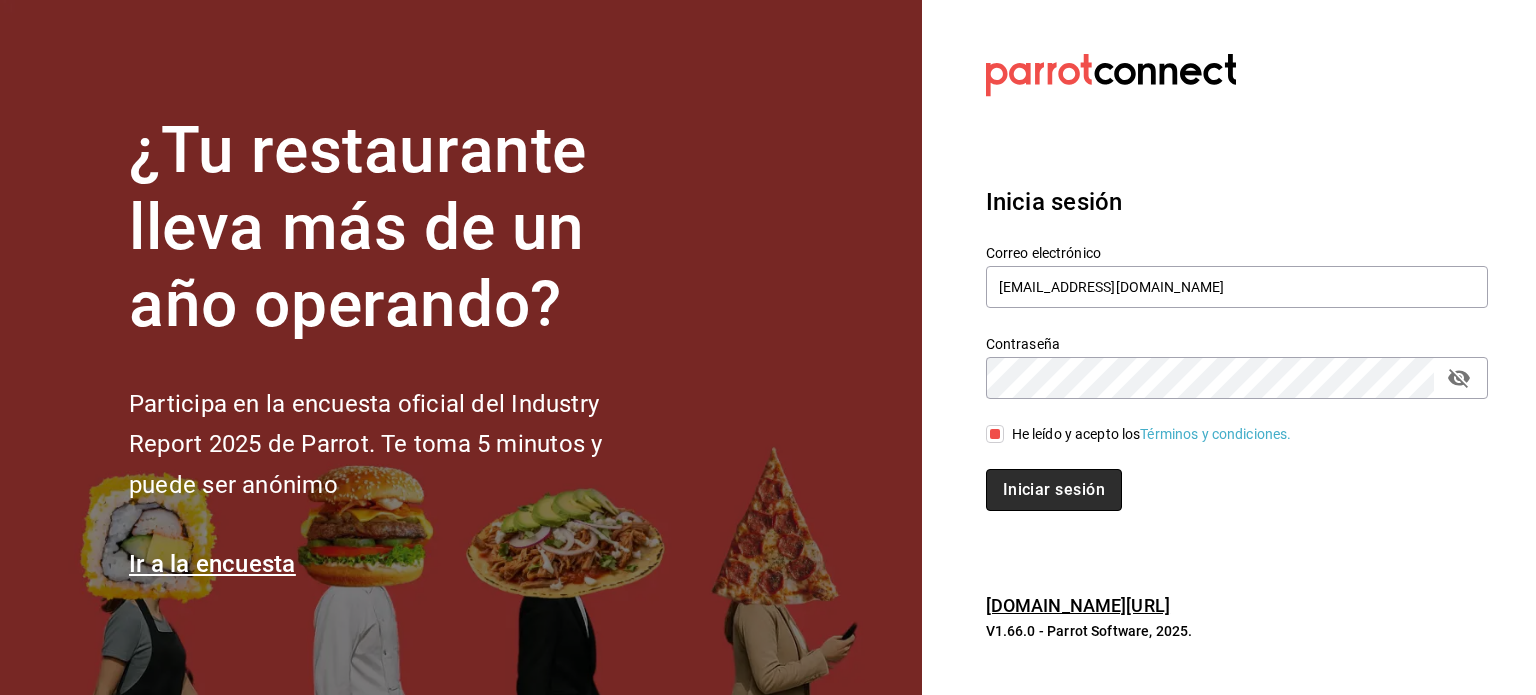 click on "Iniciar sesión" at bounding box center (1054, 490) 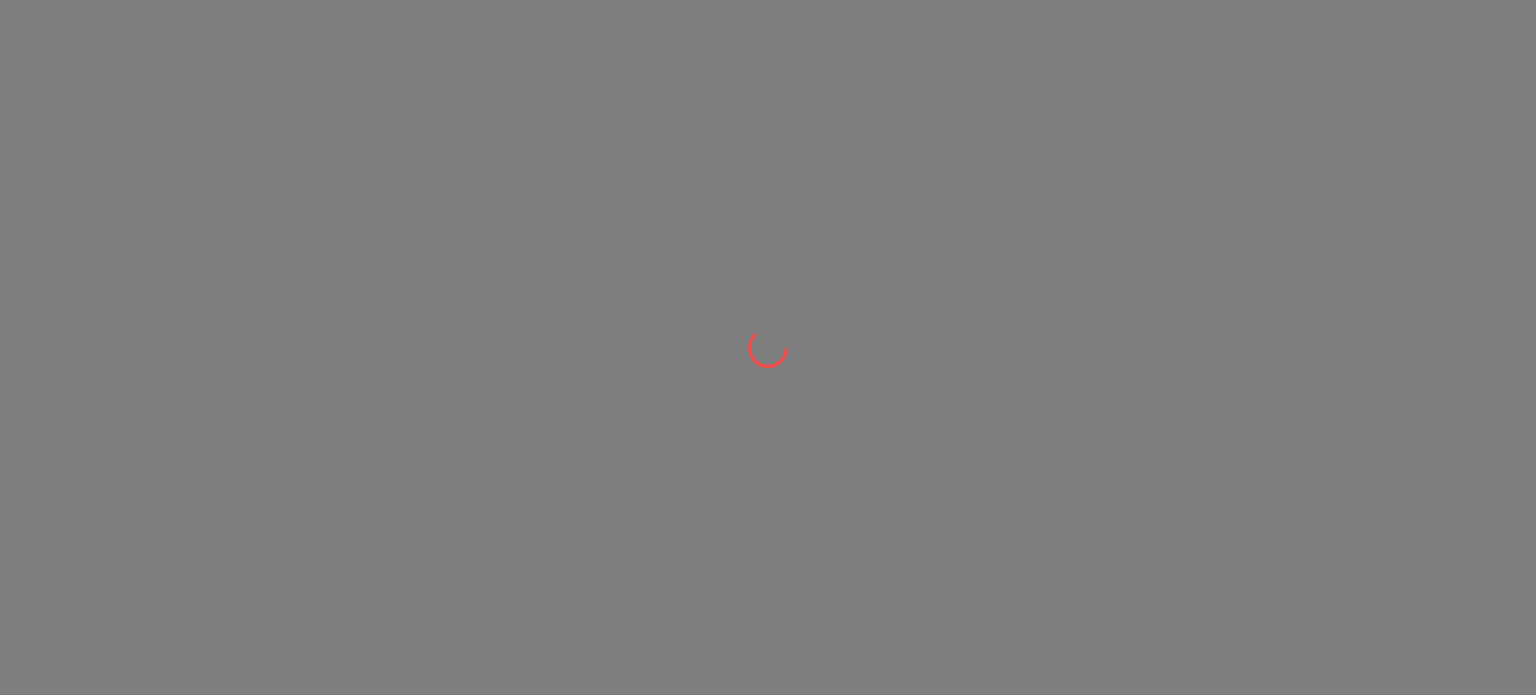 scroll, scrollTop: 0, scrollLeft: 0, axis: both 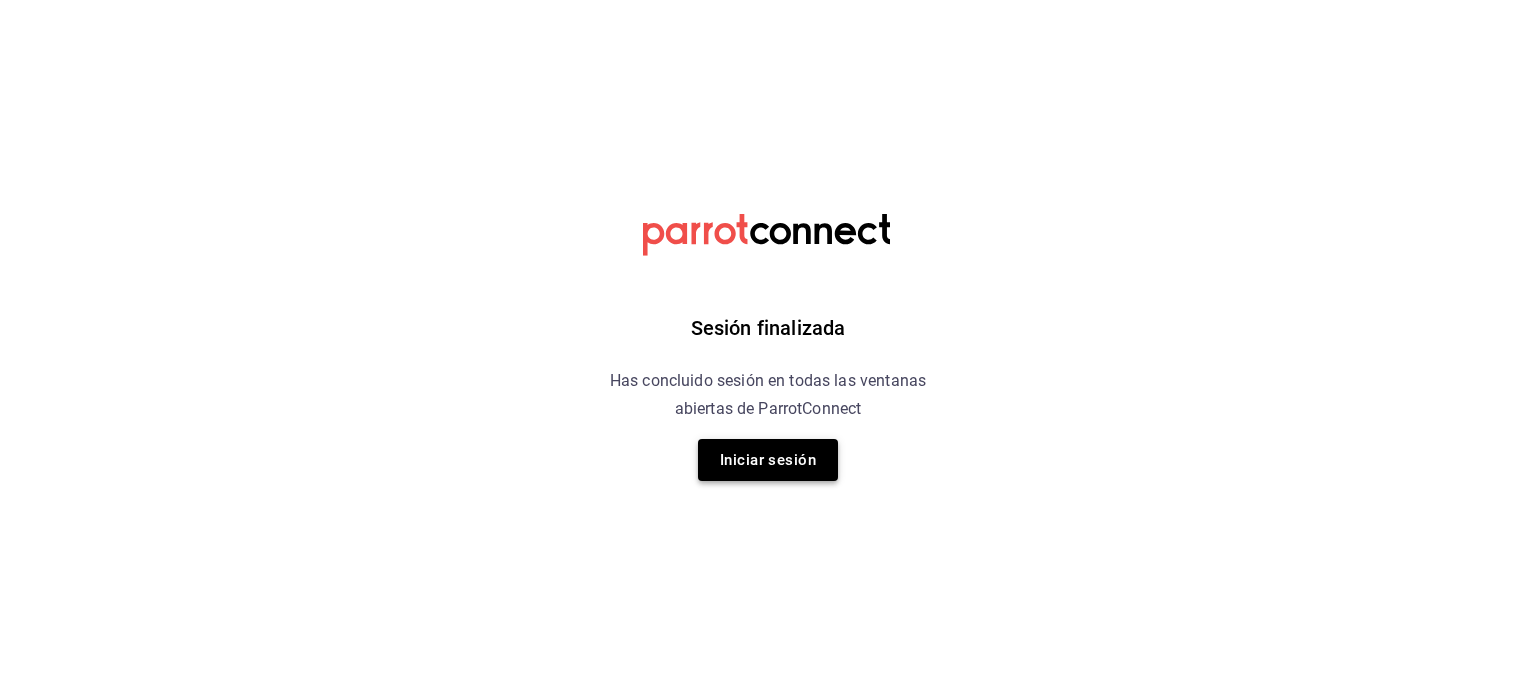 click on "Iniciar sesión" at bounding box center (768, 460) 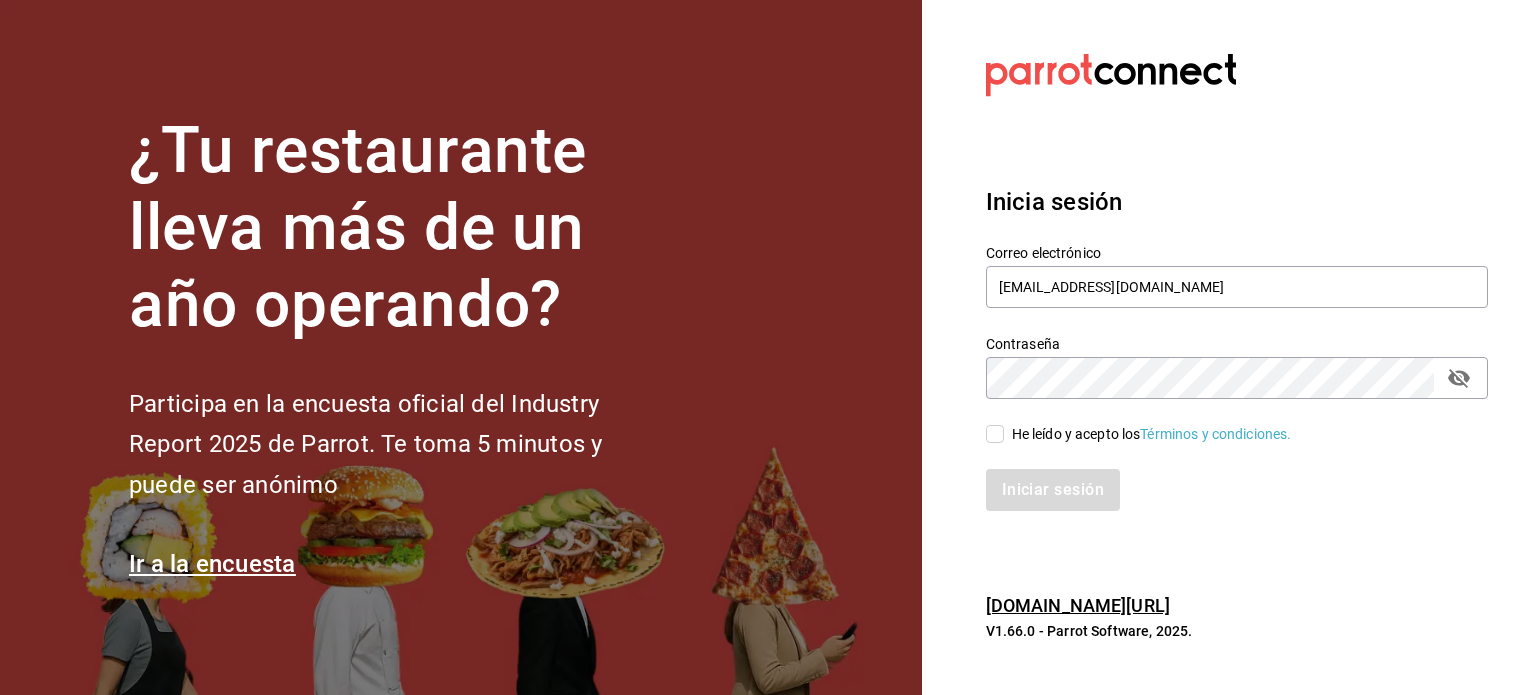 click on "He leído y acepto los  Términos y condiciones." at bounding box center [995, 434] 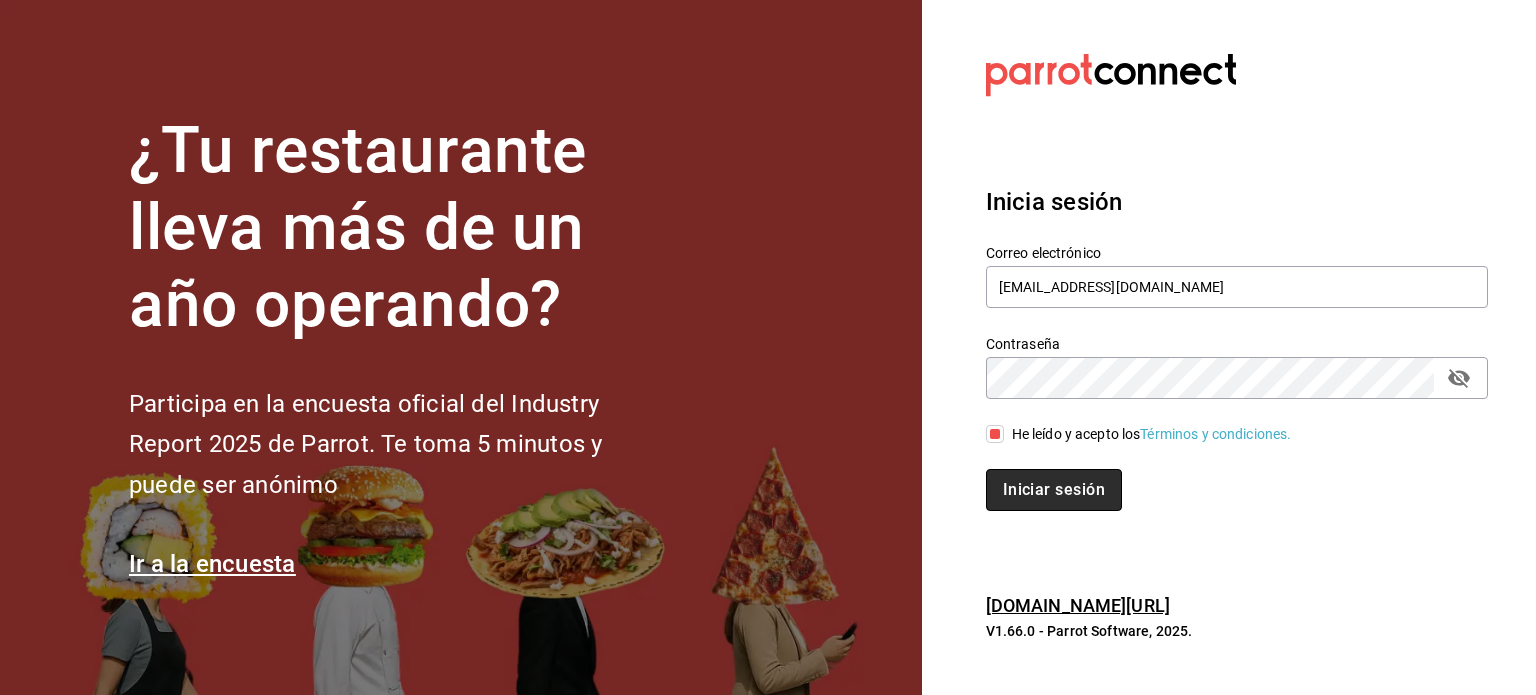 click on "Iniciar sesión" at bounding box center [1054, 490] 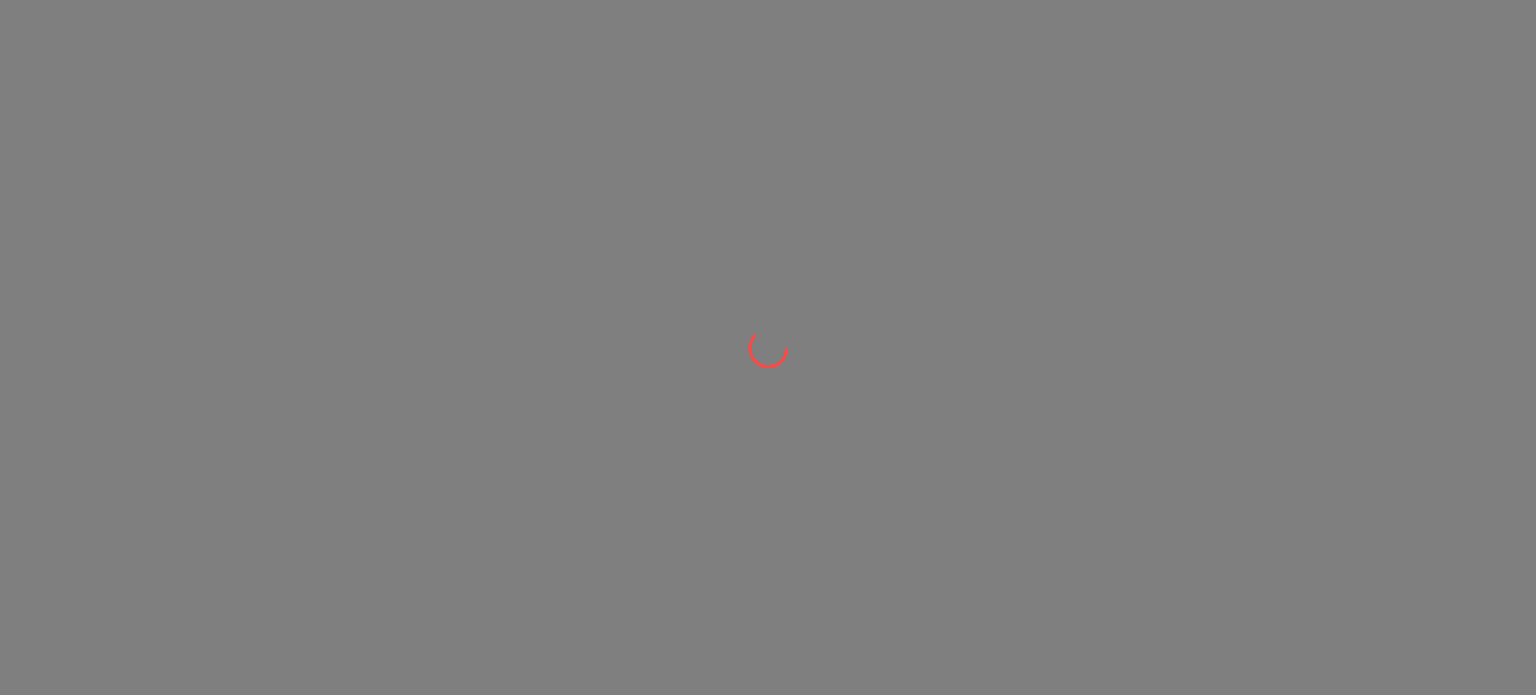 scroll, scrollTop: 0, scrollLeft: 0, axis: both 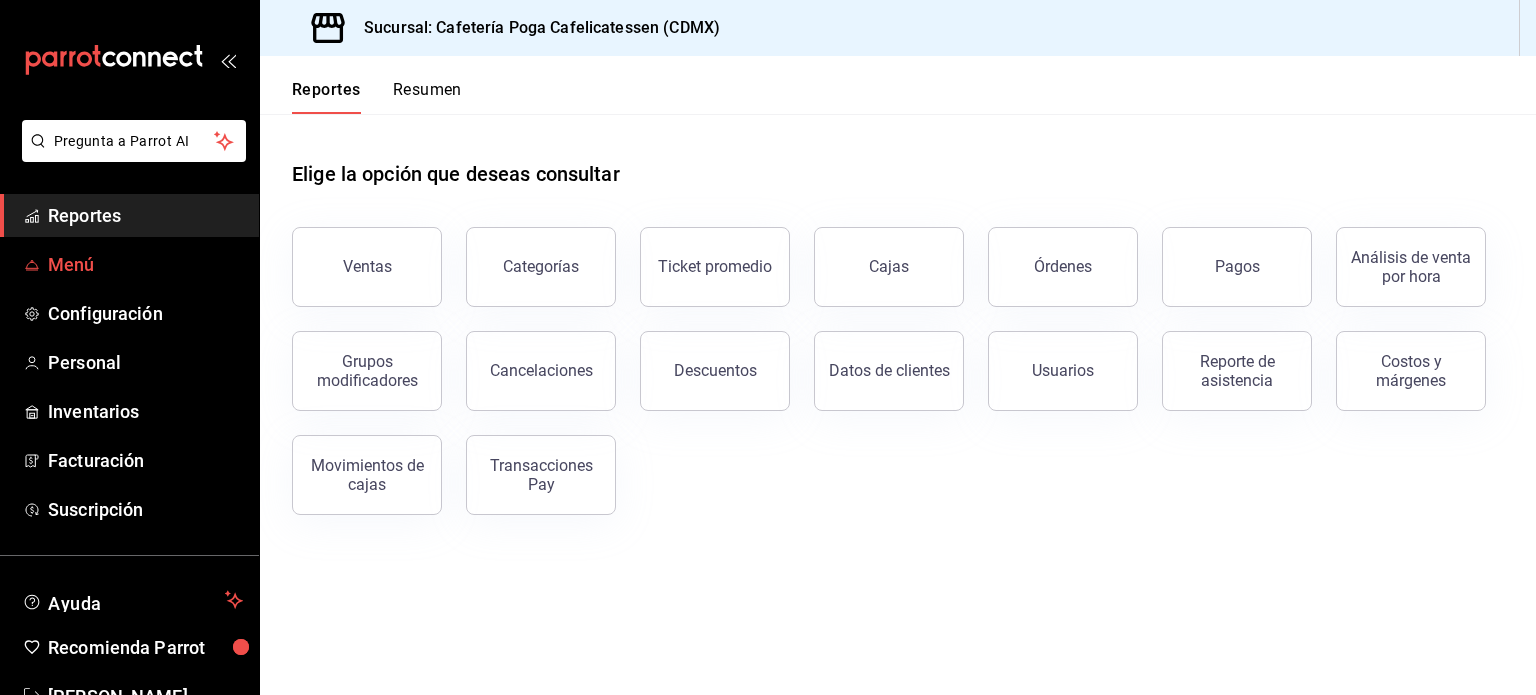 click on "Menú" at bounding box center (129, 264) 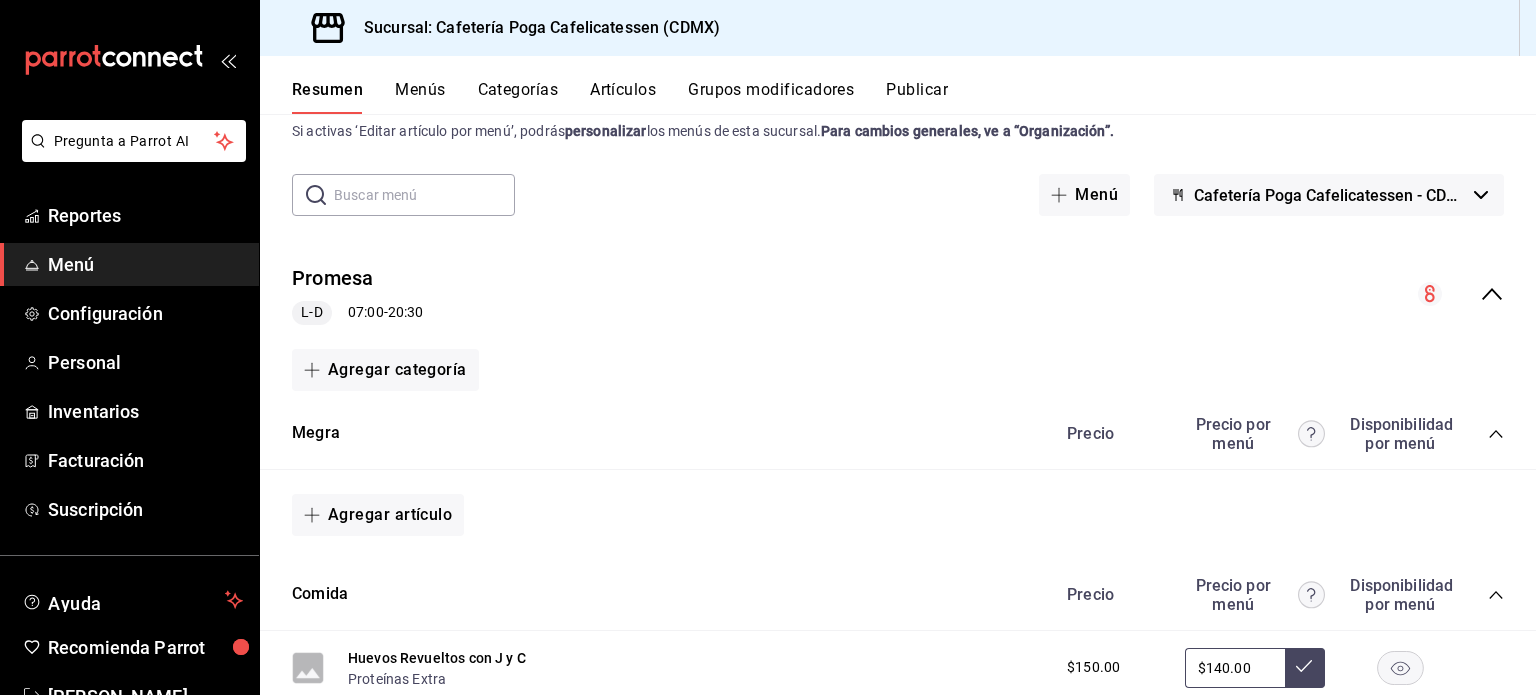 scroll, scrollTop: 48, scrollLeft: 0, axis: vertical 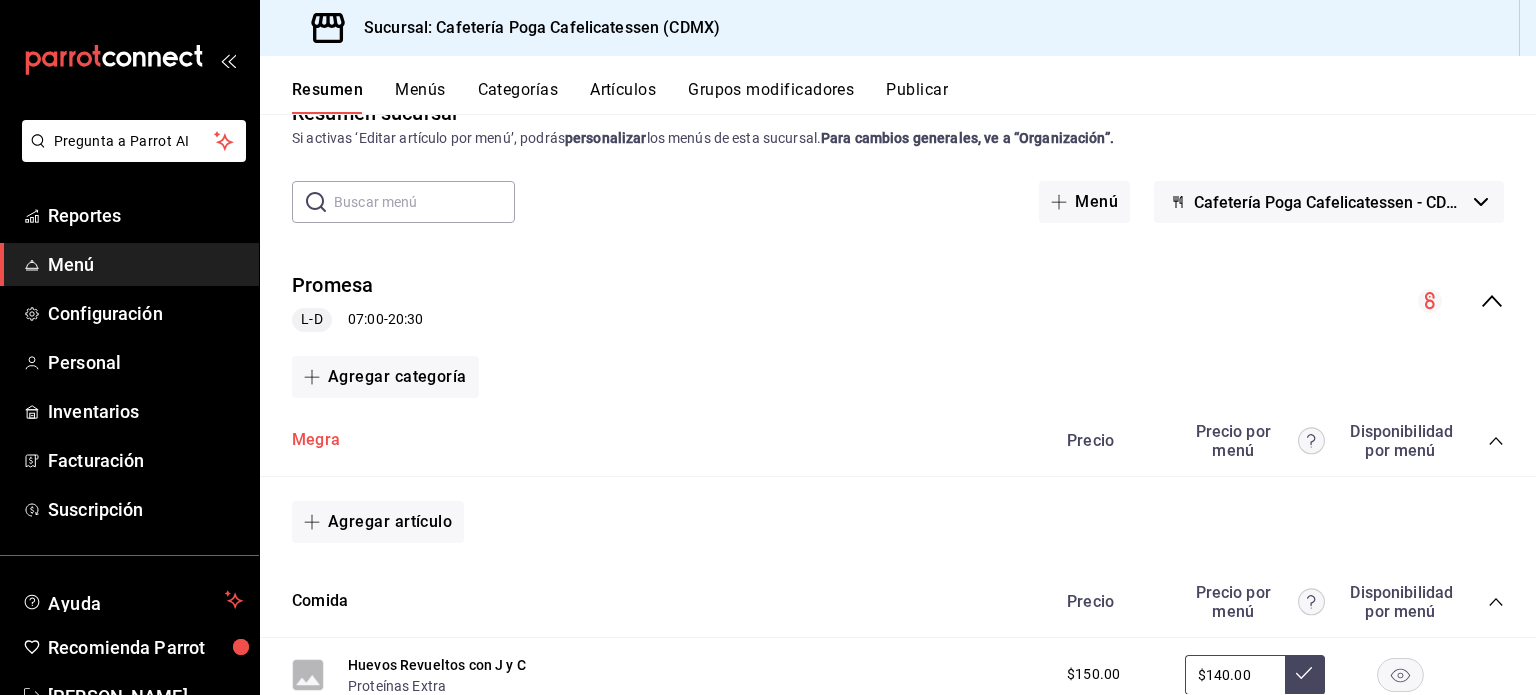 click on "Megra" at bounding box center [316, 440] 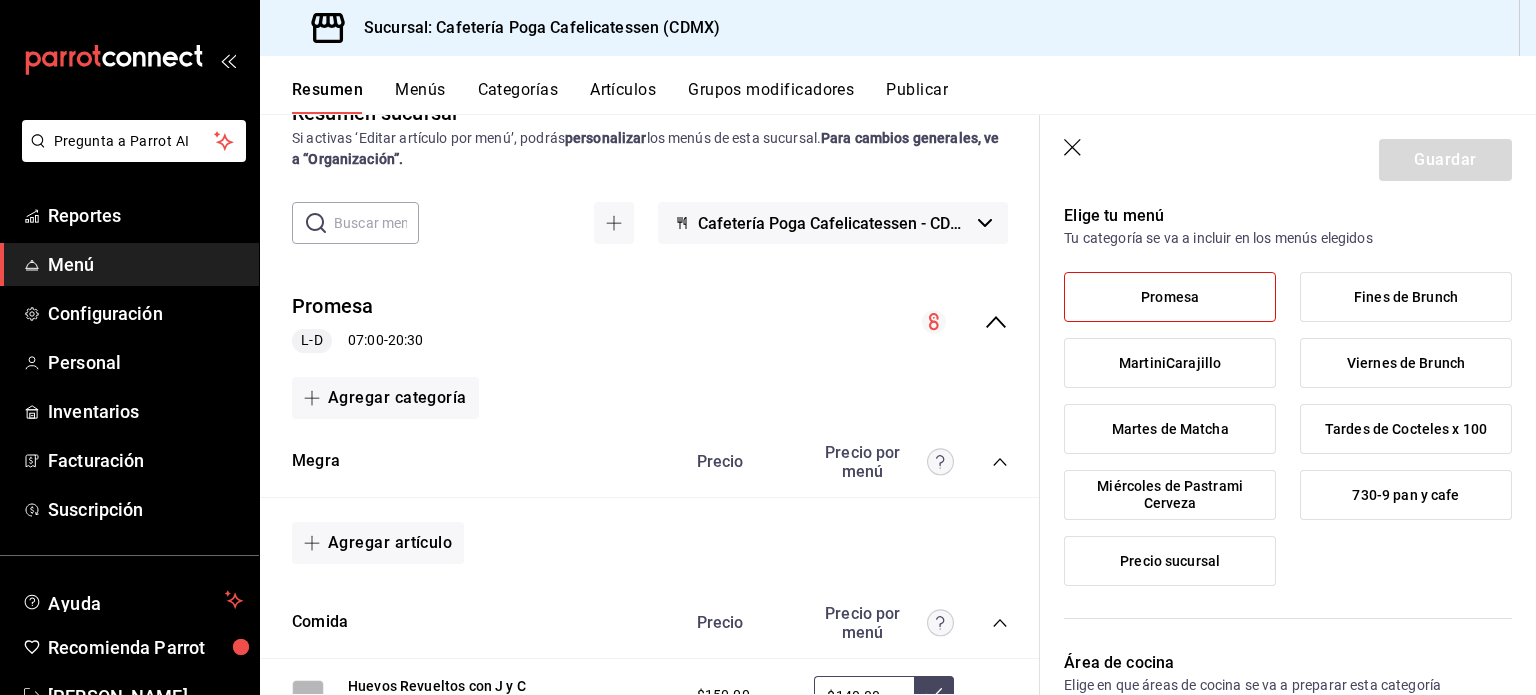 scroll, scrollTop: 0, scrollLeft: 0, axis: both 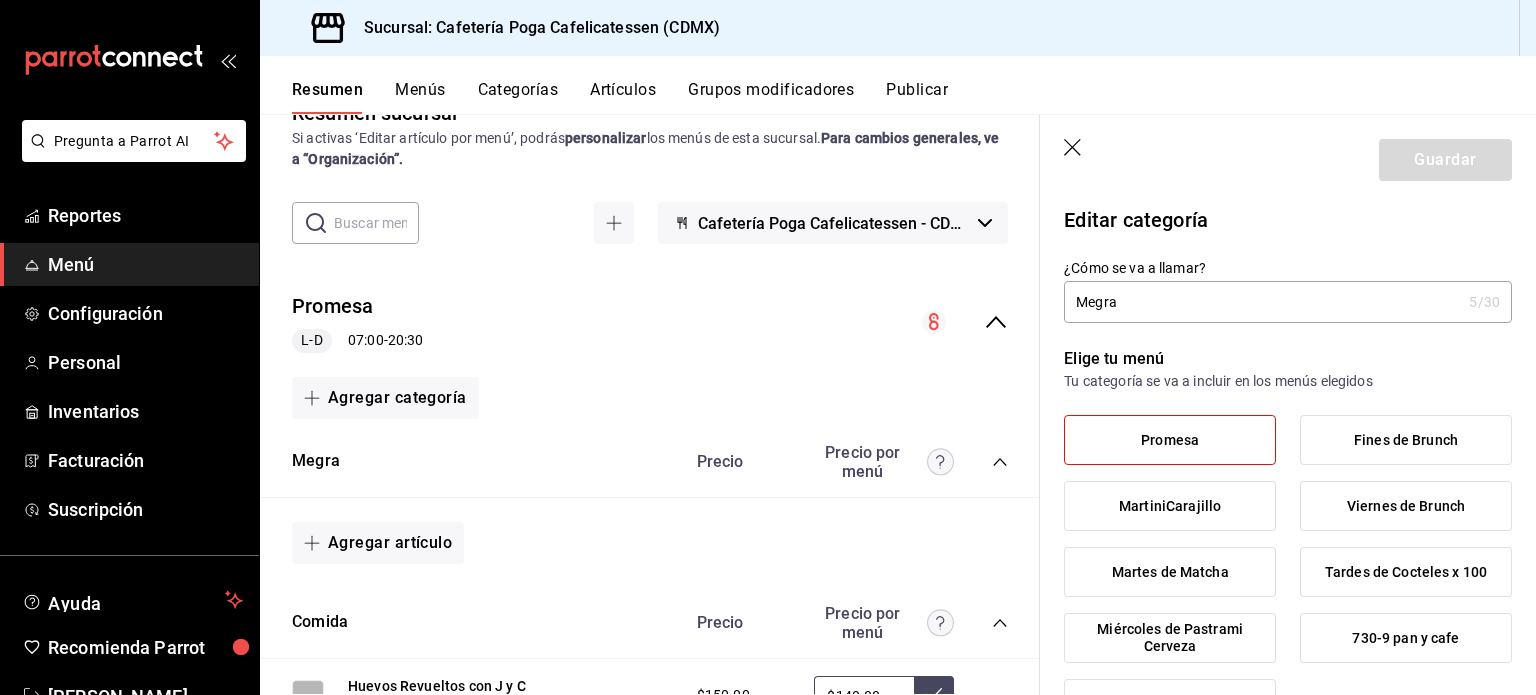 click on "Guardar" at bounding box center [1288, 156] 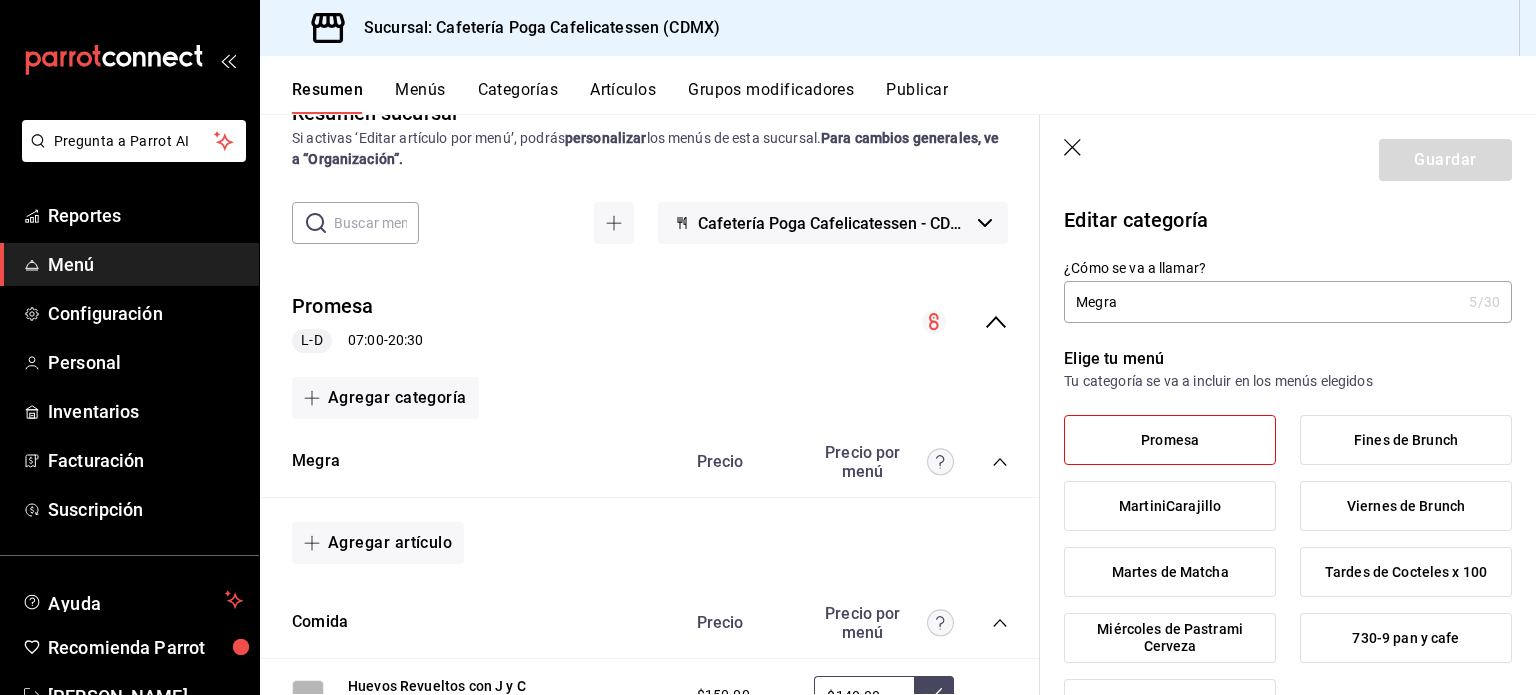 click on "Categorías" at bounding box center (518, 97) 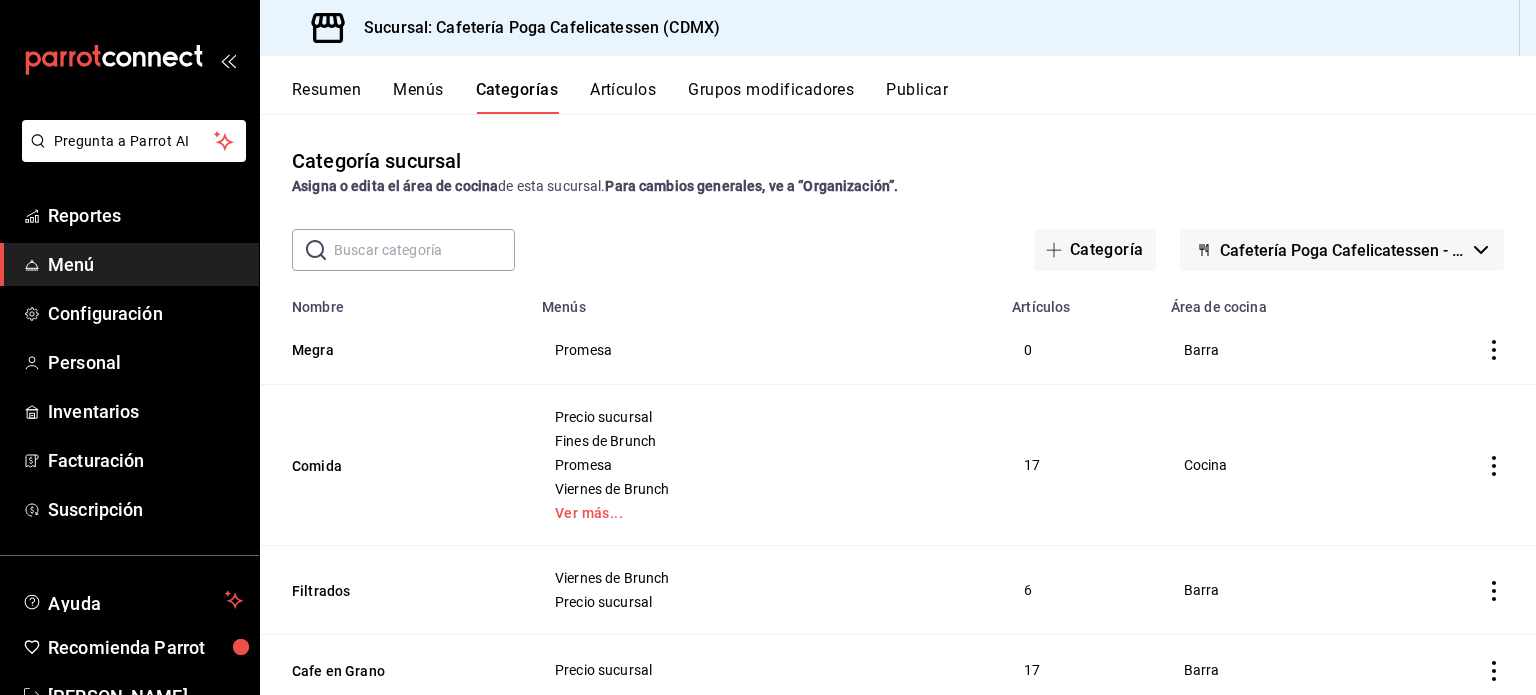 click 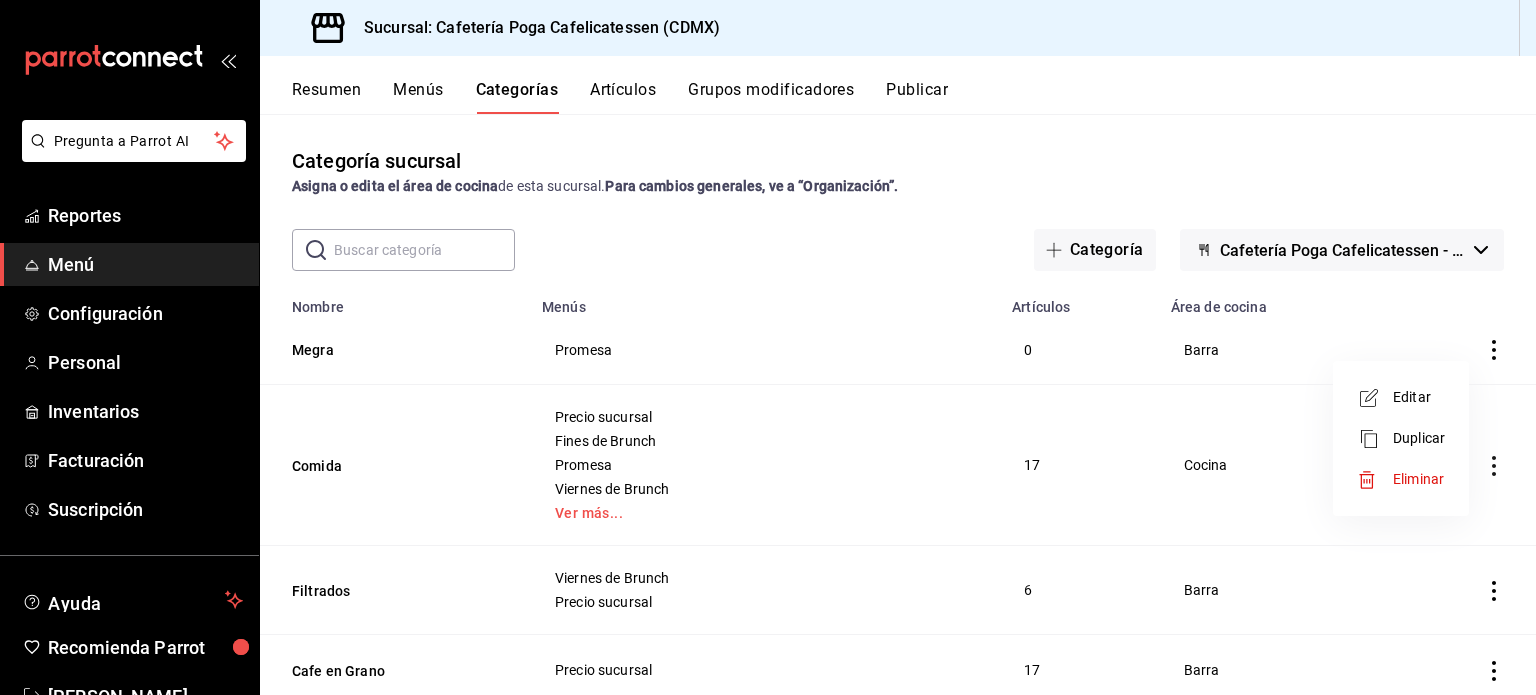 click on "Eliminar" at bounding box center [1418, 479] 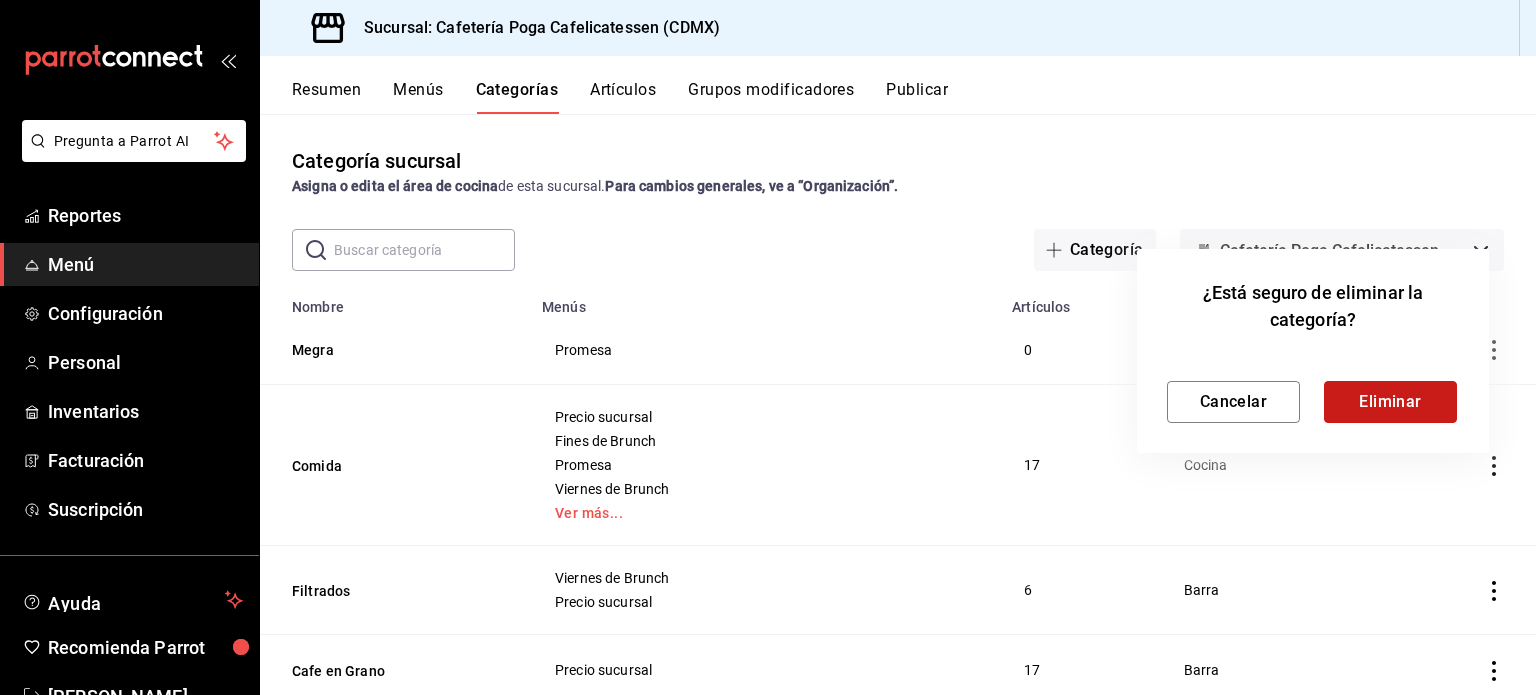 click on "Eliminar" at bounding box center (1390, 402) 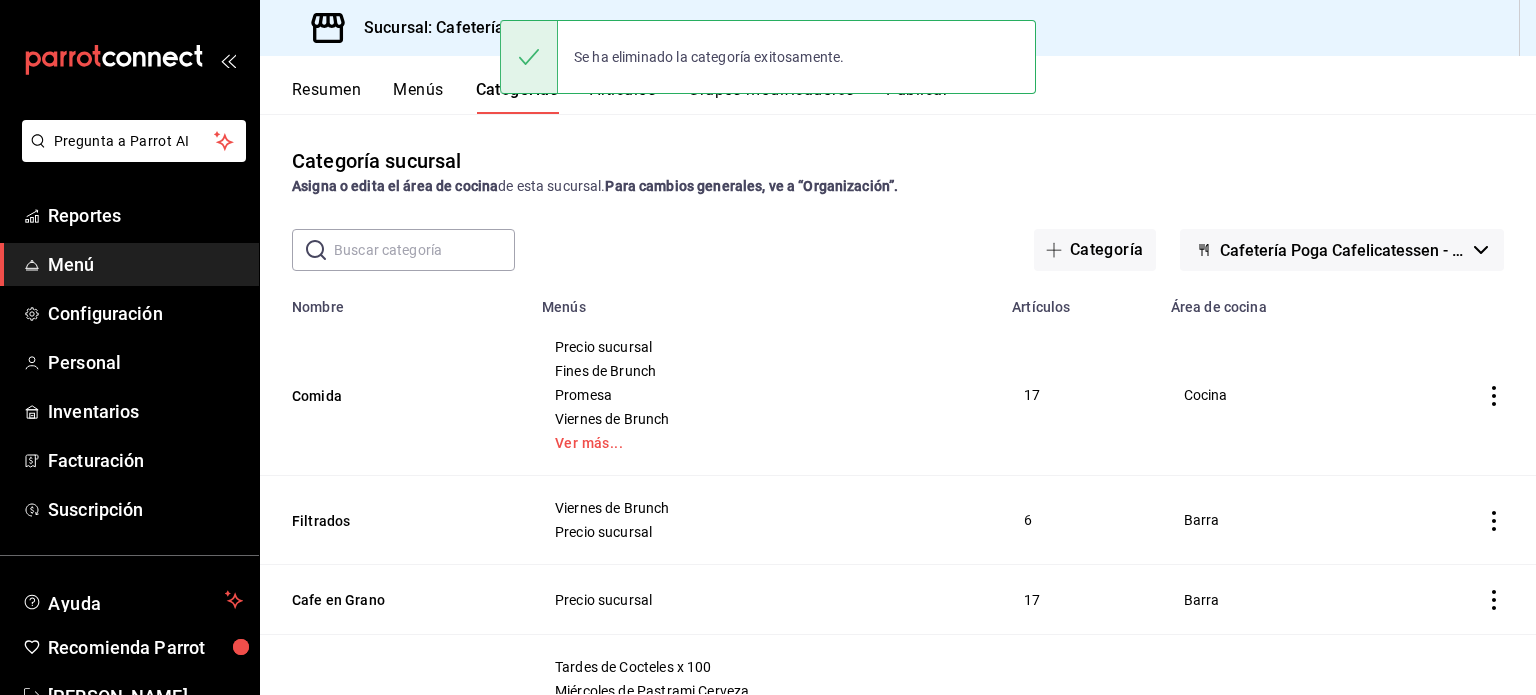 click on "Asigna o edita el área de cocina  de esta sucursal.  Para cambios generales, ve a “Organización”." at bounding box center (898, 186) 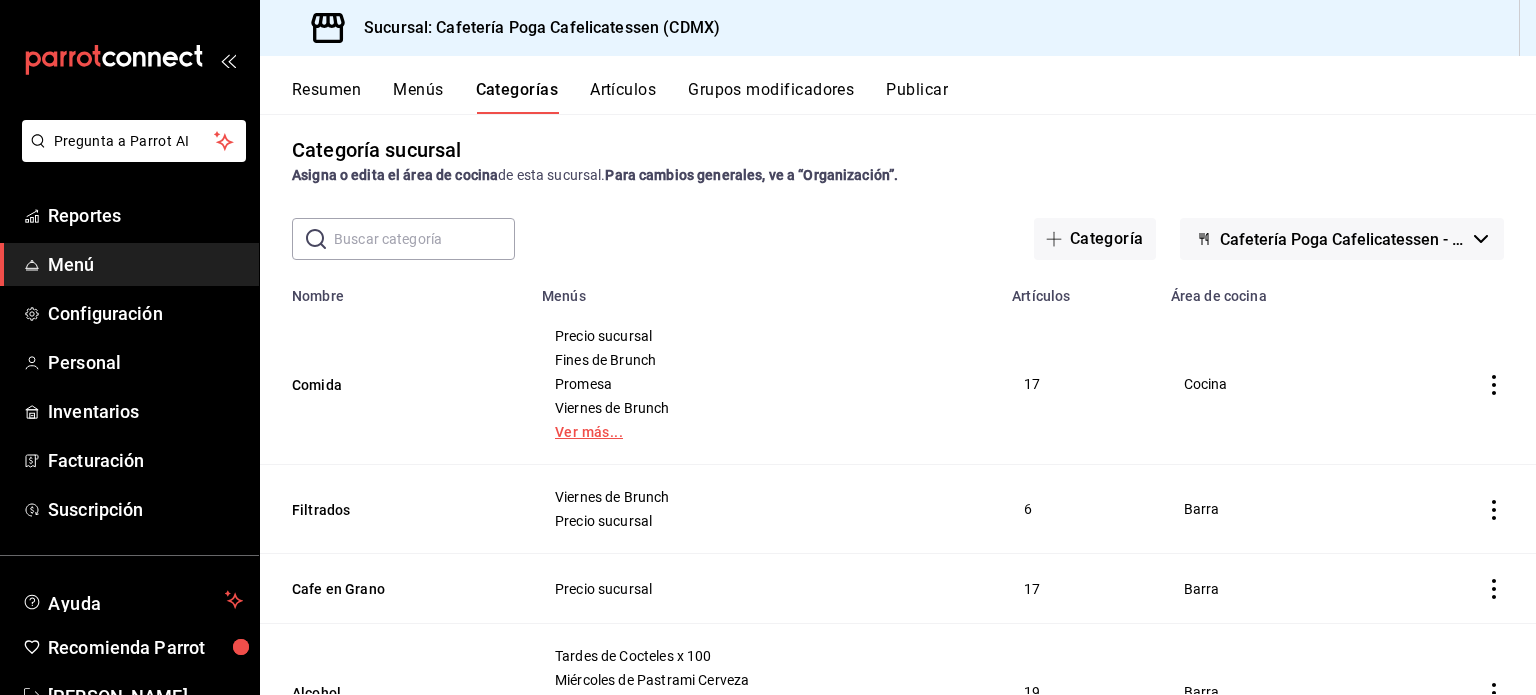 scroll, scrollTop: 0, scrollLeft: 0, axis: both 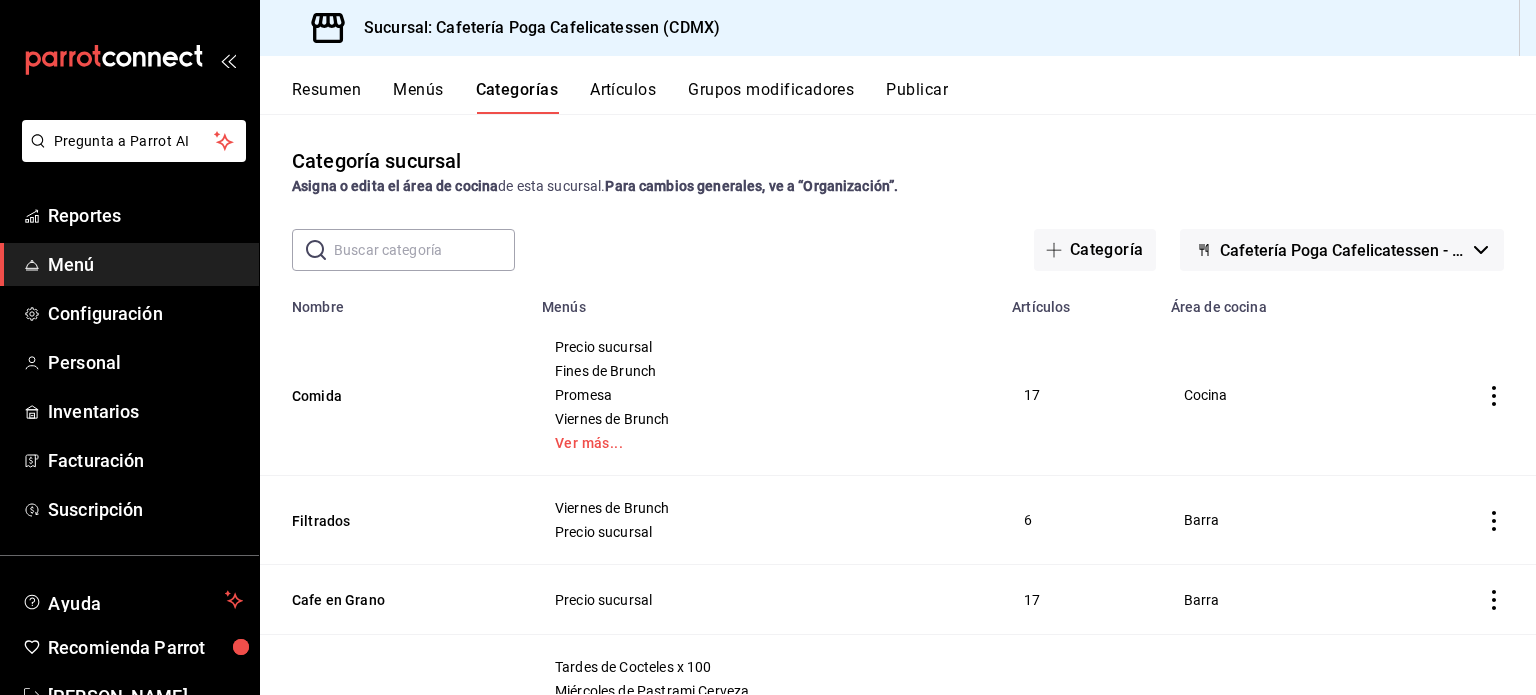 click on "Resumen Menús Categorías Artículos Grupos modificadores Publicar" at bounding box center (898, 85) 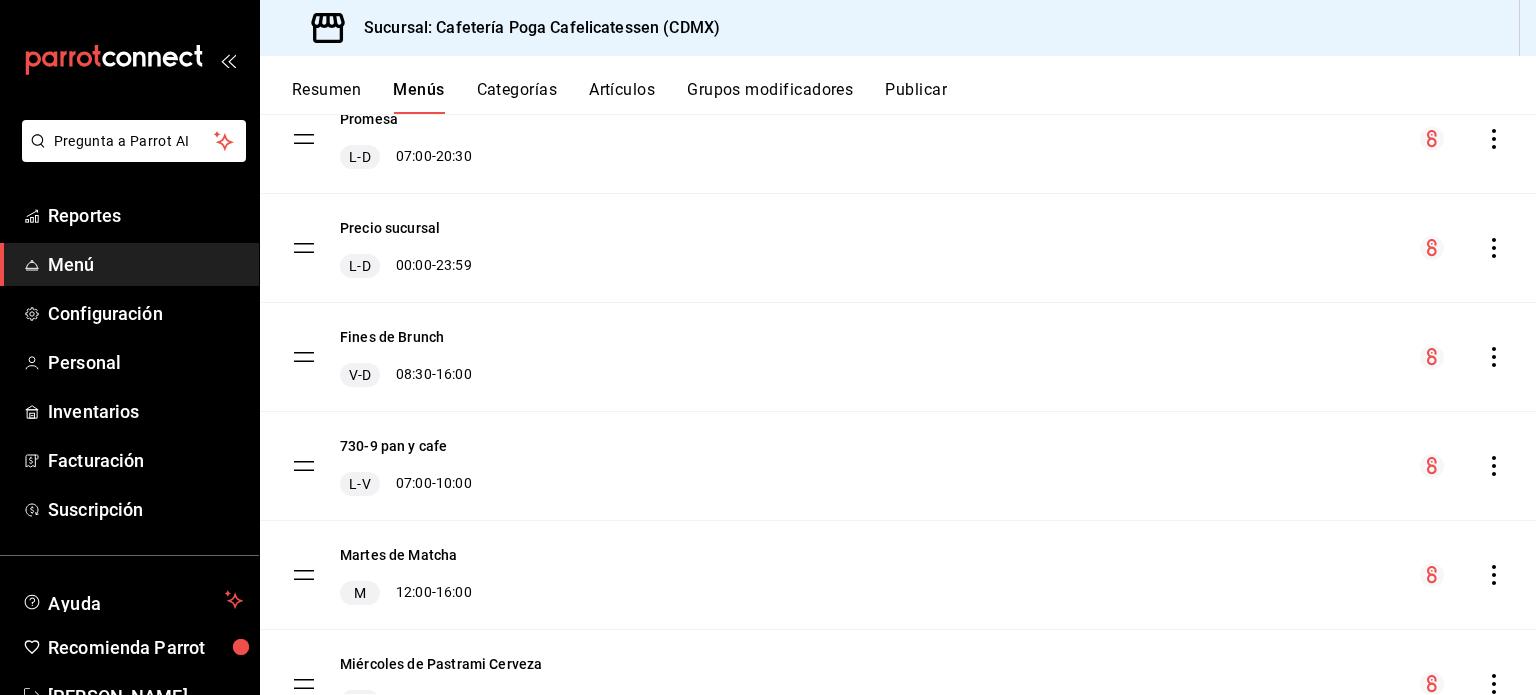 scroll, scrollTop: 210, scrollLeft: 0, axis: vertical 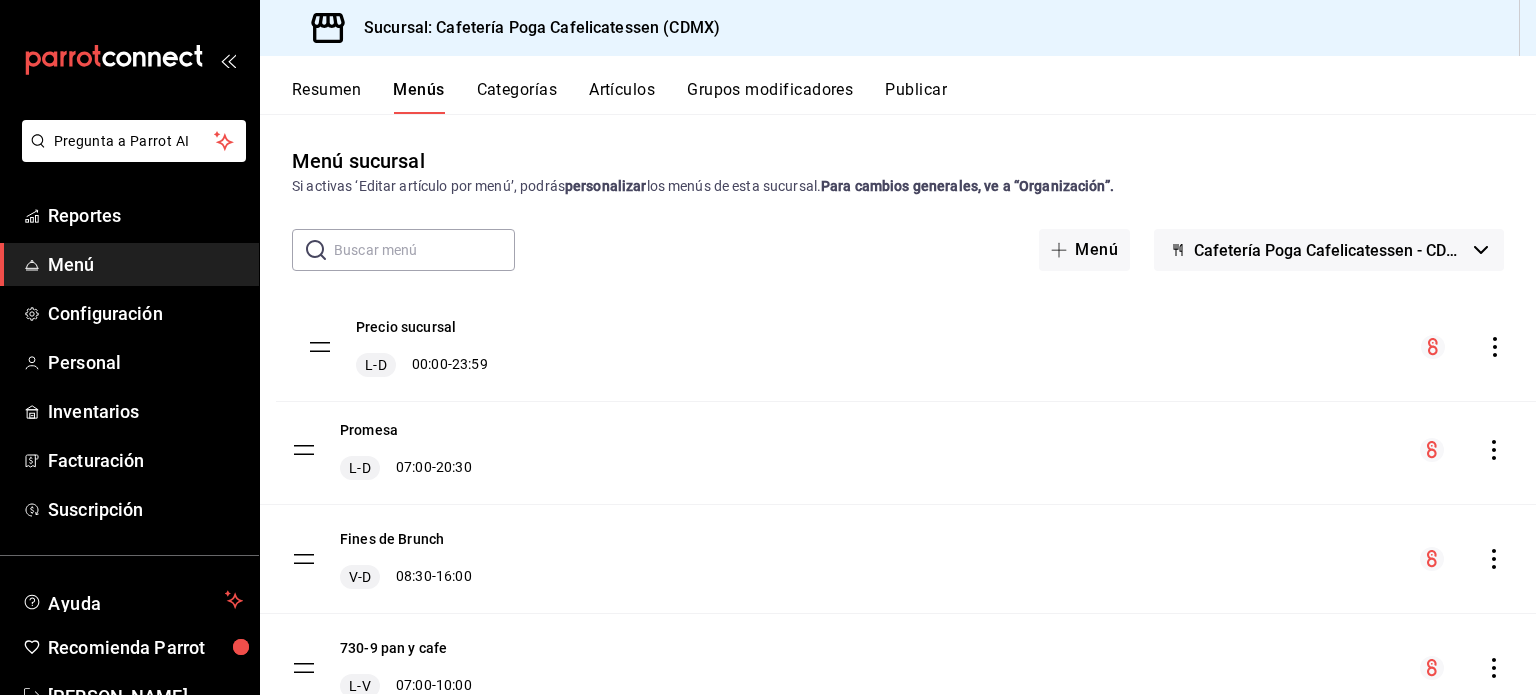 drag, startPoint x: 304, startPoint y: 237, endPoint x: 317, endPoint y: 346, distance: 109.77249 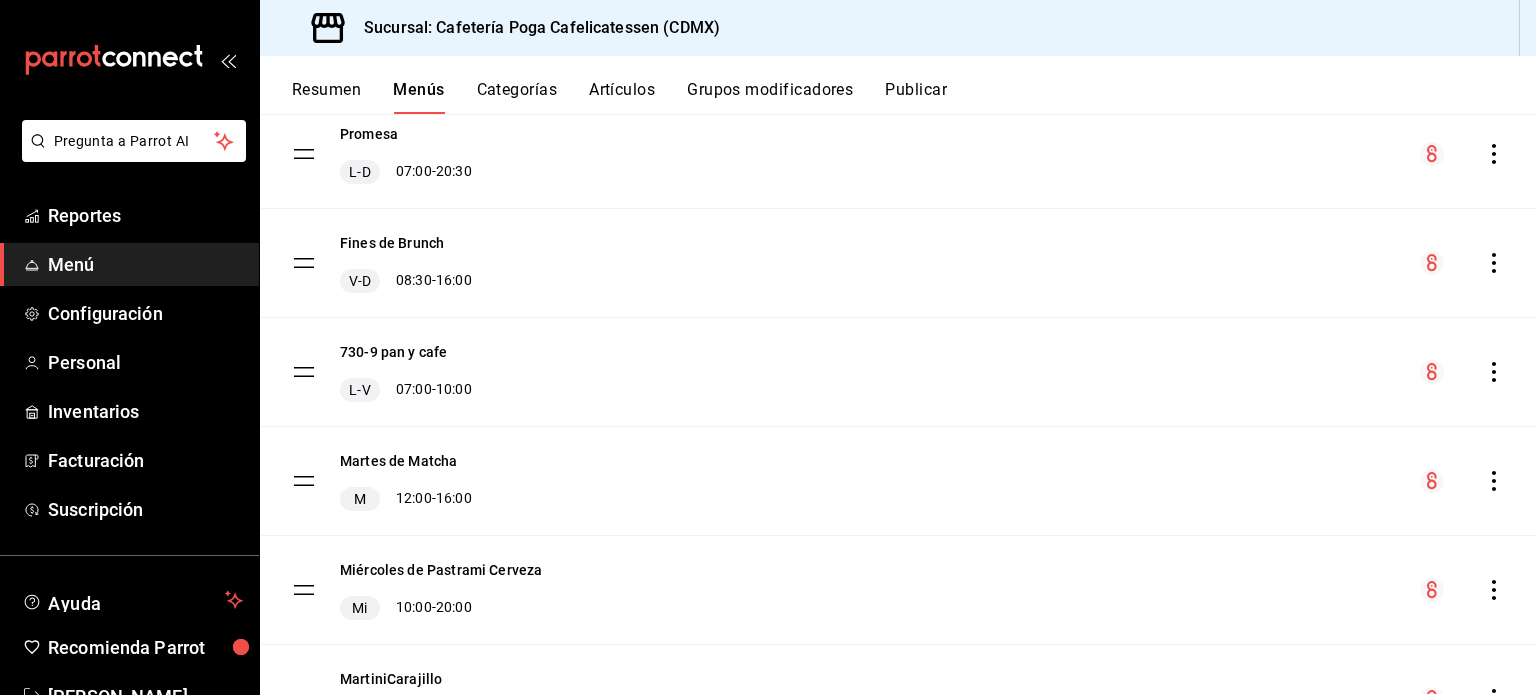 scroll, scrollTop: 305, scrollLeft: 0, axis: vertical 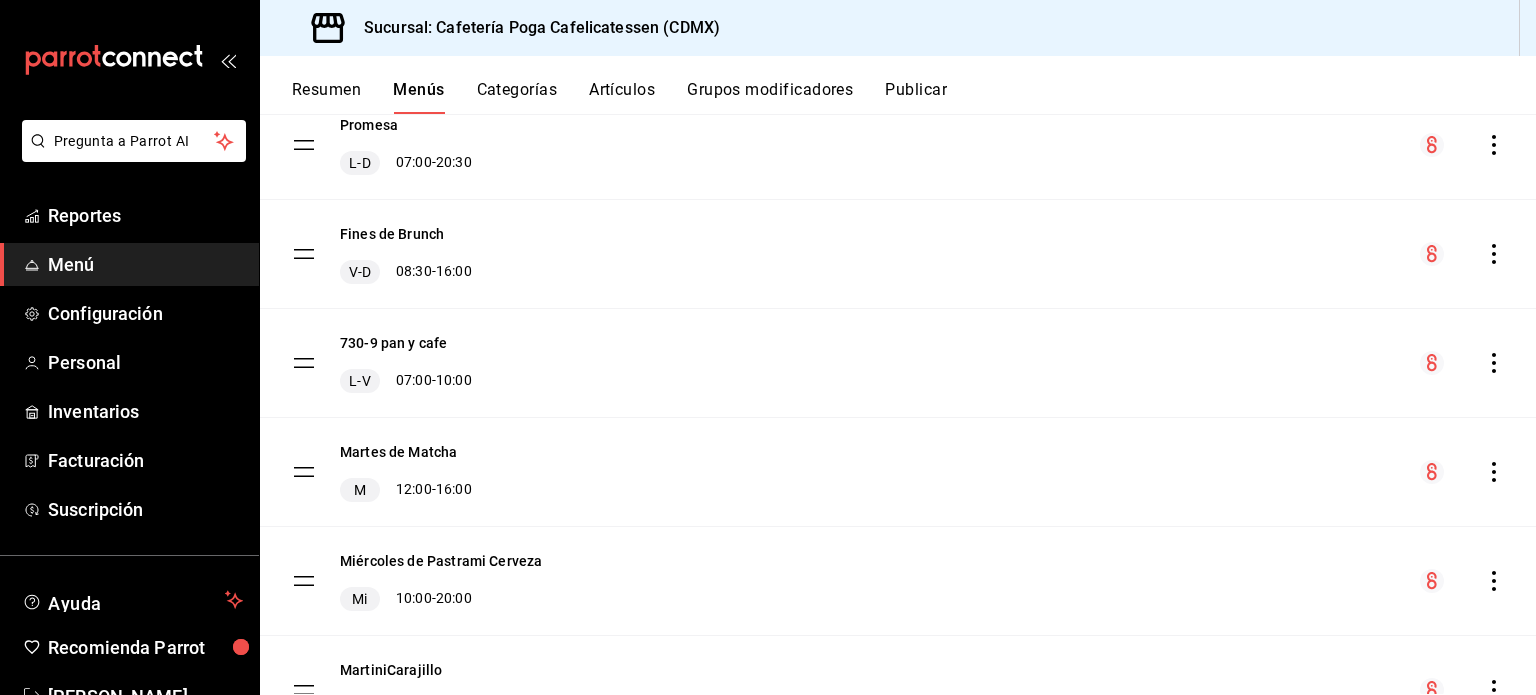 click 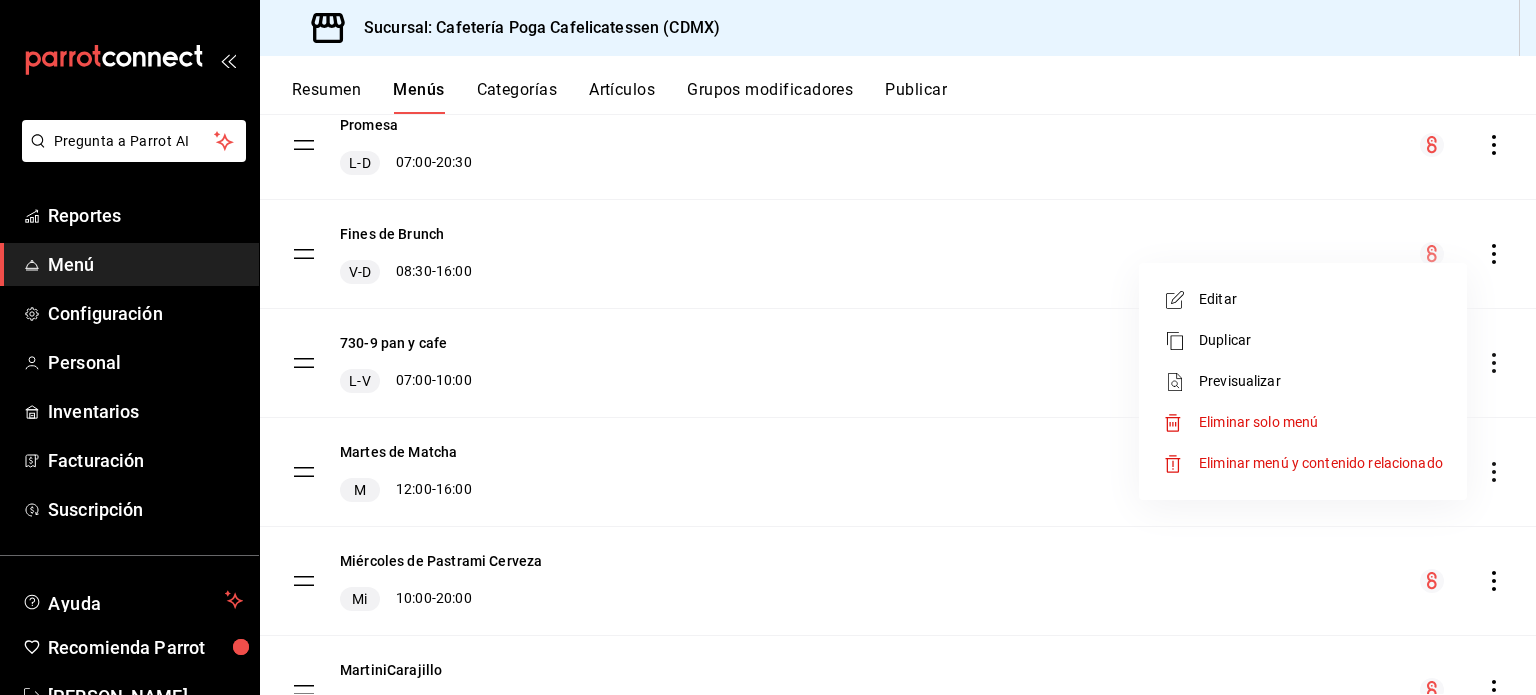 click at bounding box center [768, 347] 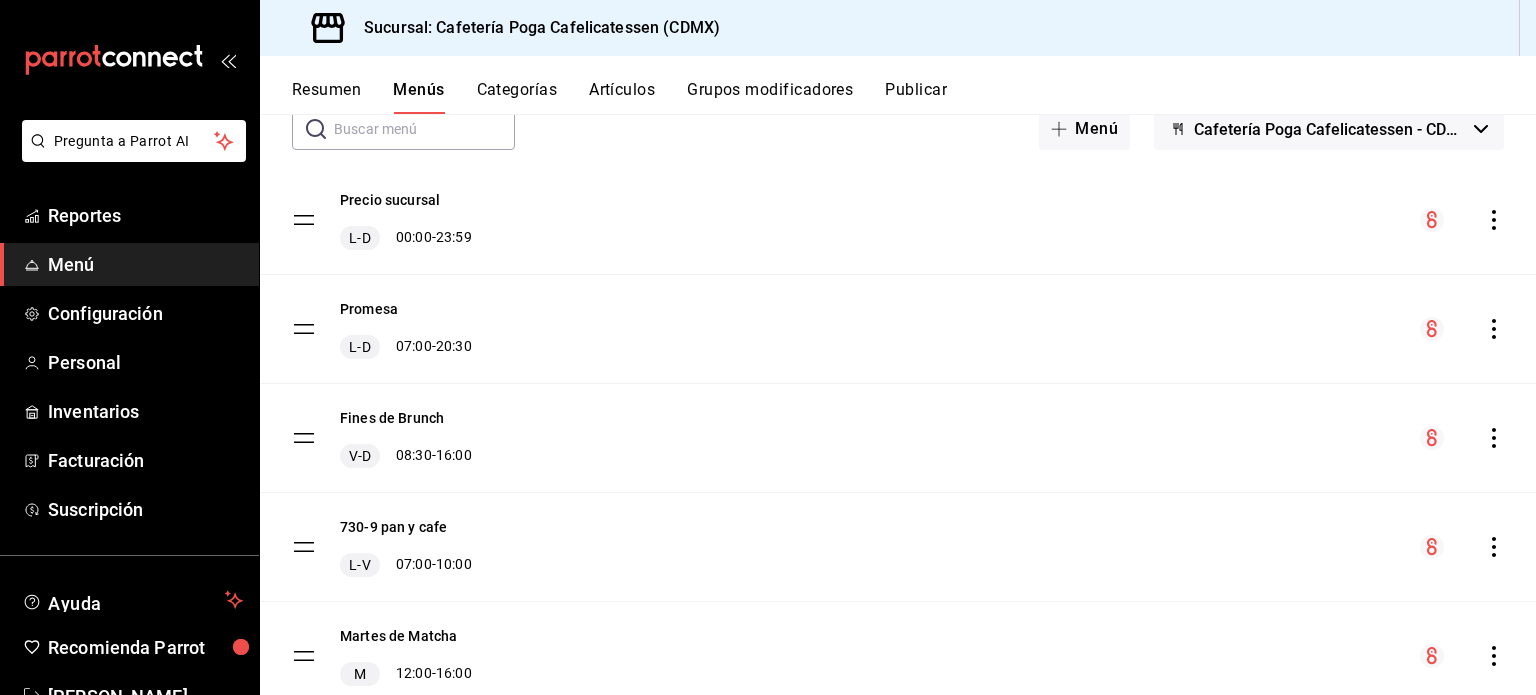 scroll, scrollTop: 0, scrollLeft: 0, axis: both 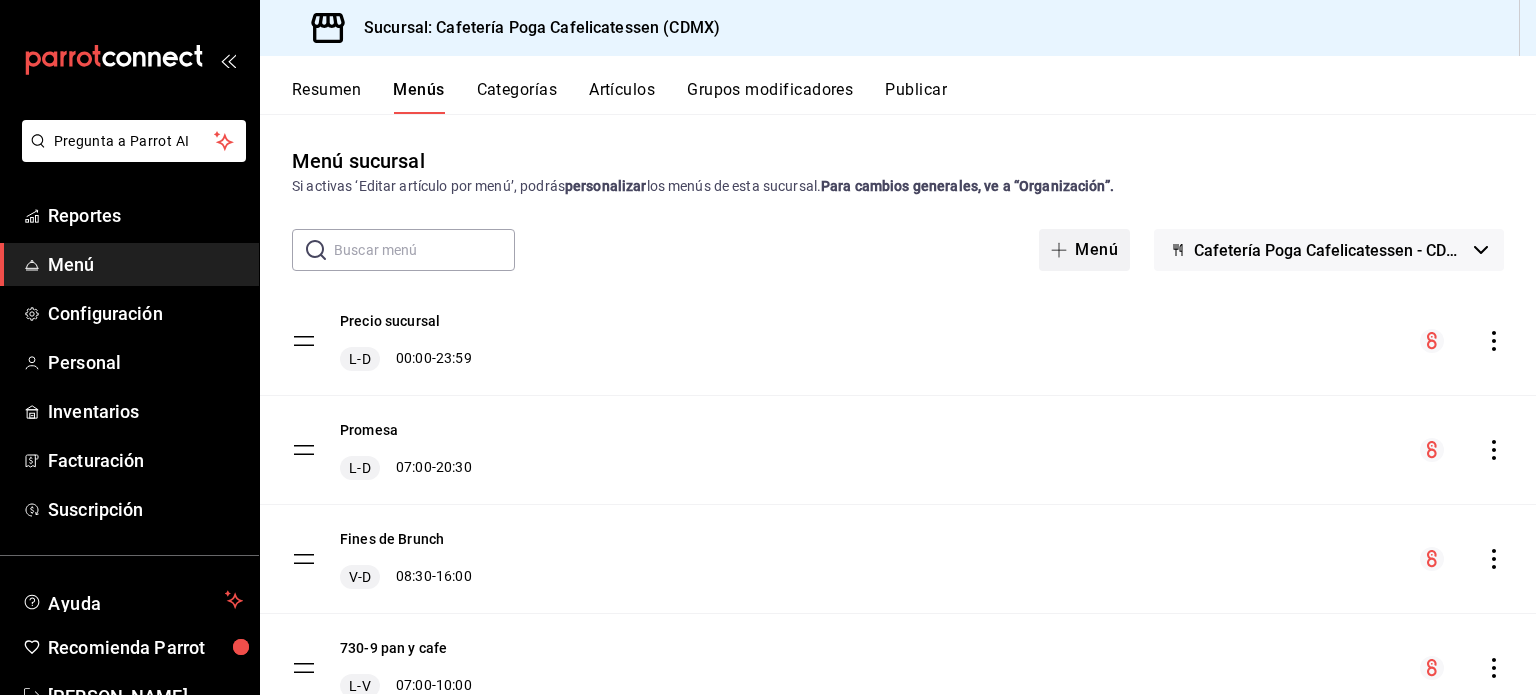 click on "Menú" at bounding box center (1084, 250) 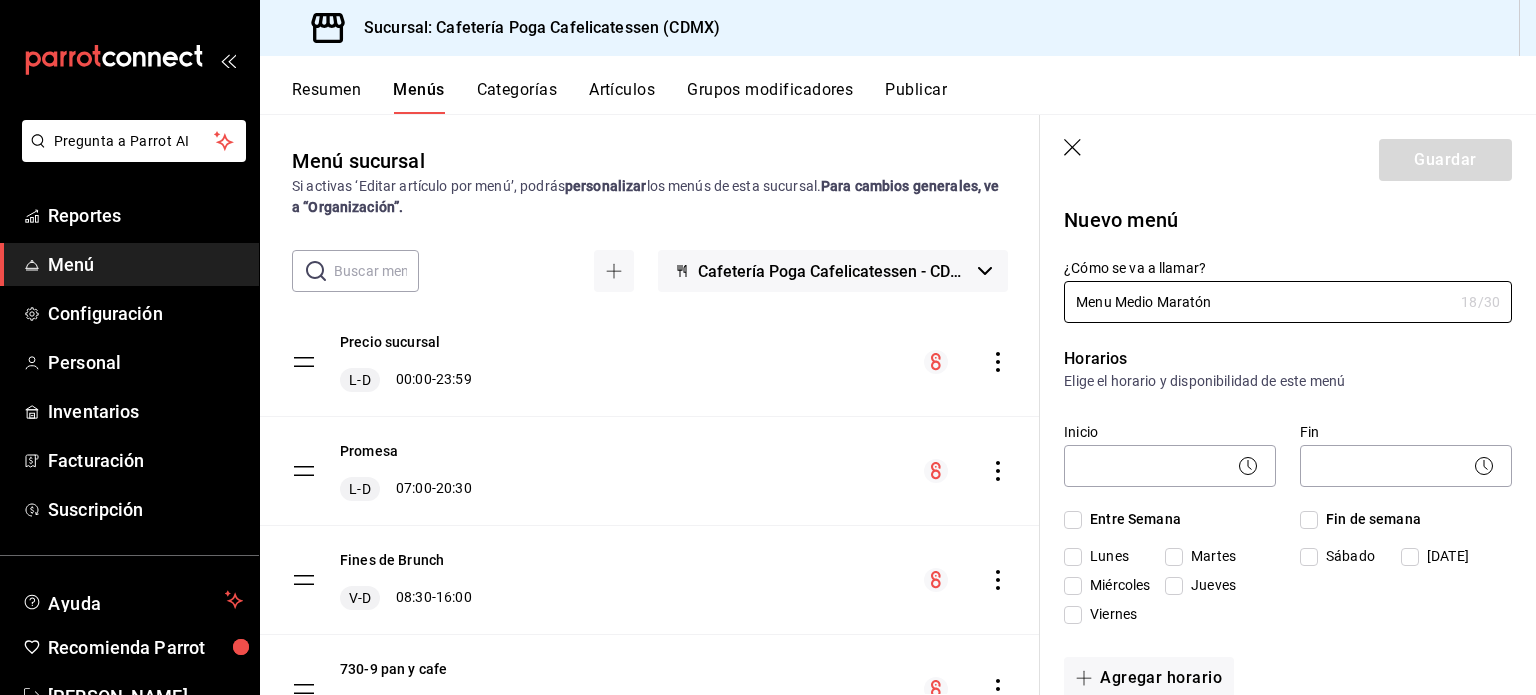 type on "Menu Medio Maratón" 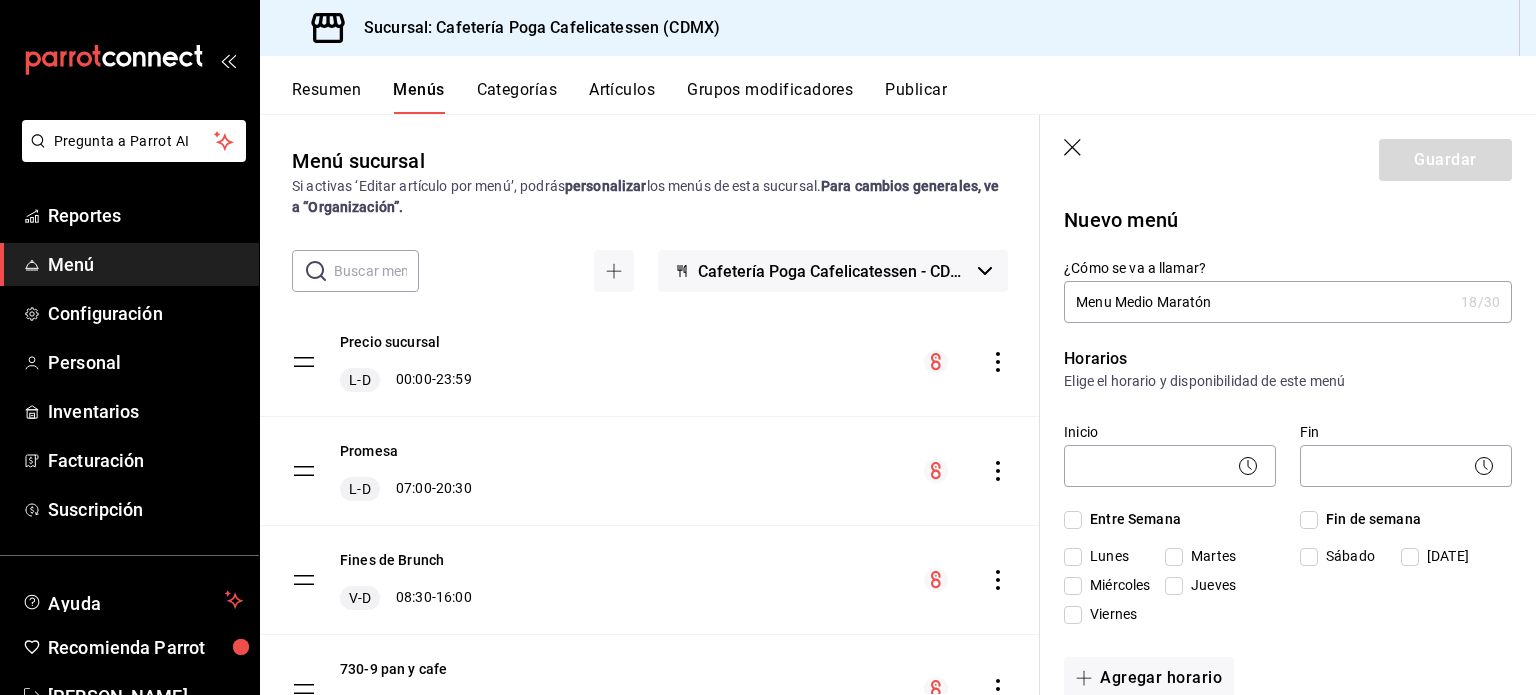 click 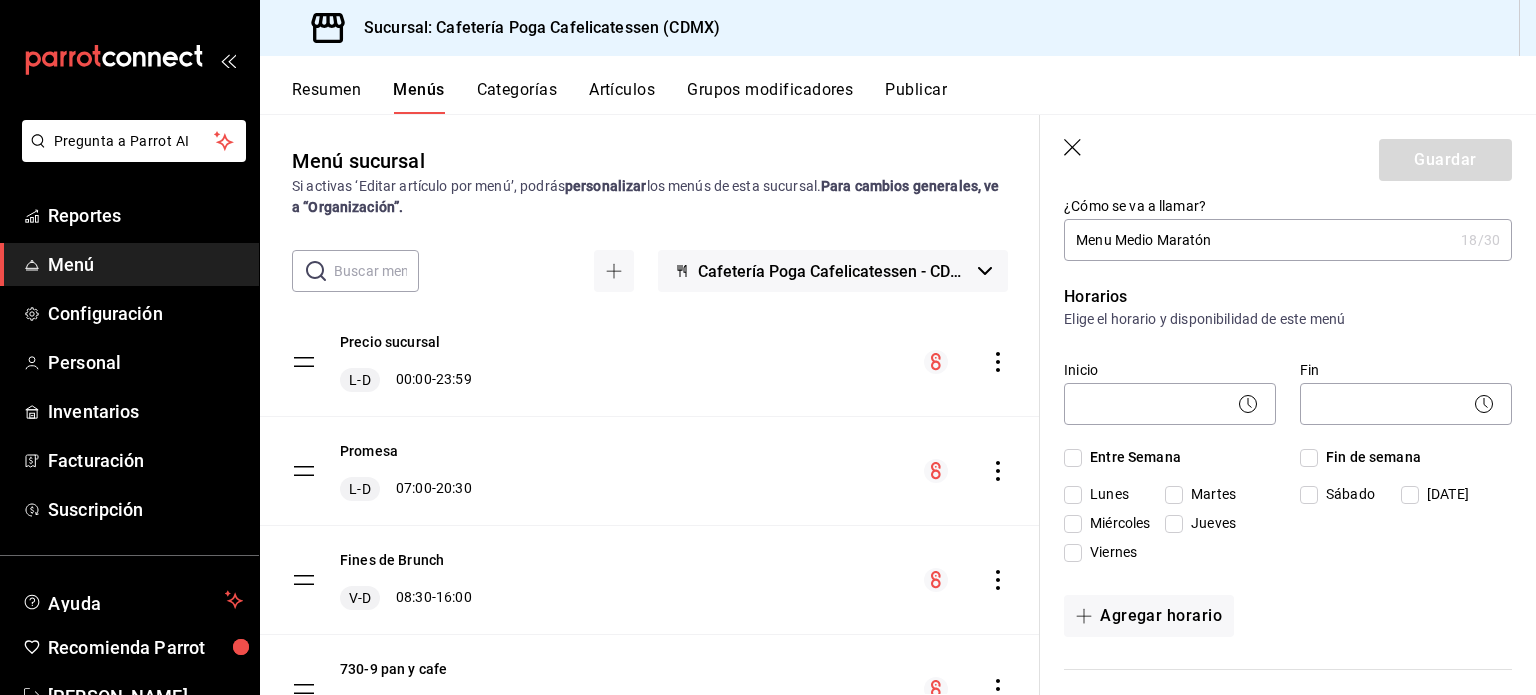 click on "Domingo" at bounding box center [1410, 495] 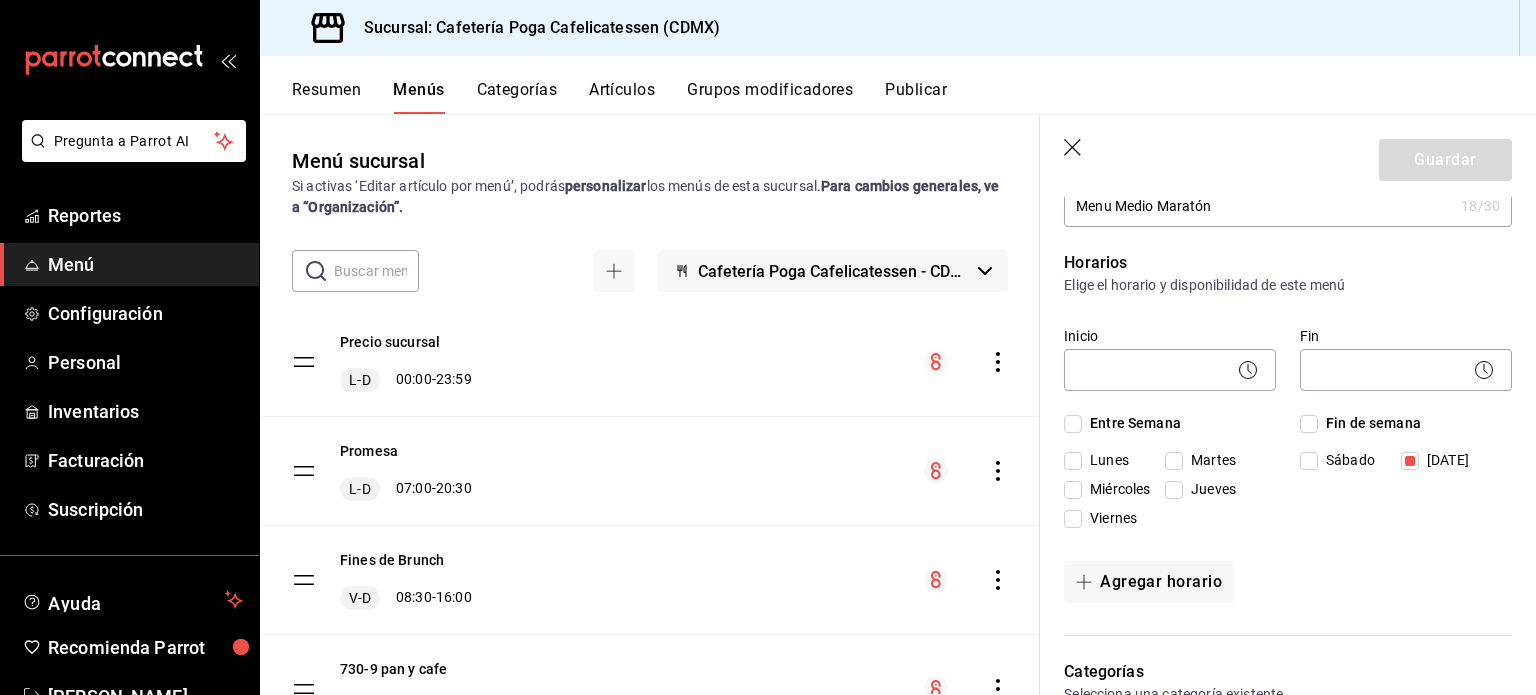 scroll, scrollTop: 98, scrollLeft: 0, axis: vertical 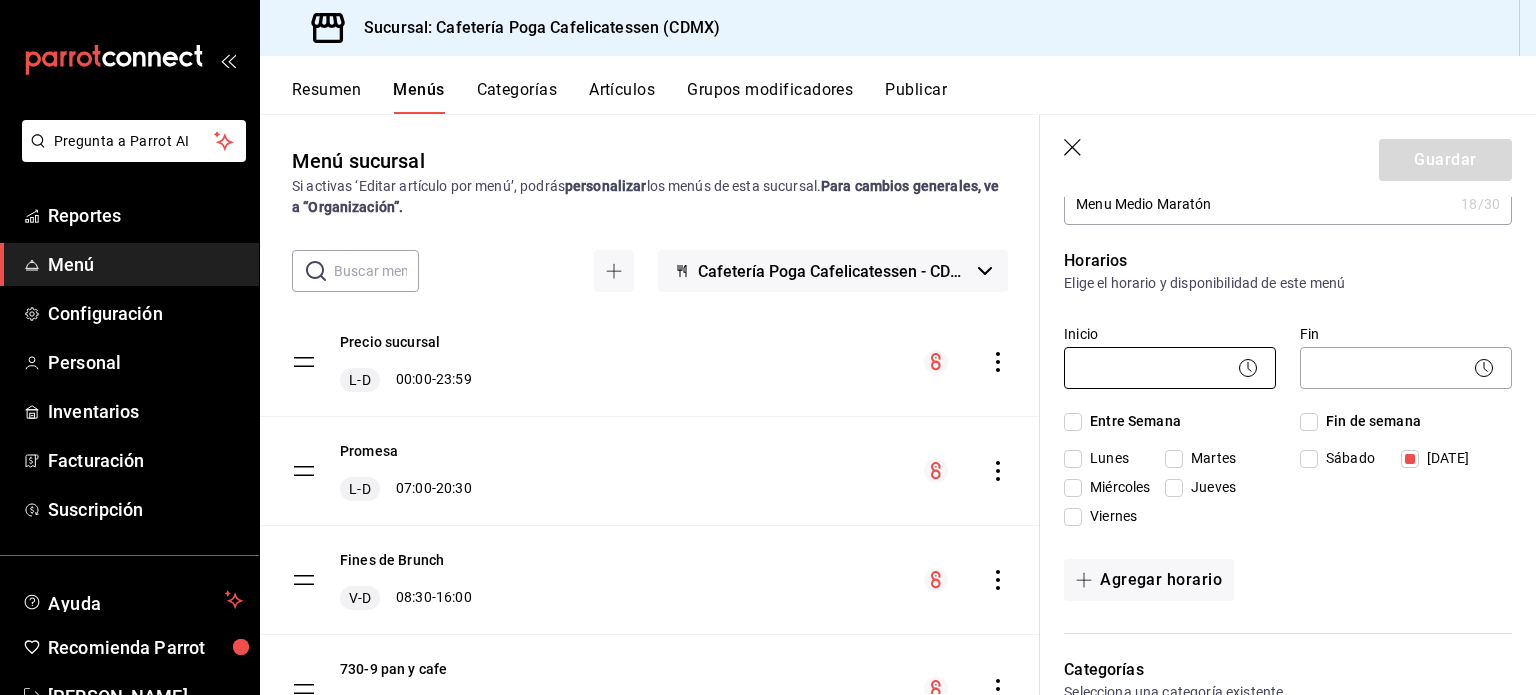 click on "Pregunta a Parrot AI Reportes   Menú   Configuración   Personal   Inventarios   Facturación   Suscripción   Ayuda Recomienda Parrot   Jose Diego Poyastro   Sugerir nueva función   Sucursal: Cafetería Poga Cafelicatessen (CDMX) Resumen Menús Categorías Artículos Grupos modificadores Publicar Menú sucursal Si activas ‘Editar artículo por menú’, podrás  personalizar  los menús de esta sucursal.  Para cambios generales, ve a “Organización”. ​ ​ Cafetería Poga Cafelicatessen - CDMX Precio sucursal L-D 00:00  -  23:59 Promesa L-D 07:00  -  20:30 Fines de Brunch V-D 08:30  -  16:00 730-9 pan y cafe L-V 07:00  -  10:00 Martes de Matcha M 12:00  -  16:00 Miércoles de Pastrami Cerveza Mi 10:00  -  20:00 MartiniCarajillo J 18:00  -  20:00 Tardes de Cocteles x 100 L-V 16:00  -  20:00 Viernes de Brunch V 07:30  -  12:00 Guardar Nuevo menú ¿Cómo se va a llamar? Menu Medio Maratón 18 /30 ¿Cómo se va a llamar? Horarios Elige el horario y disponibilidad de este menú Inicio ​ Fin ​ Lunes" at bounding box center [768, 347] 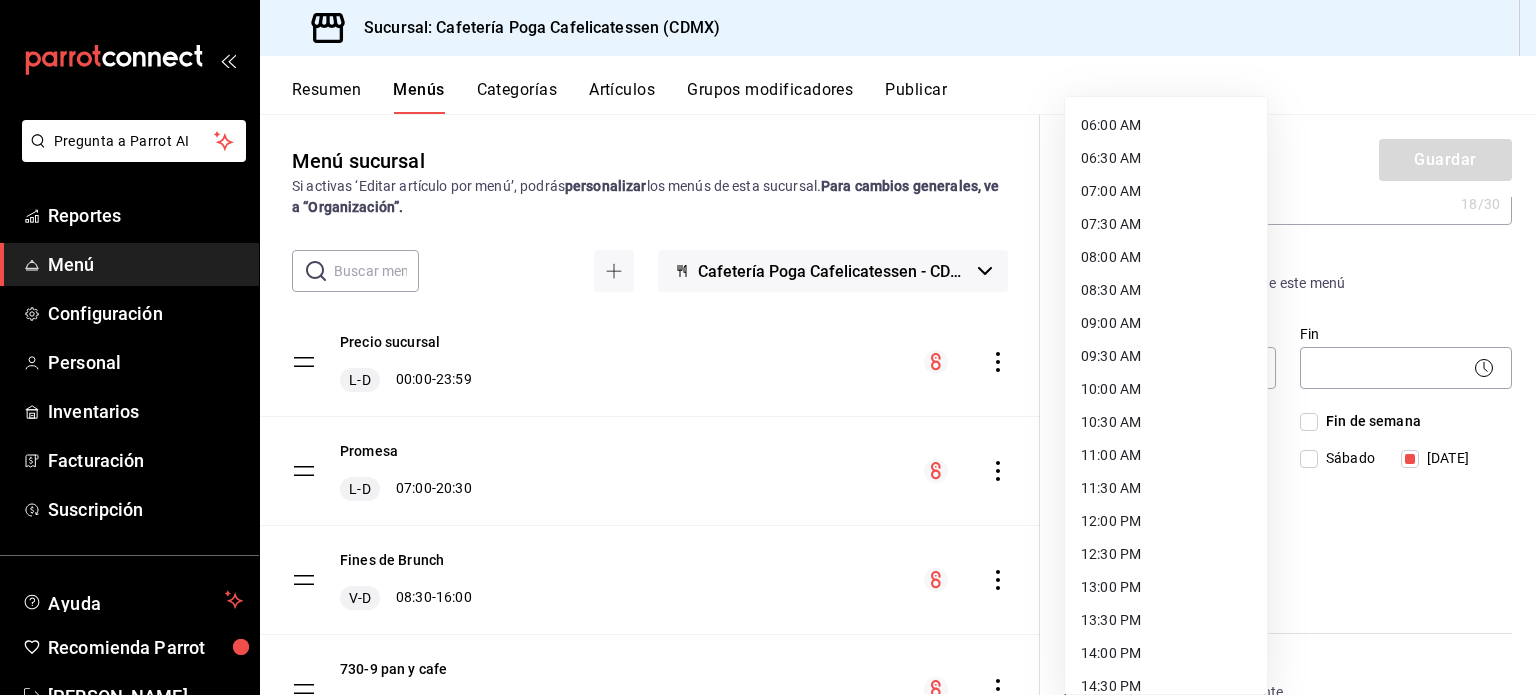 scroll, scrollTop: 397, scrollLeft: 0, axis: vertical 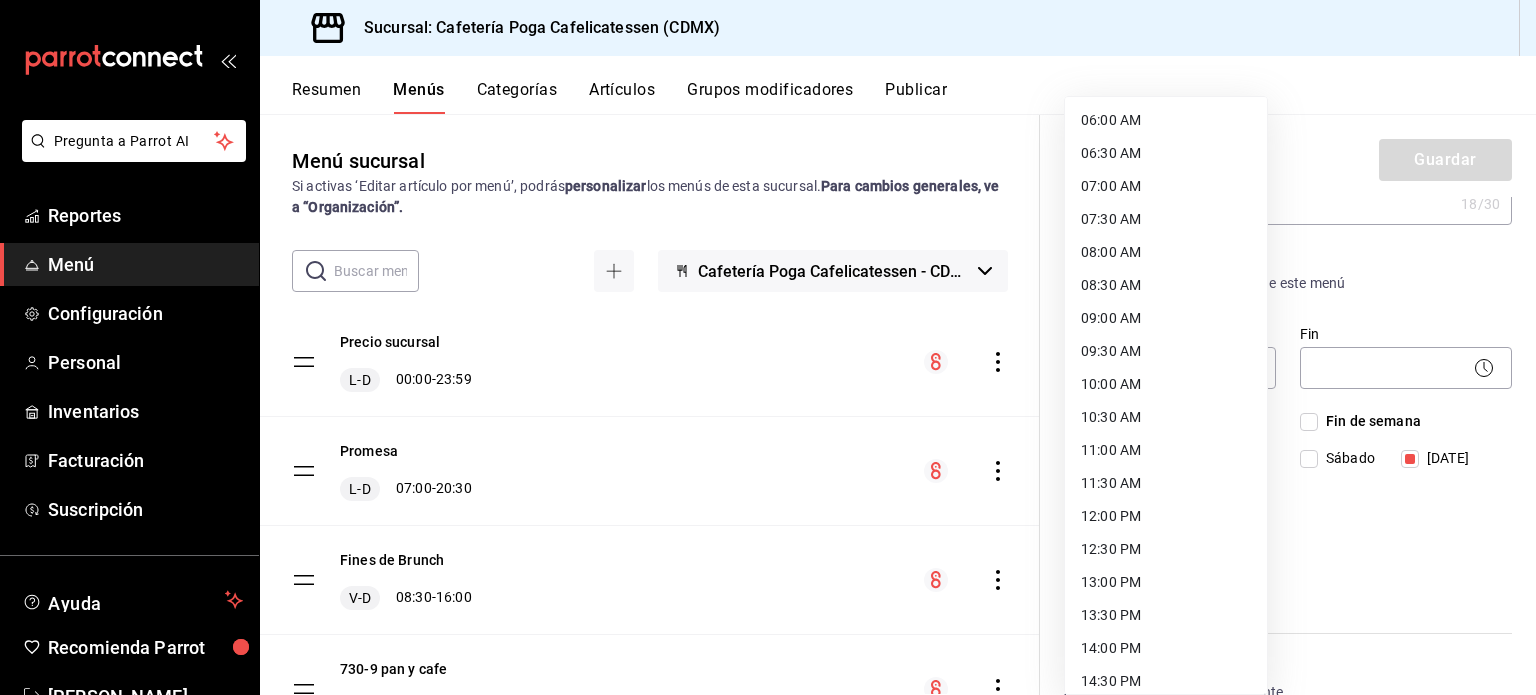 click on "08:00 AM" at bounding box center [1166, 252] 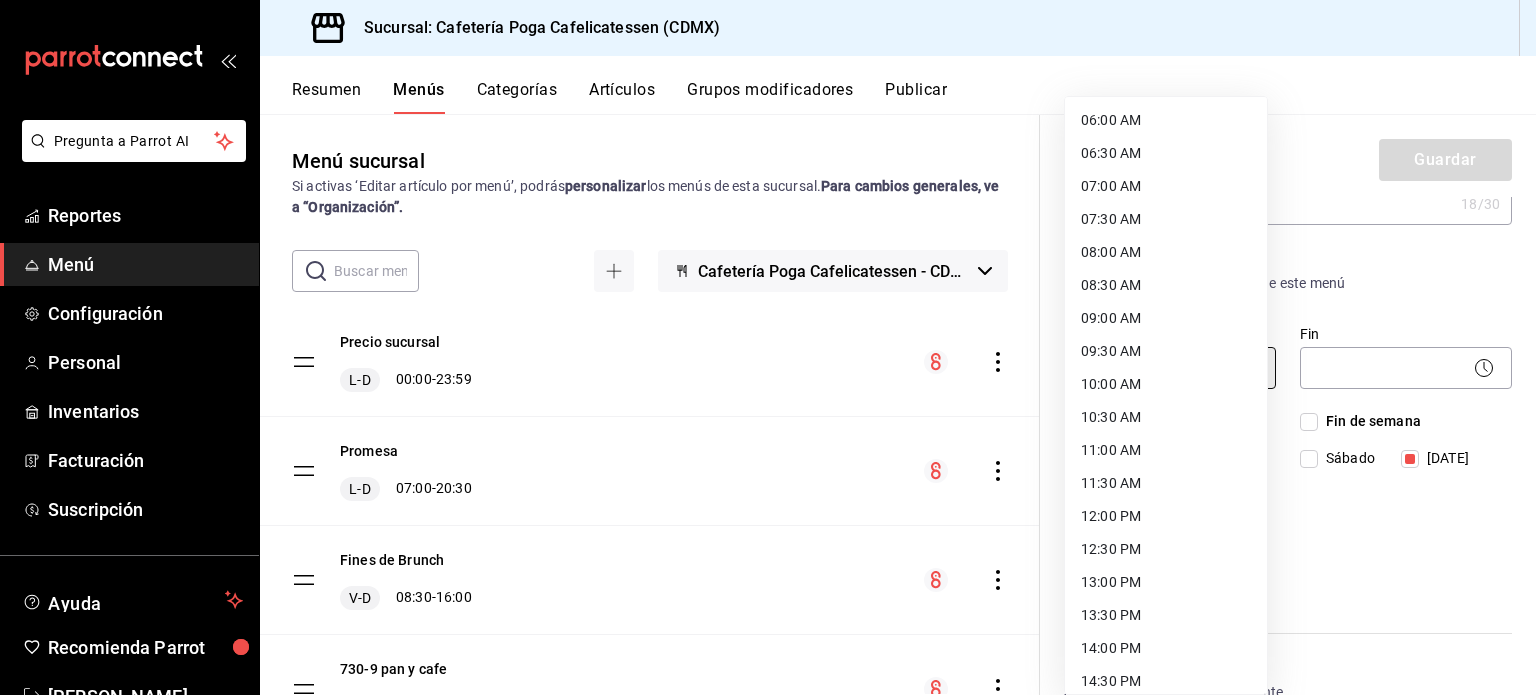 type on "08:00" 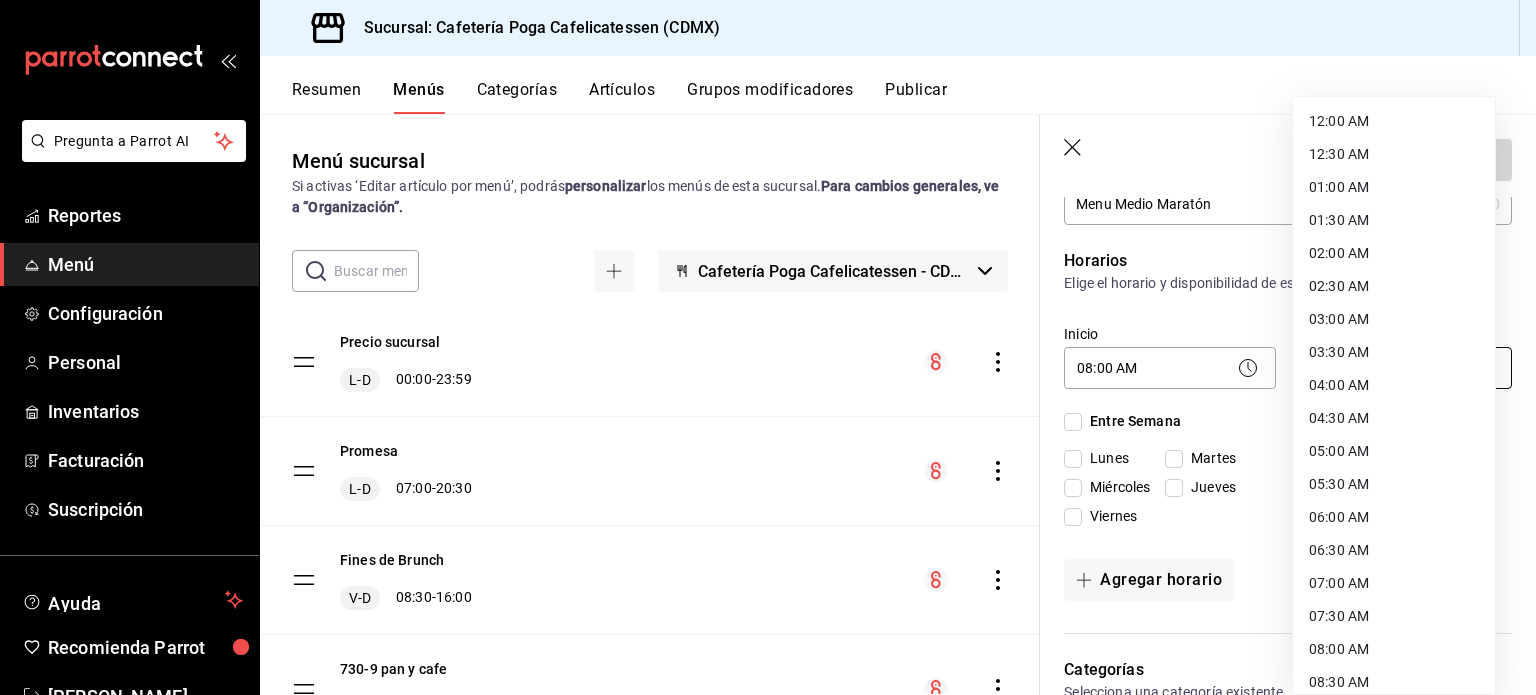click on "Pregunta a Parrot AI Reportes   Menú   Configuración   Personal   Inventarios   Facturación   Suscripción   Ayuda Recomienda Parrot   Jose Diego Poyastro   Sugerir nueva función   Sucursal: Cafetería Poga Cafelicatessen (CDMX) Resumen Menús Categorías Artículos Grupos modificadores Publicar Menú sucursal Si activas ‘Editar artículo por menú’, podrás  personalizar  los menús de esta sucursal.  Para cambios generales, ve a “Organización”. ​ ​ Cafetería Poga Cafelicatessen - CDMX Precio sucursal L-D 00:00  -  23:59 Promesa L-D 07:00  -  20:30 Fines de Brunch V-D 08:30  -  16:00 730-9 pan y cafe L-V 07:00  -  10:00 Martes de Matcha M 12:00  -  16:00 Miércoles de Pastrami Cerveza Mi 10:00  -  20:00 MartiniCarajillo J 18:00  -  20:00 Tardes de Cocteles x 100 L-V 16:00  -  20:00 Viernes de Brunch V 07:30  -  12:00 Guardar Nuevo menú ¿Cómo se va a llamar? Menu Medio Maratón 18 /30 ¿Cómo se va a llamar? Horarios Elige el horario y disponibilidad de este menú Inicio 08:00 AM 08:00 13" at bounding box center [768, 347] 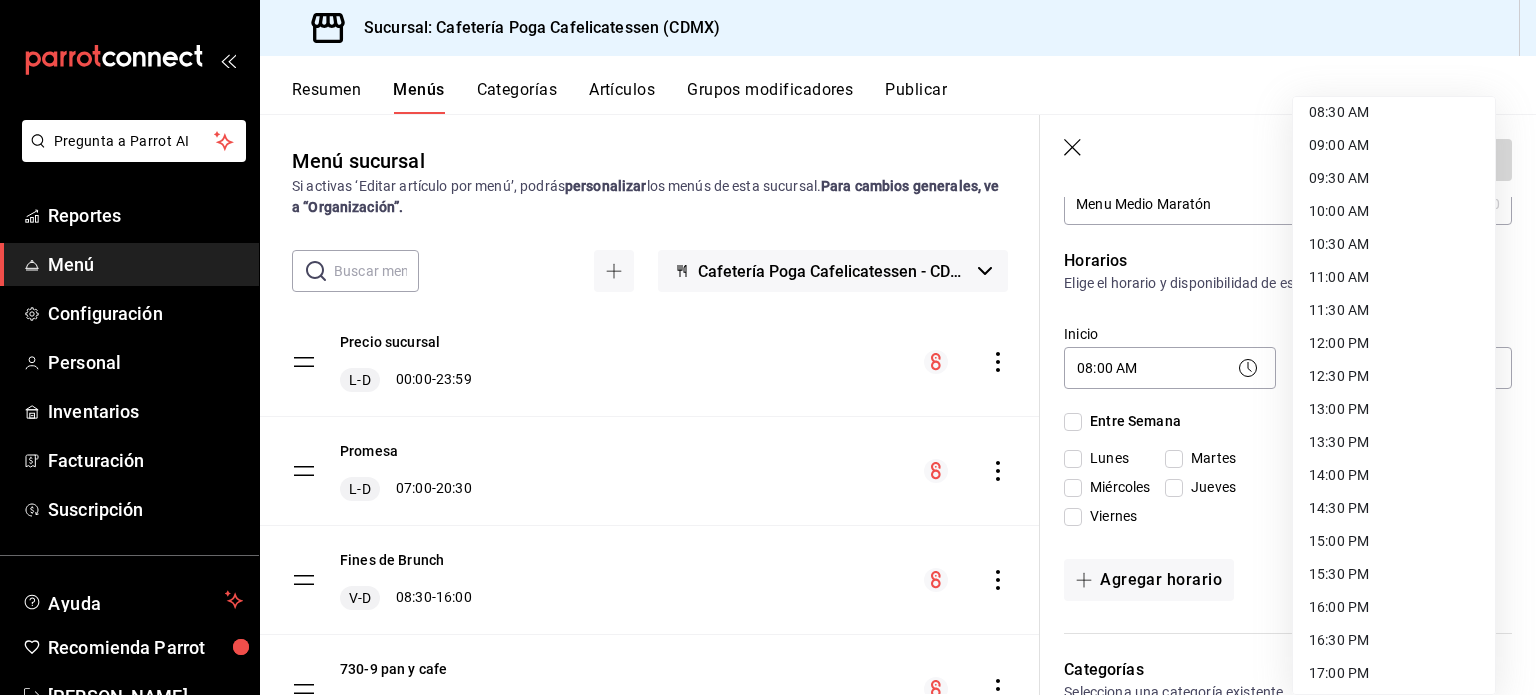 scroll, scrollTop: 635, scrollLeft: 0, axis: vertical 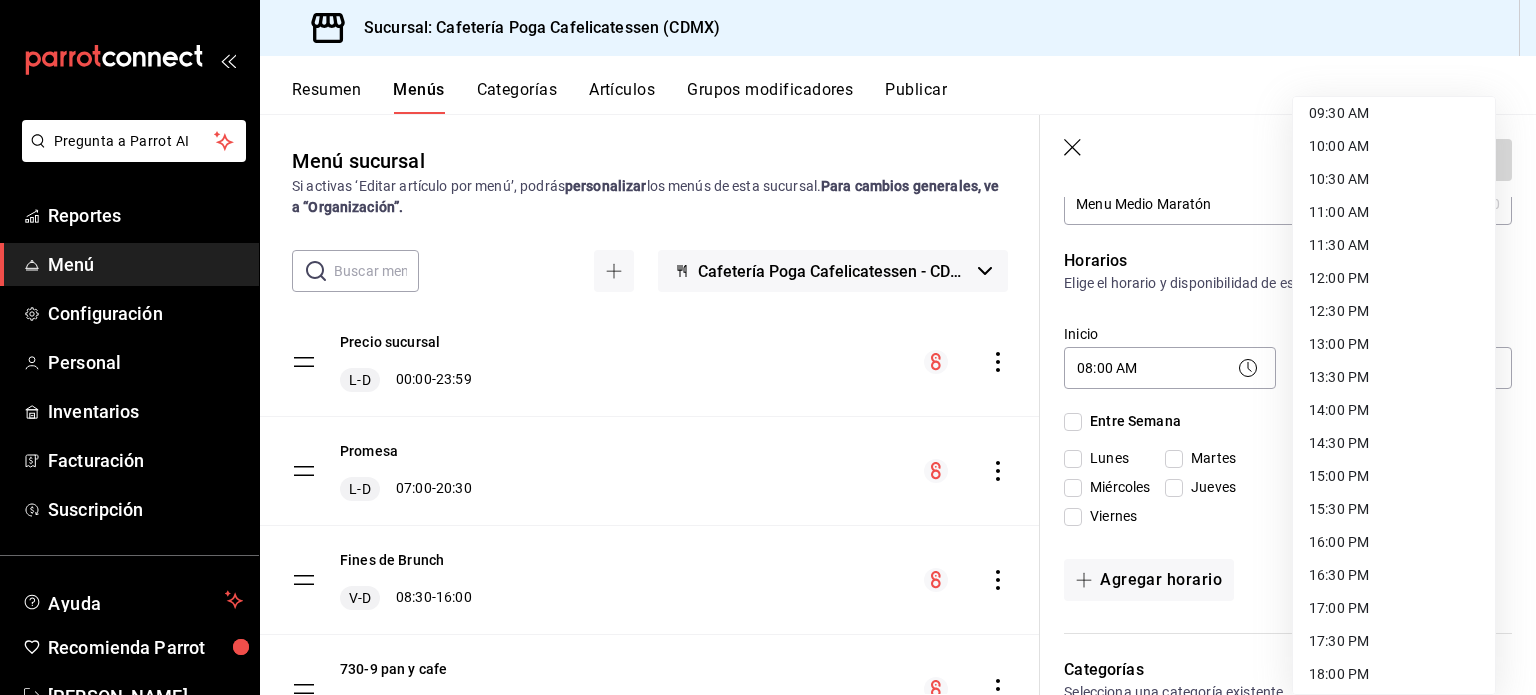 click on "17:00 PM" at bounding box center (1394, 608) 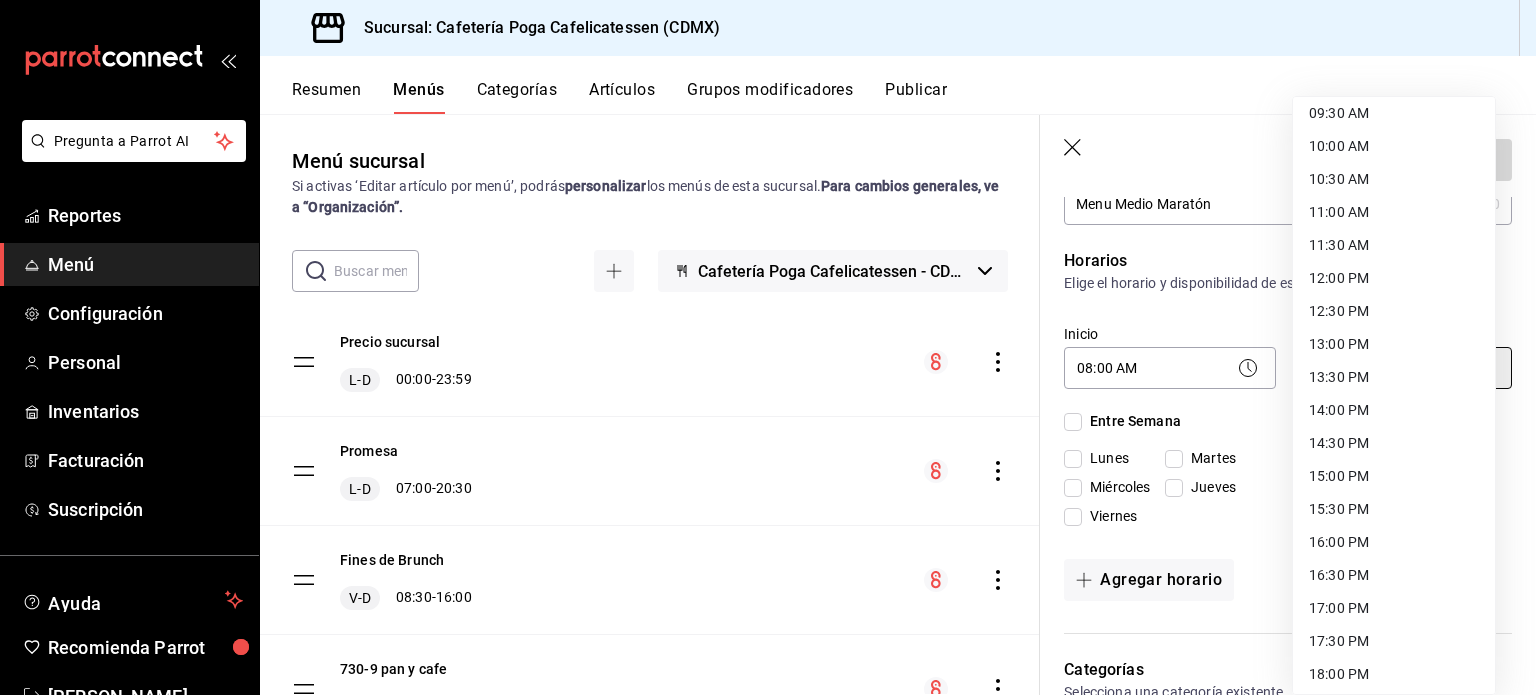 type on "17:00" 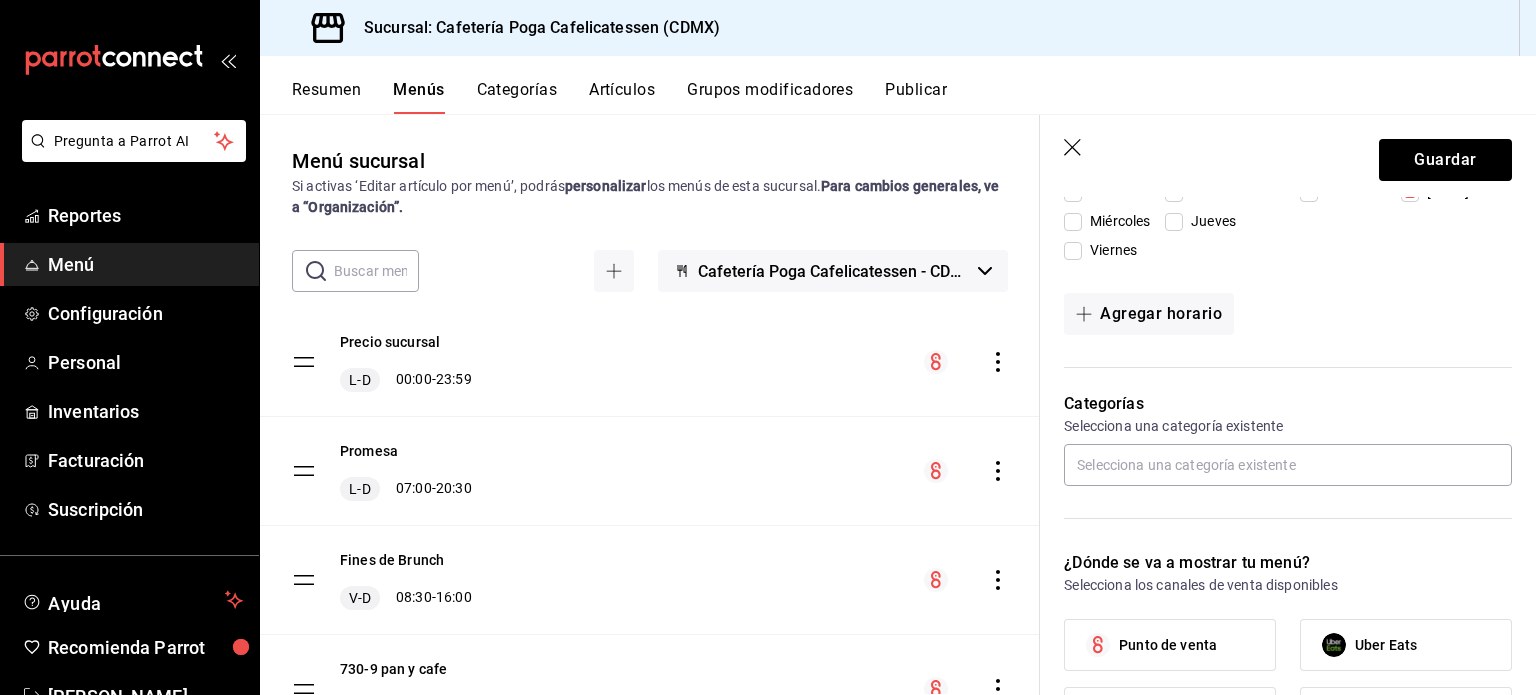 scroll, scrollTop: 364, scrollLeft: 0, axis: vertical 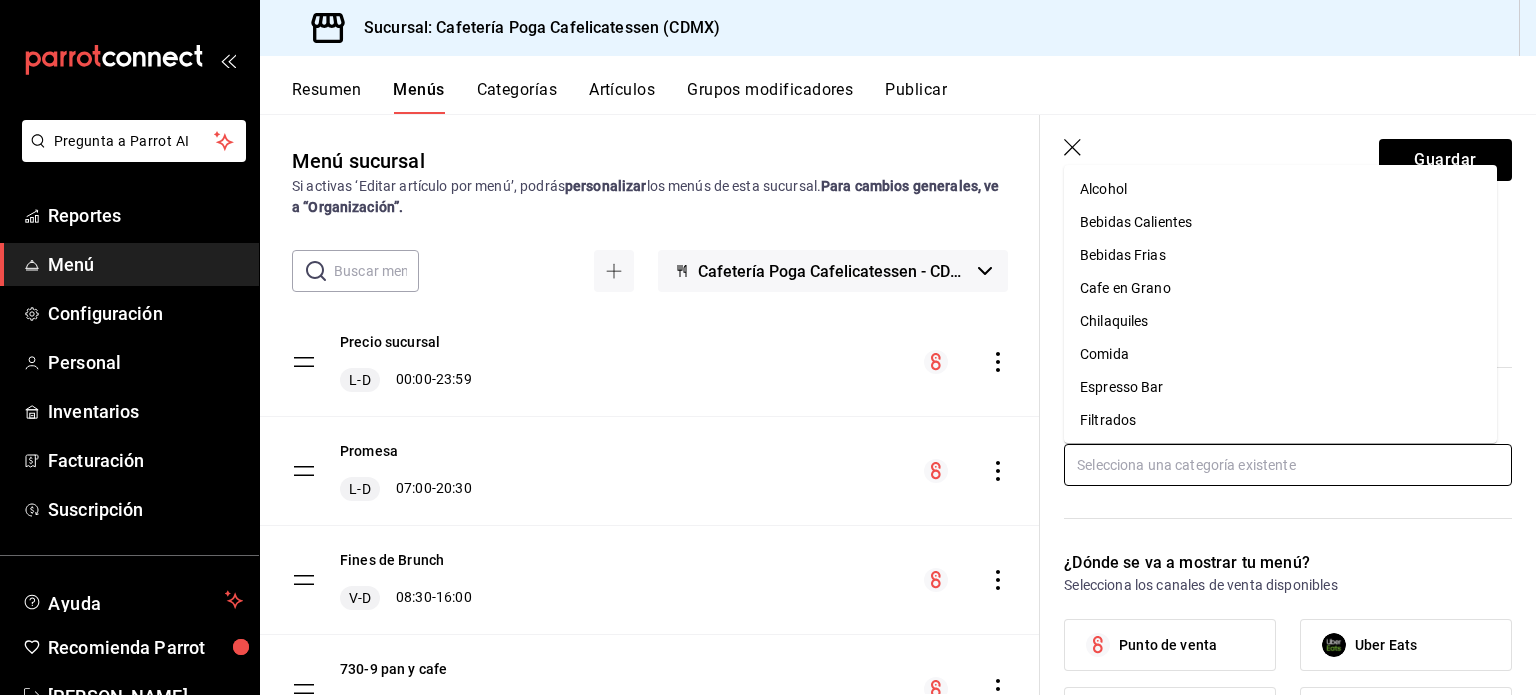 click at bounding box center [1288, 465] 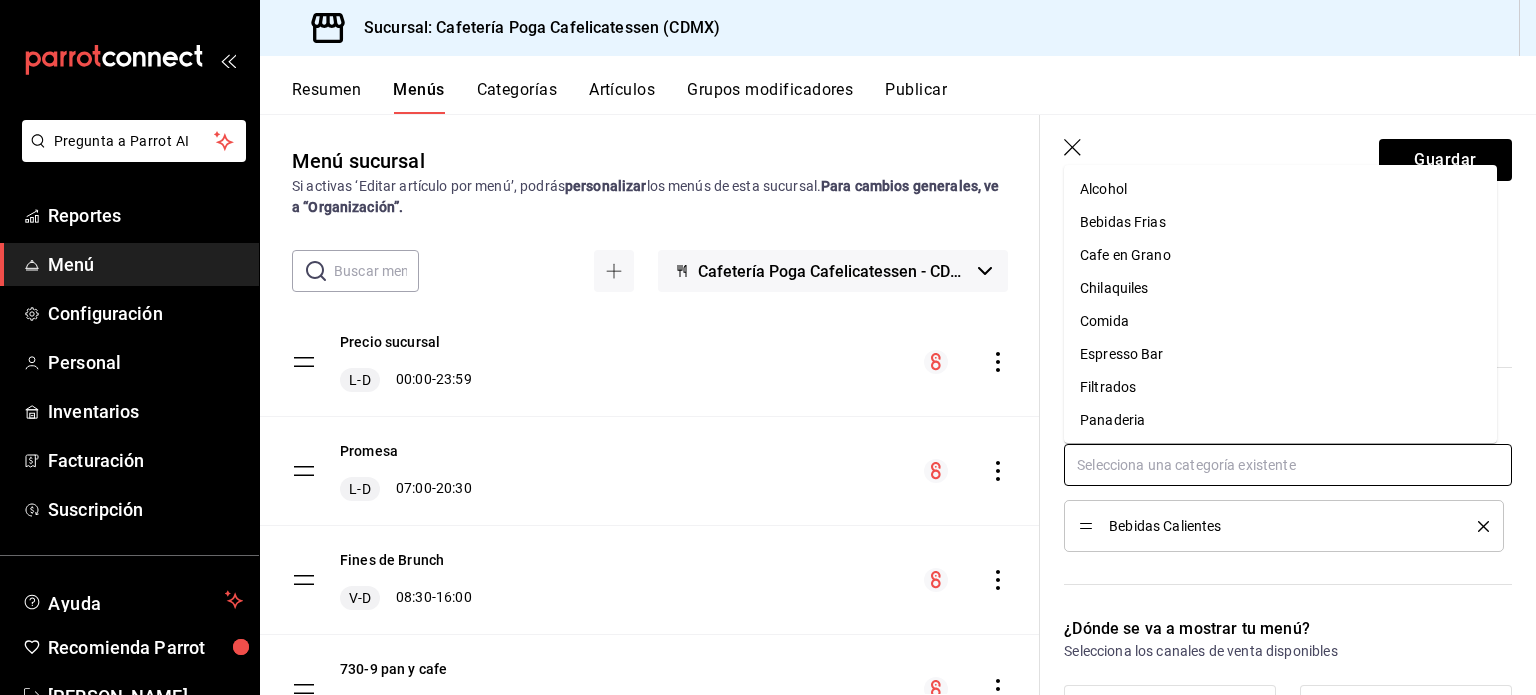 click at bounding box center [1288, 465] 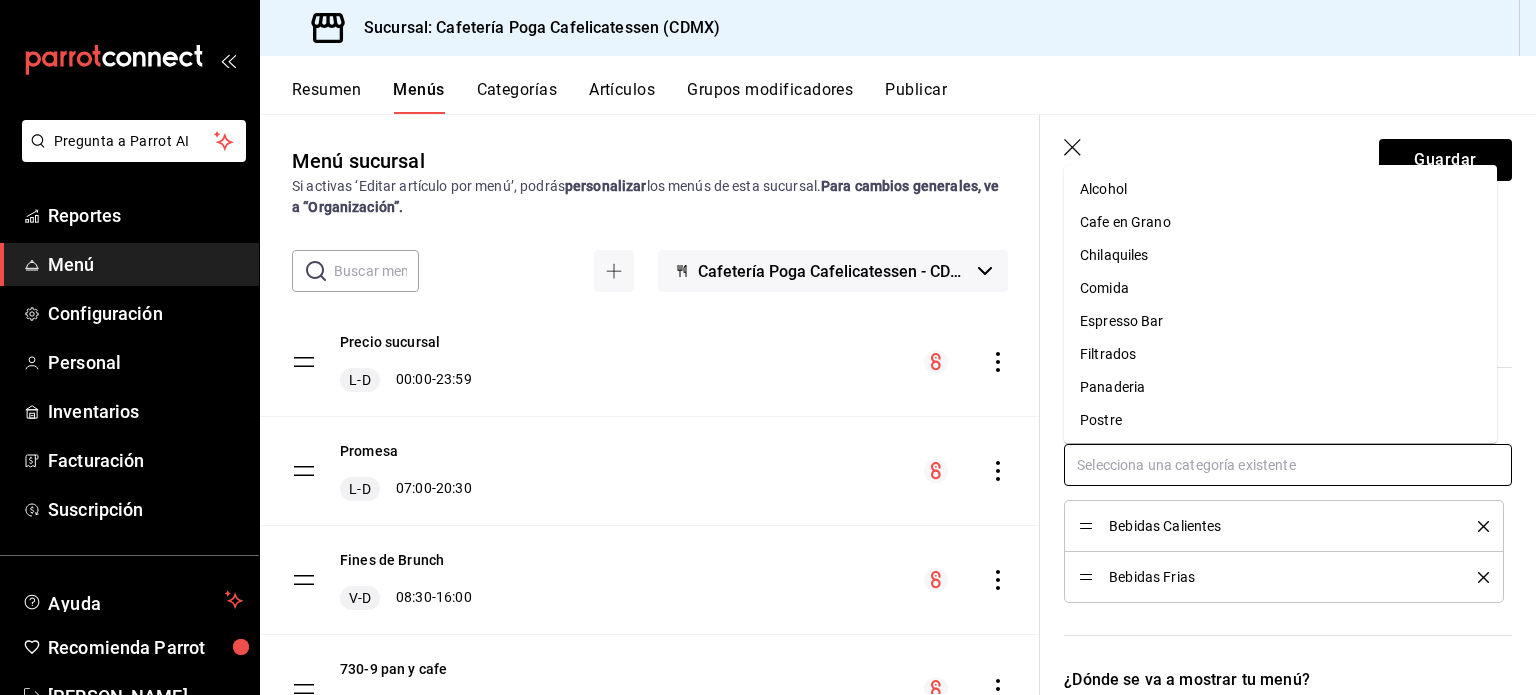 click at bounding box center (1288, 465) 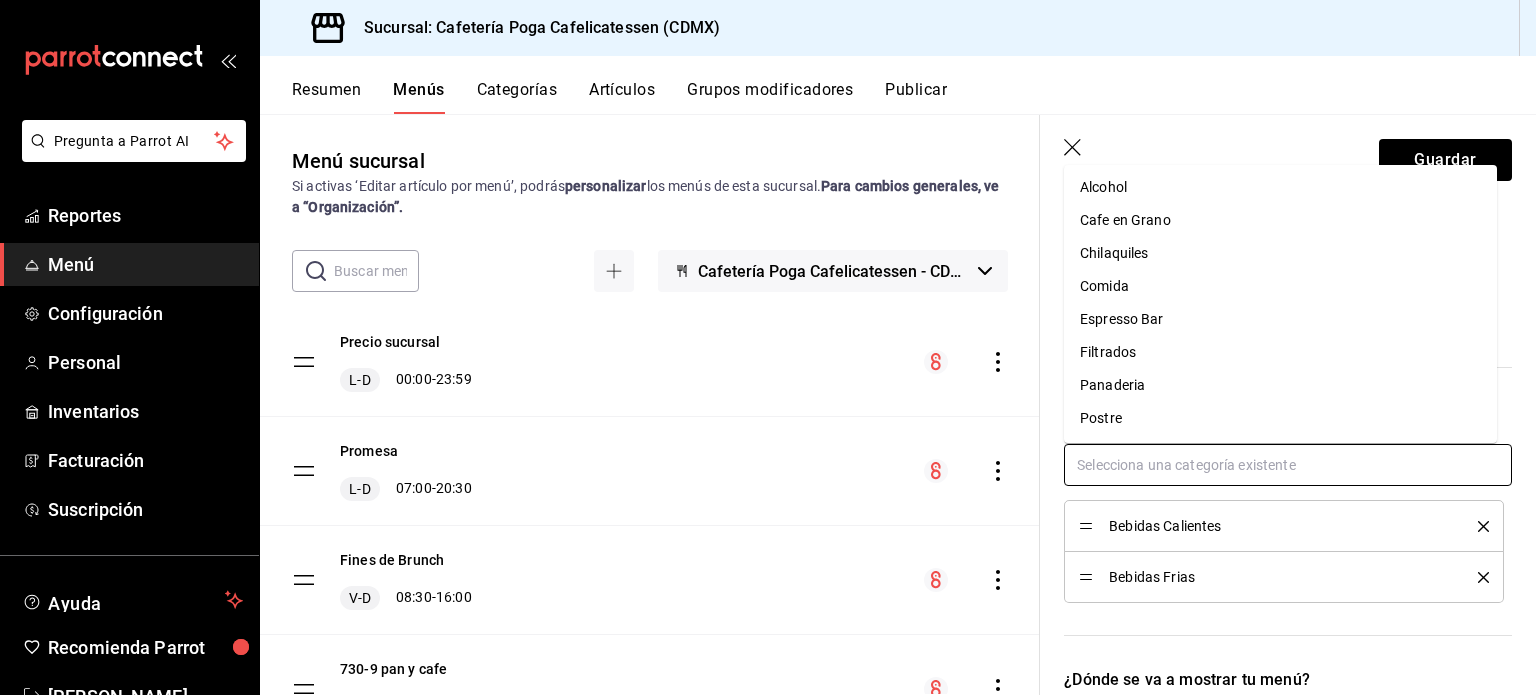 scroll, scrollTop: 0, scrollLeft: 0, axis: both 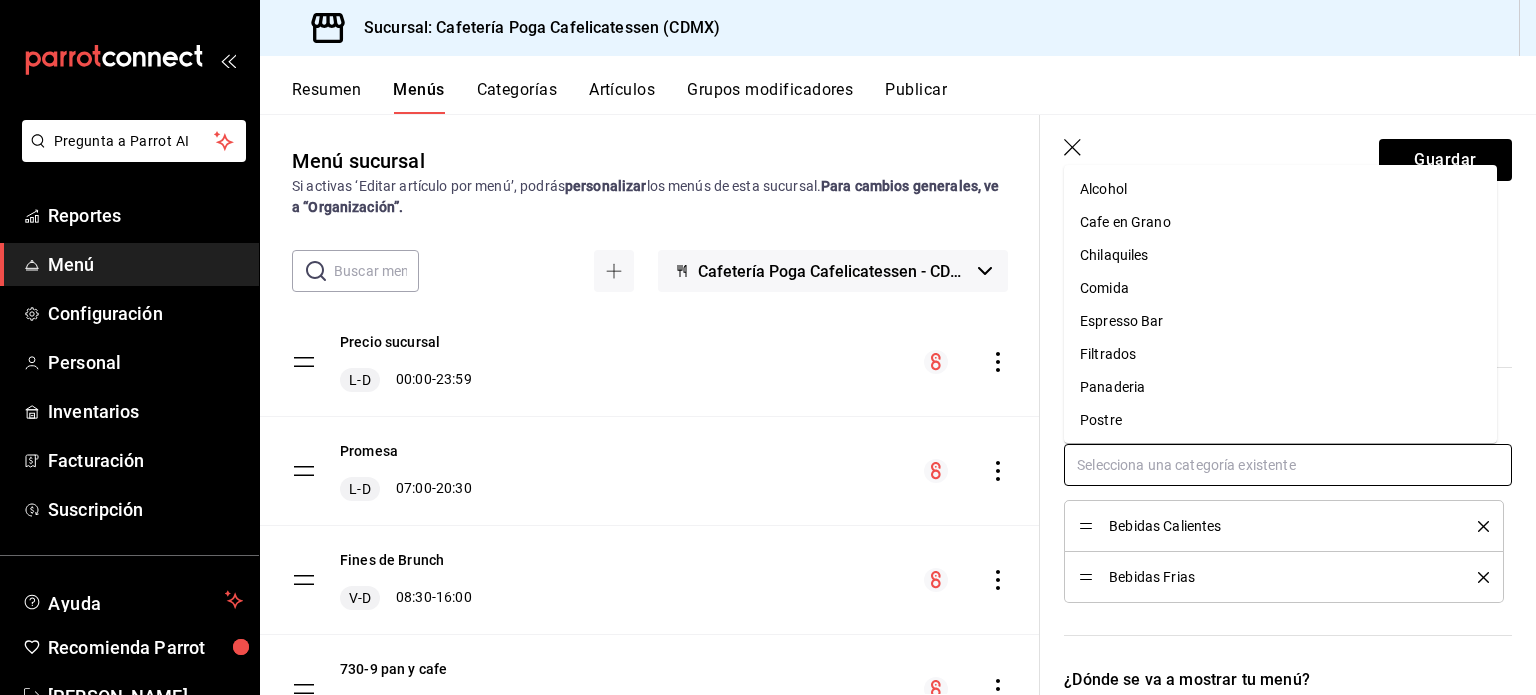 click on "Comida" at bounding box center [1280, 288] 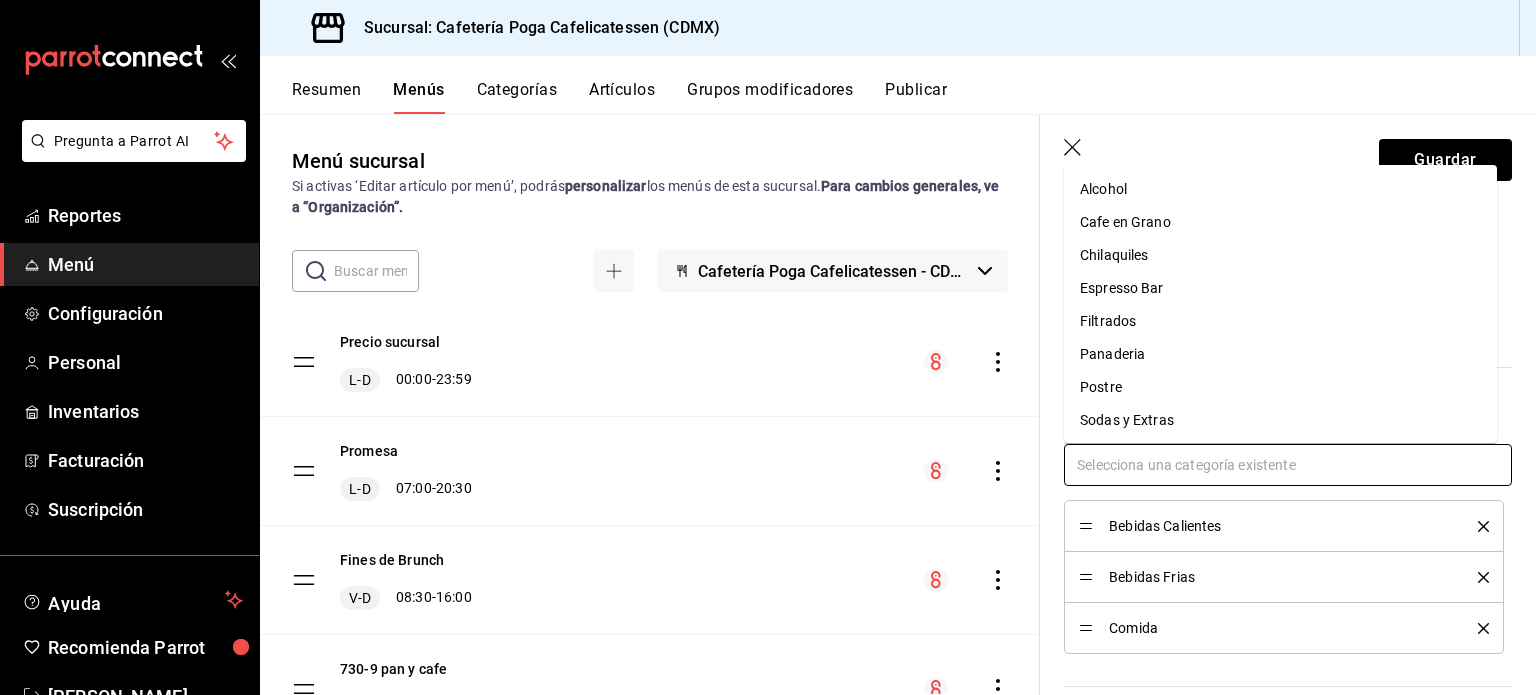click at bounding box center (1288, 465) 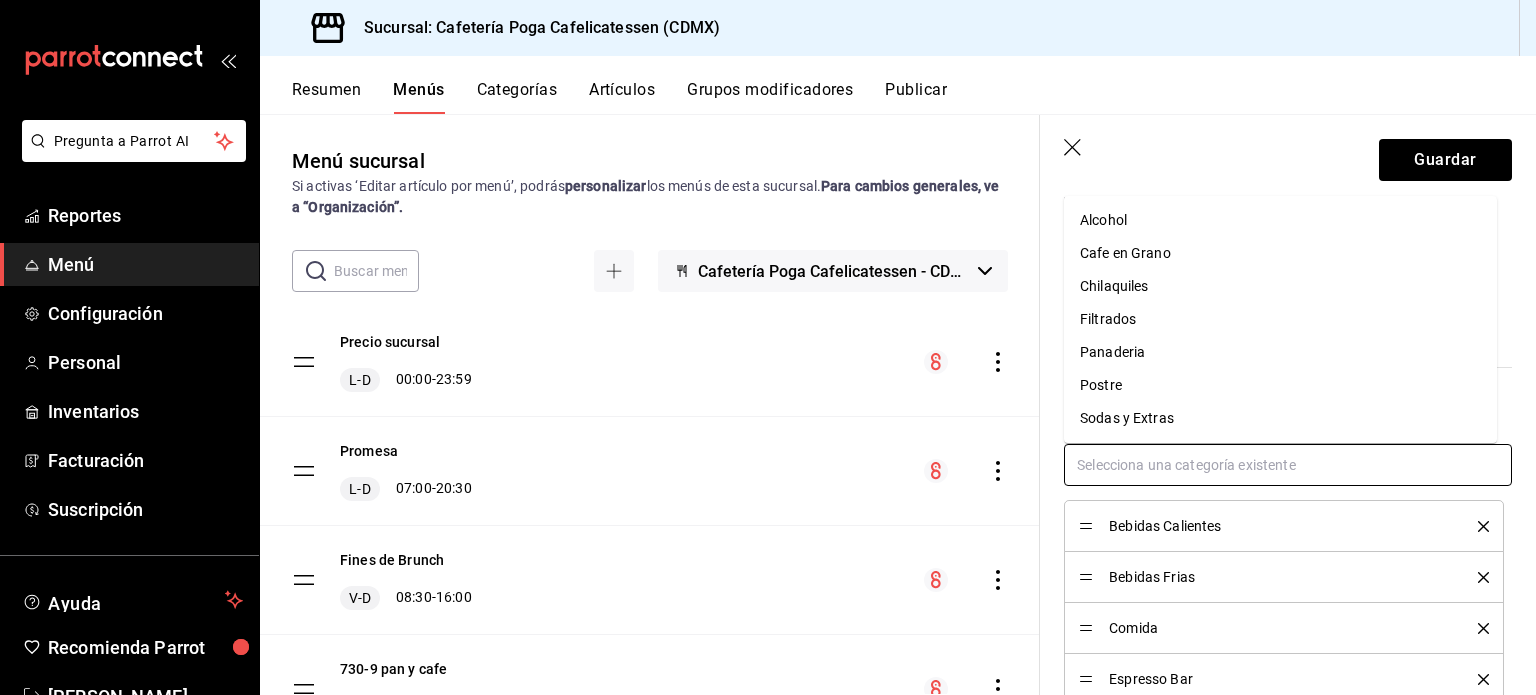 click at bounding box center [1288, 465] 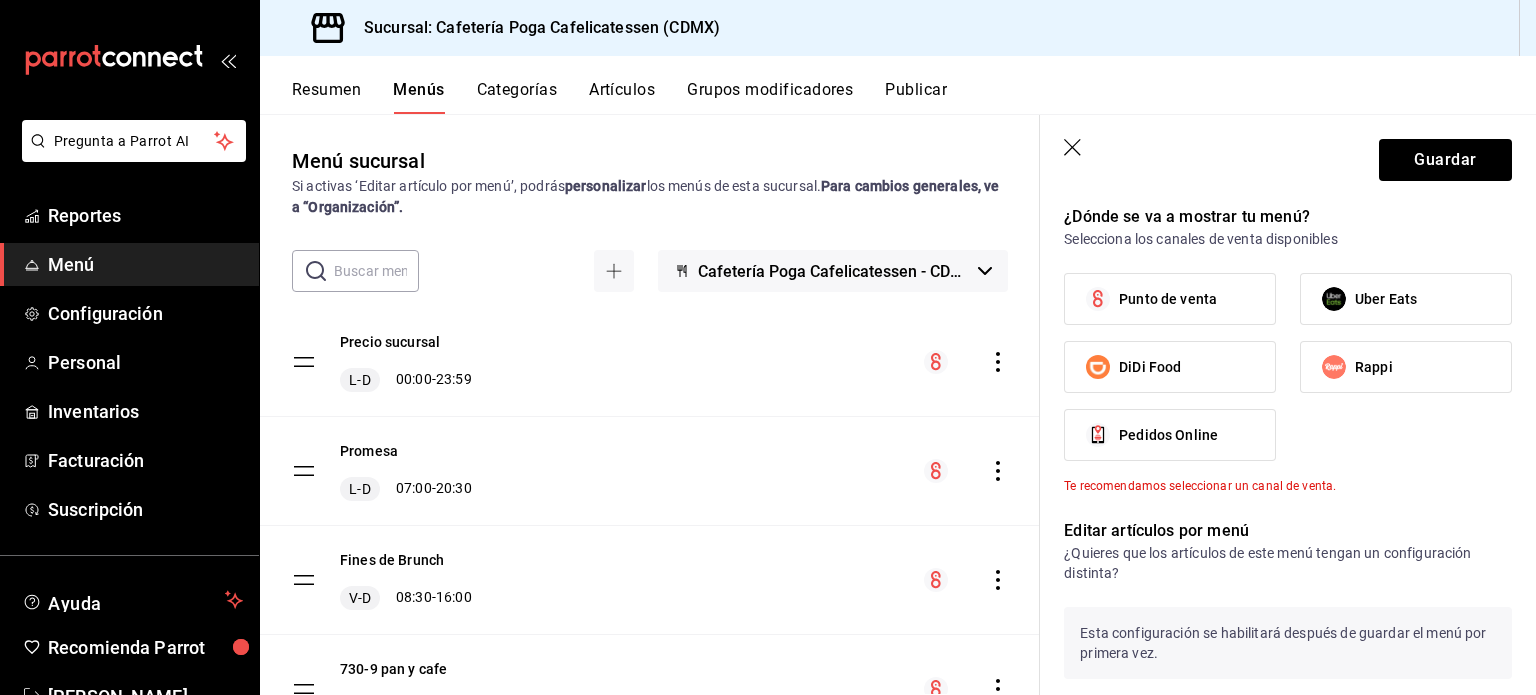 scroll, scrollTop: 980, scrollLeft: 0, axis: vertical 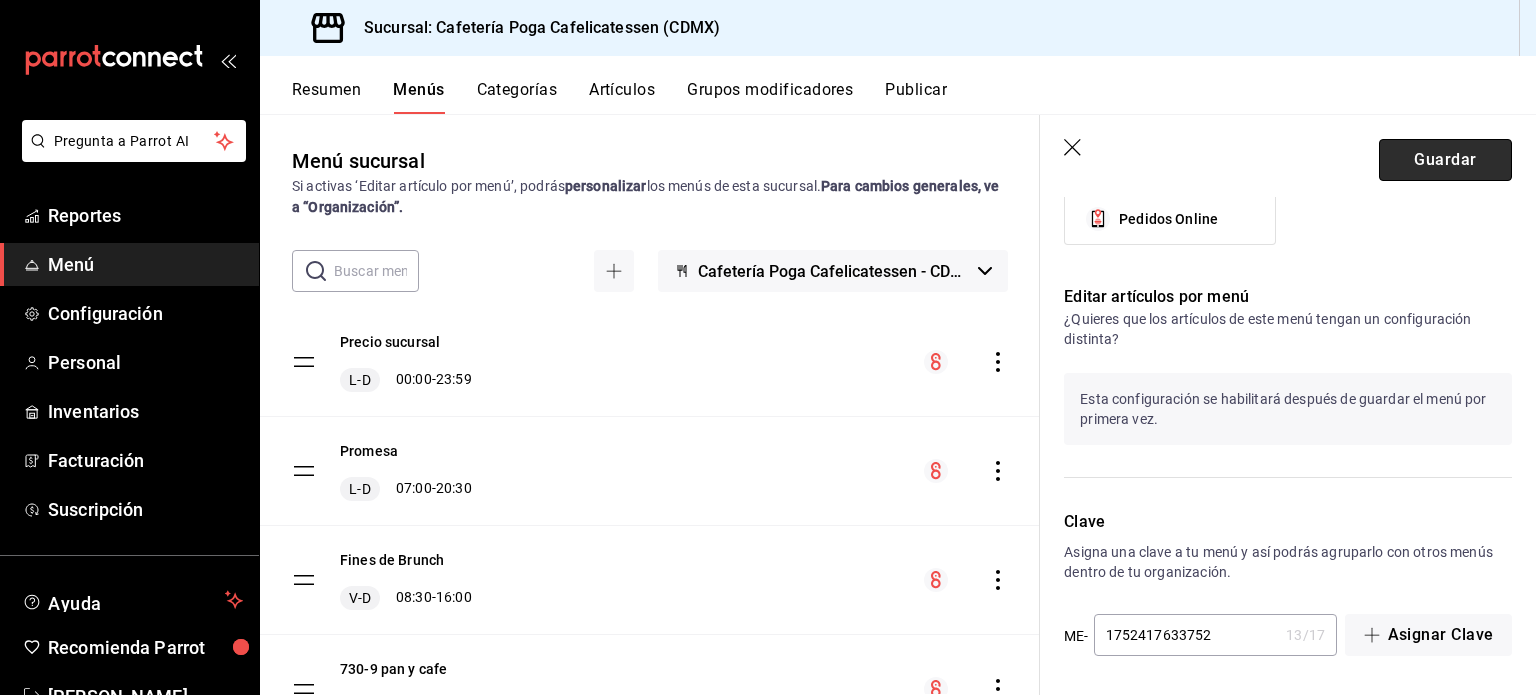 click on "Guardar" at bounding box center (1445, 160) 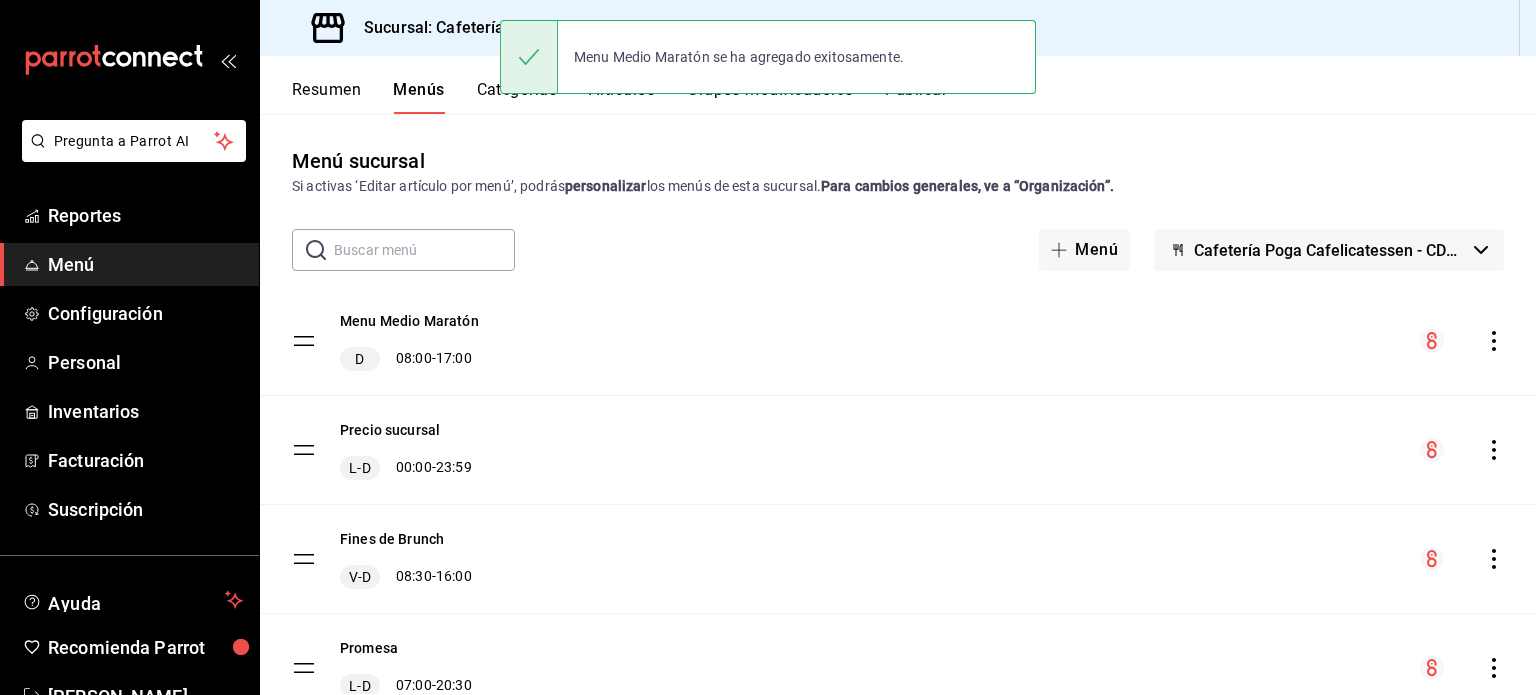 scroll, scrollTop: 0, scrollLeft: 0, axis: both 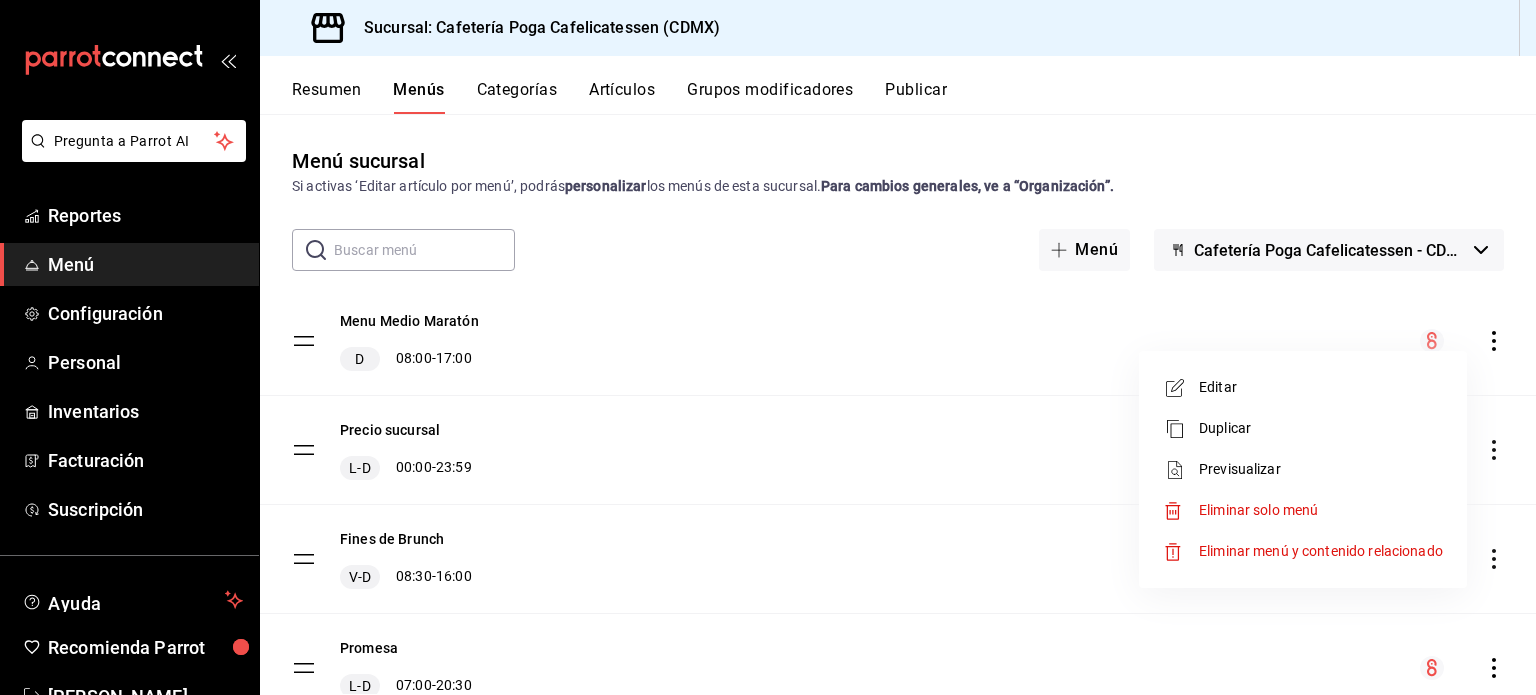 click on "Editar" at bounding box center [1321, 387] 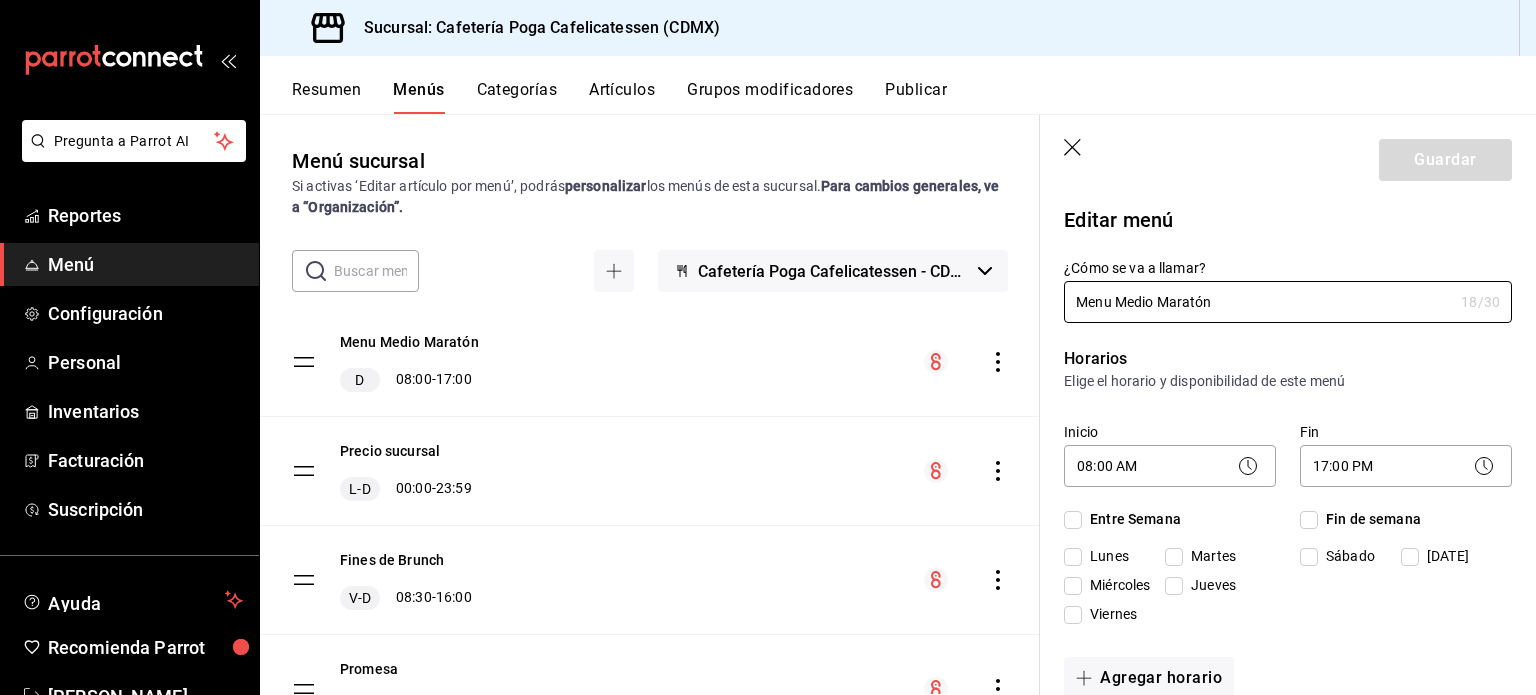 checkbox on "true" 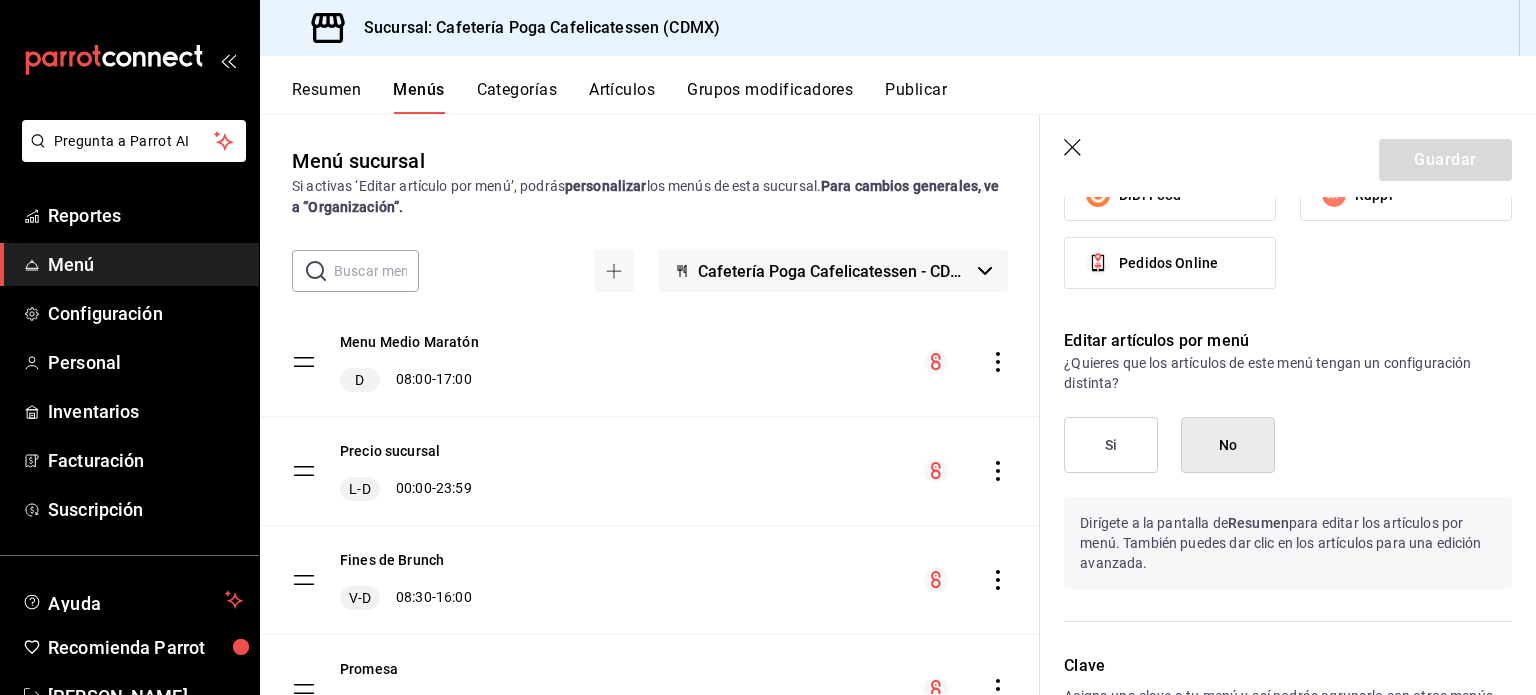 scroll, scrollTop: 1296, scrollLeft: 0, axis: vertical 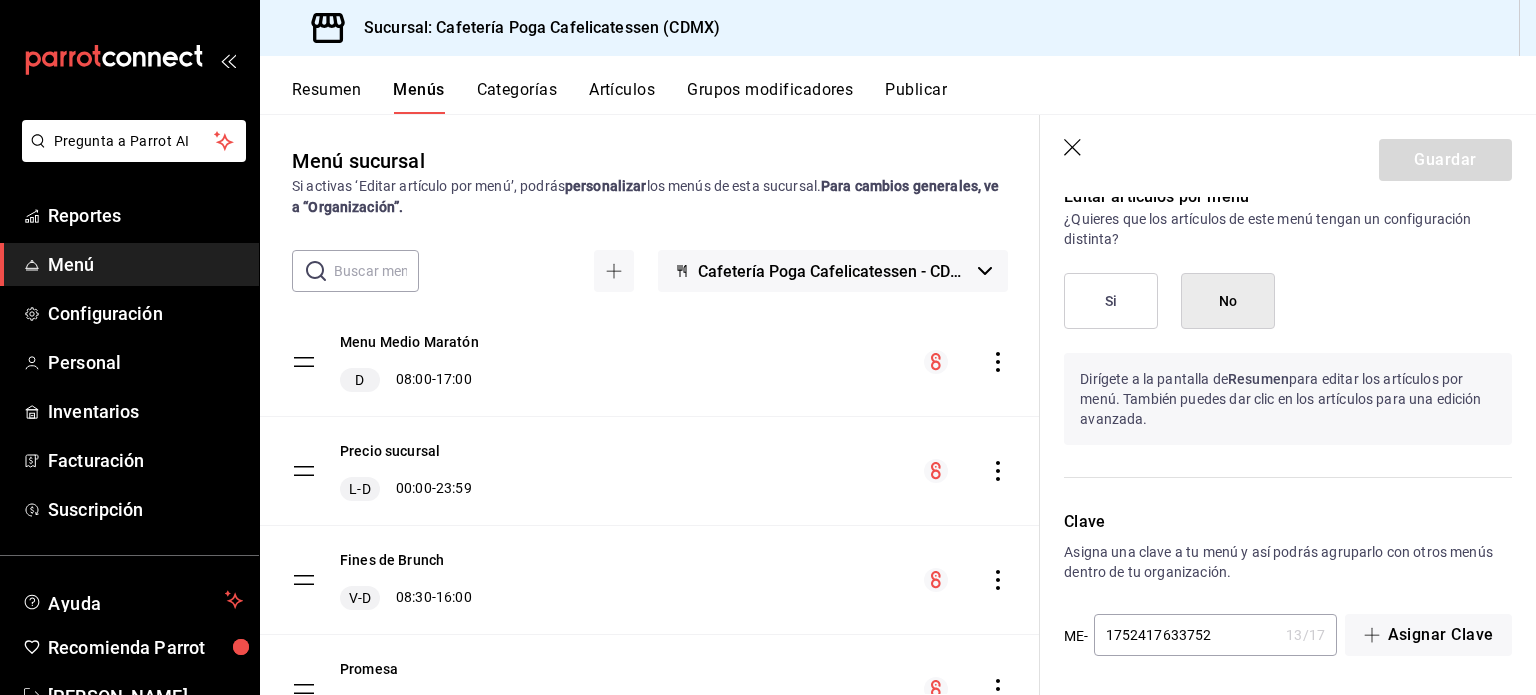 click on "Si" at bounding box center [1111, 301] 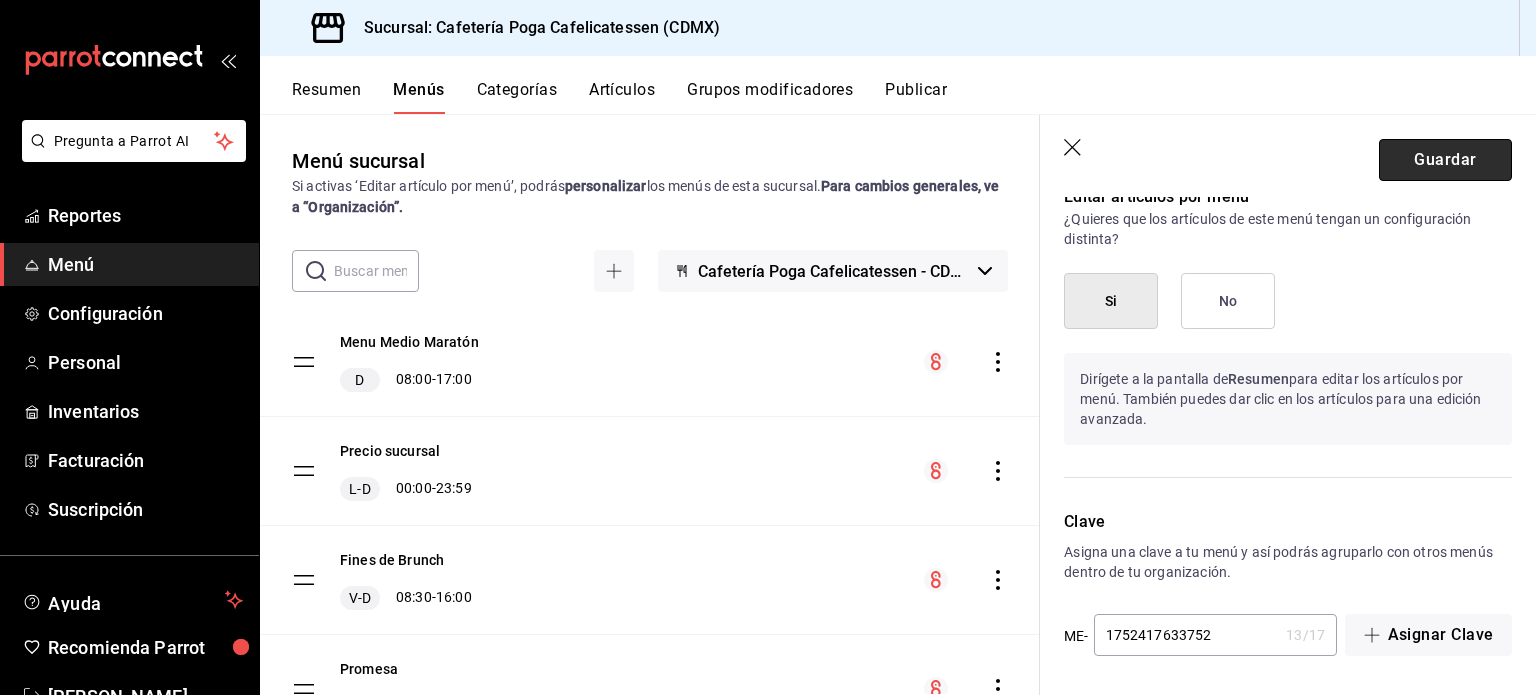 click on "Guardar" at bounding box center (1445, 160) 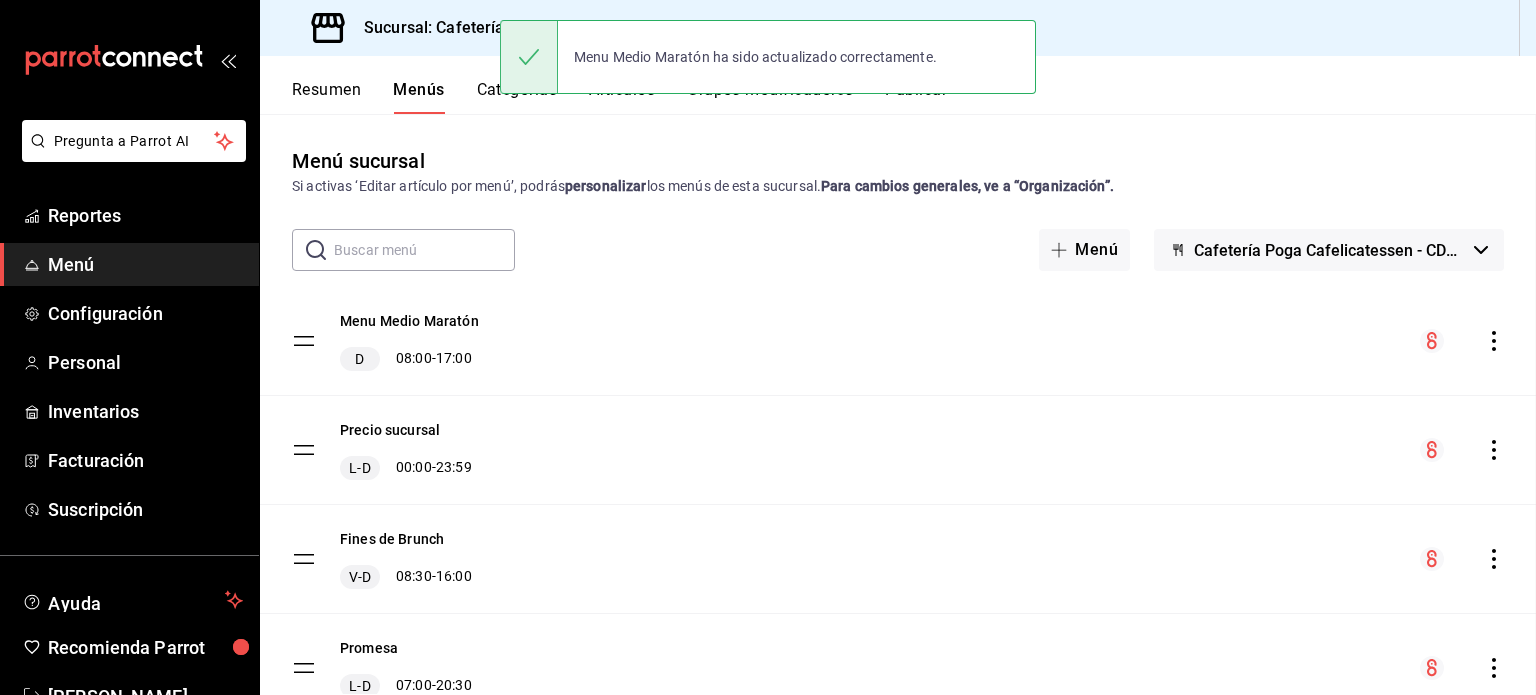 scroll, scrollTop: 0, scrollLeft: 0, axis: both 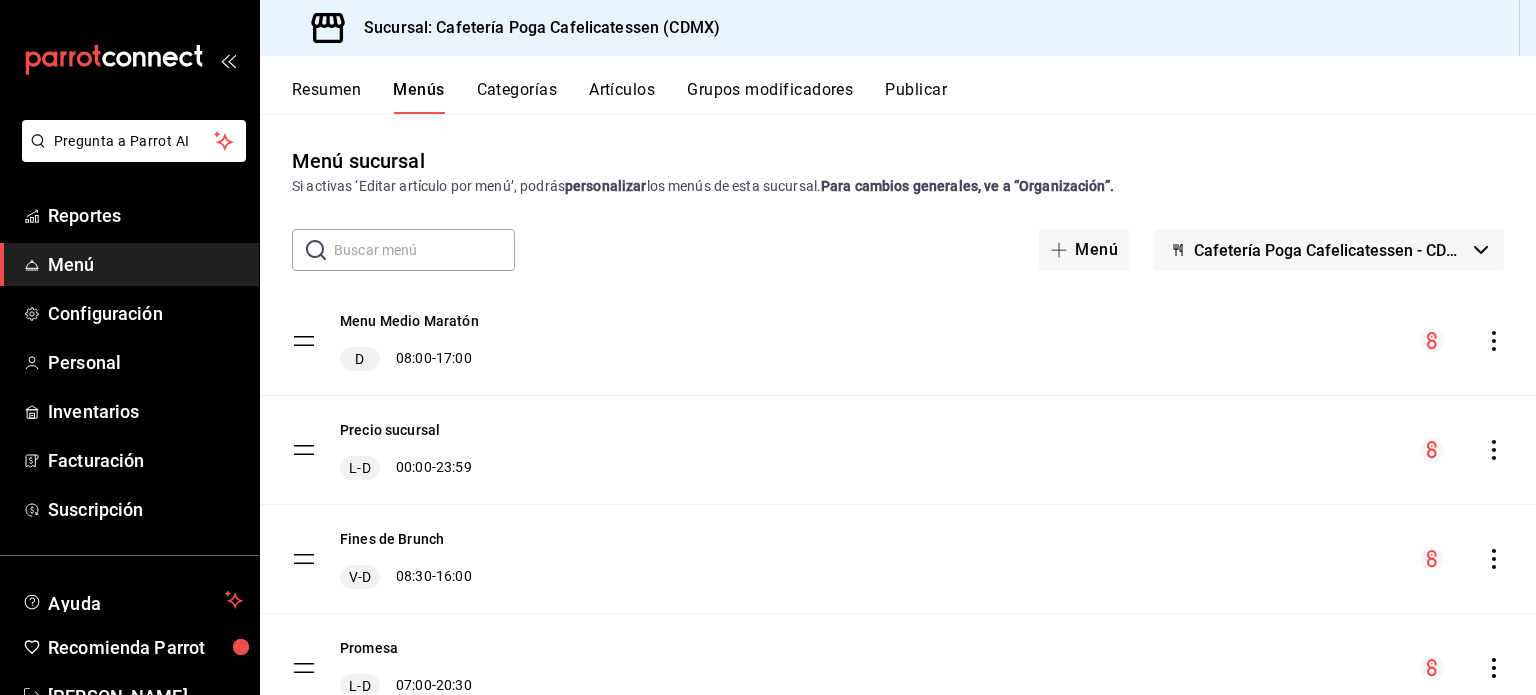 click on "Resumen" at bounding box center [326, 97] 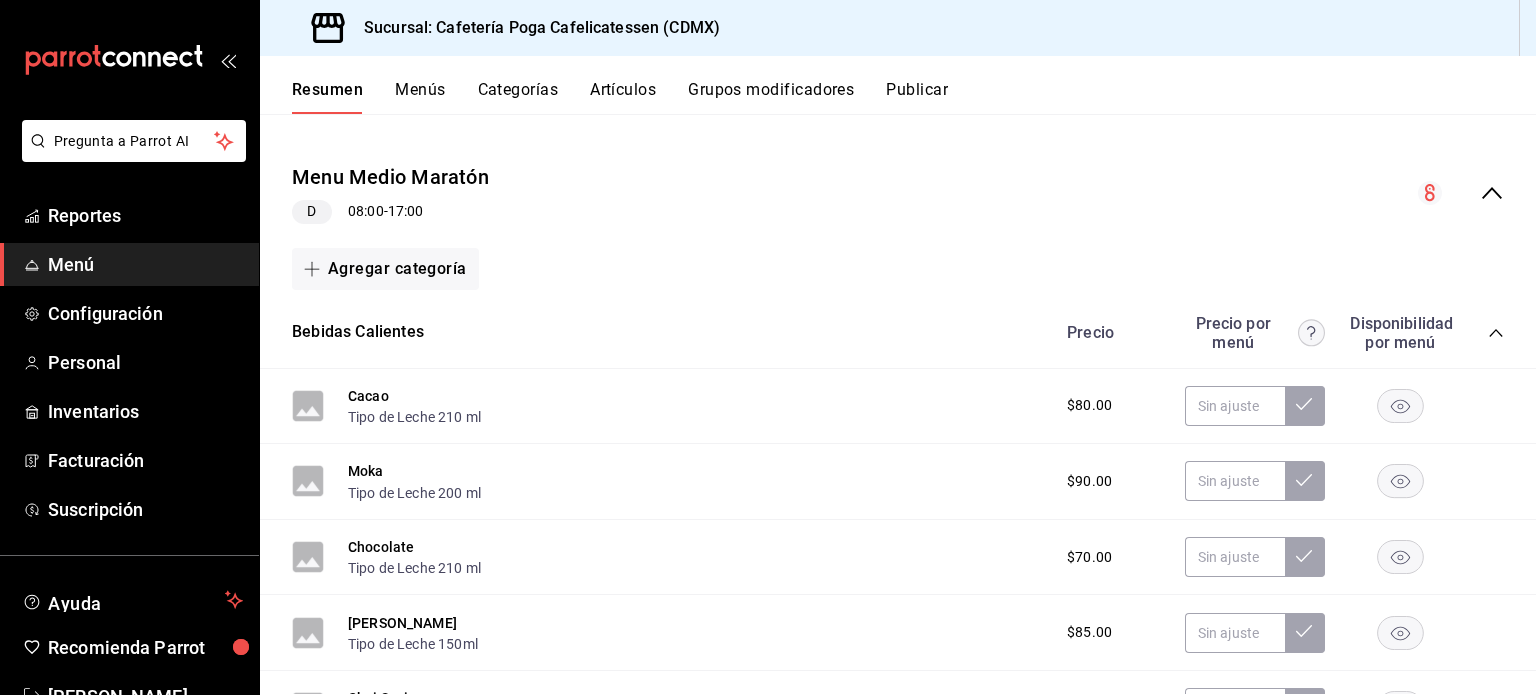 scroll, scrollTop: 156, scrollLeft: 0, axis: vertical 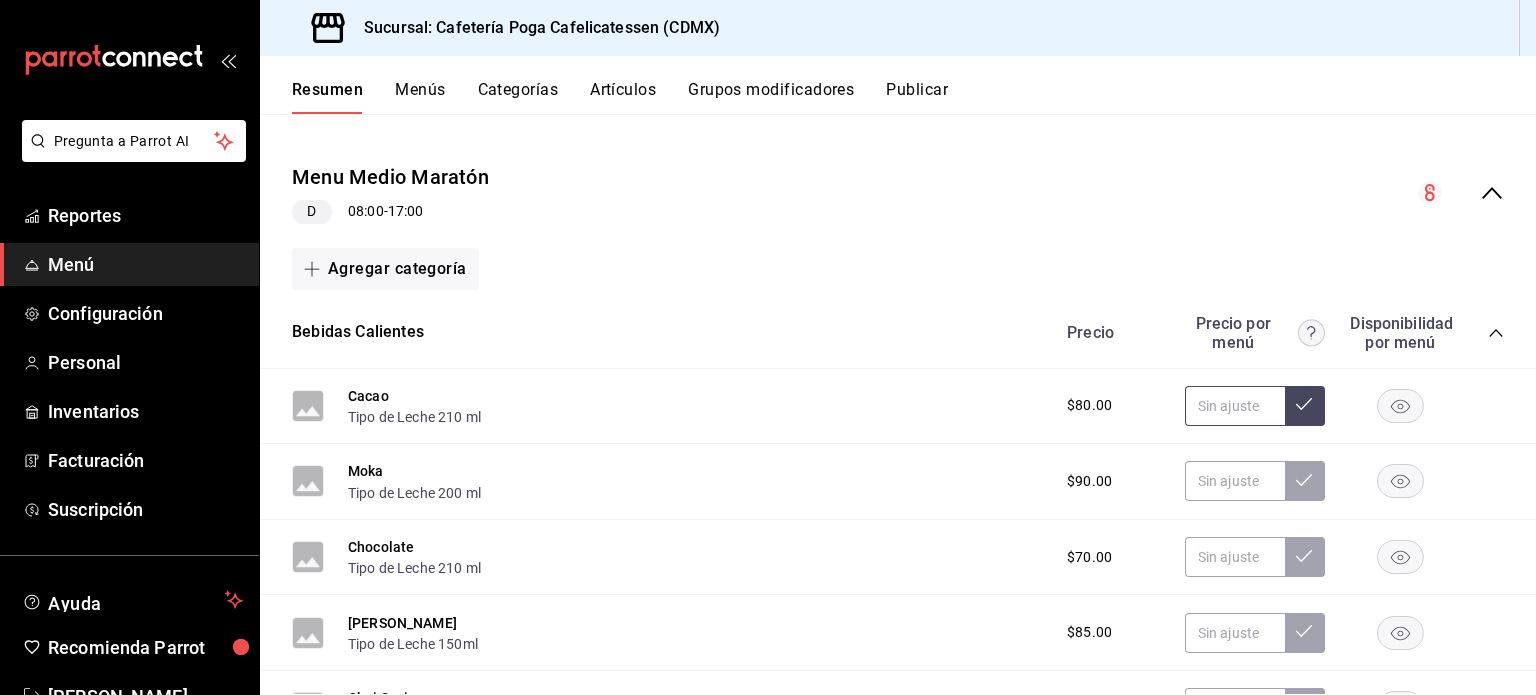 click at bounding box center [1235, 406] 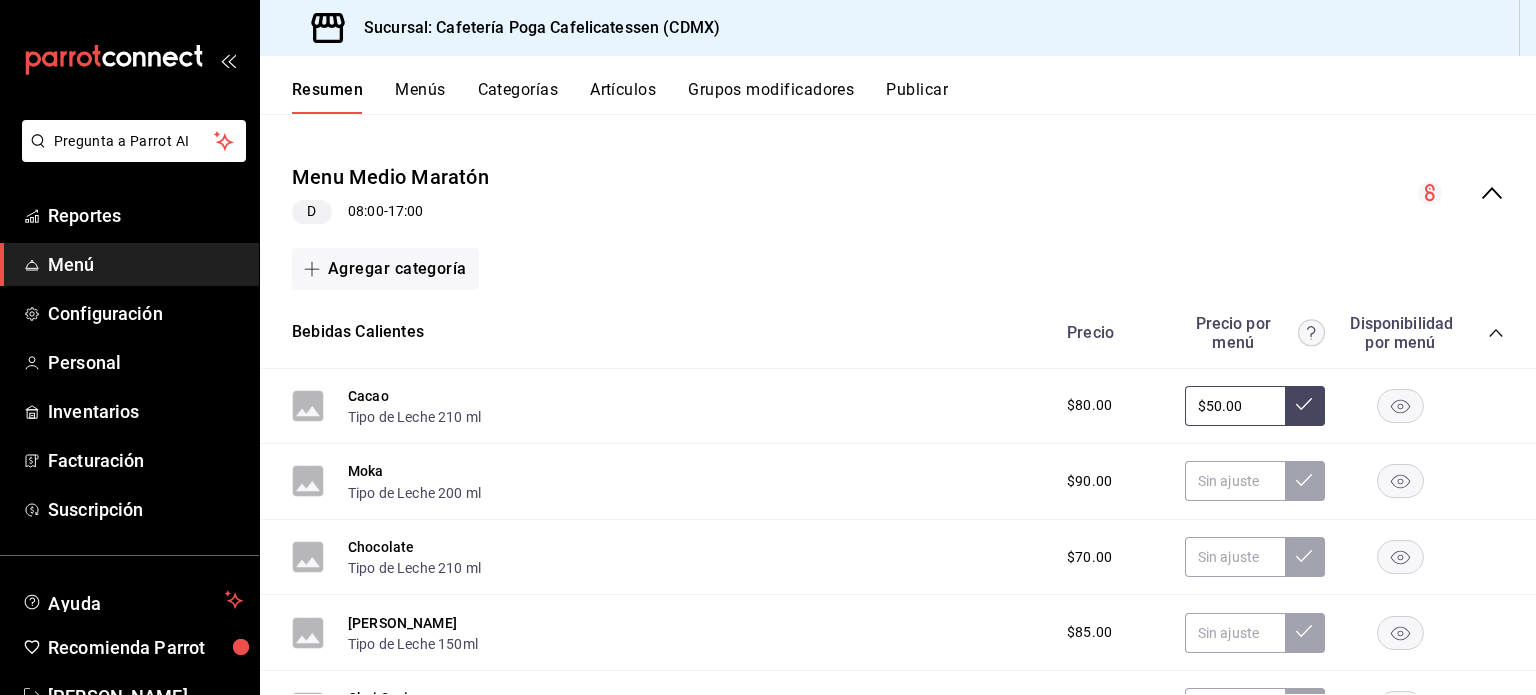 type on "$5.00" 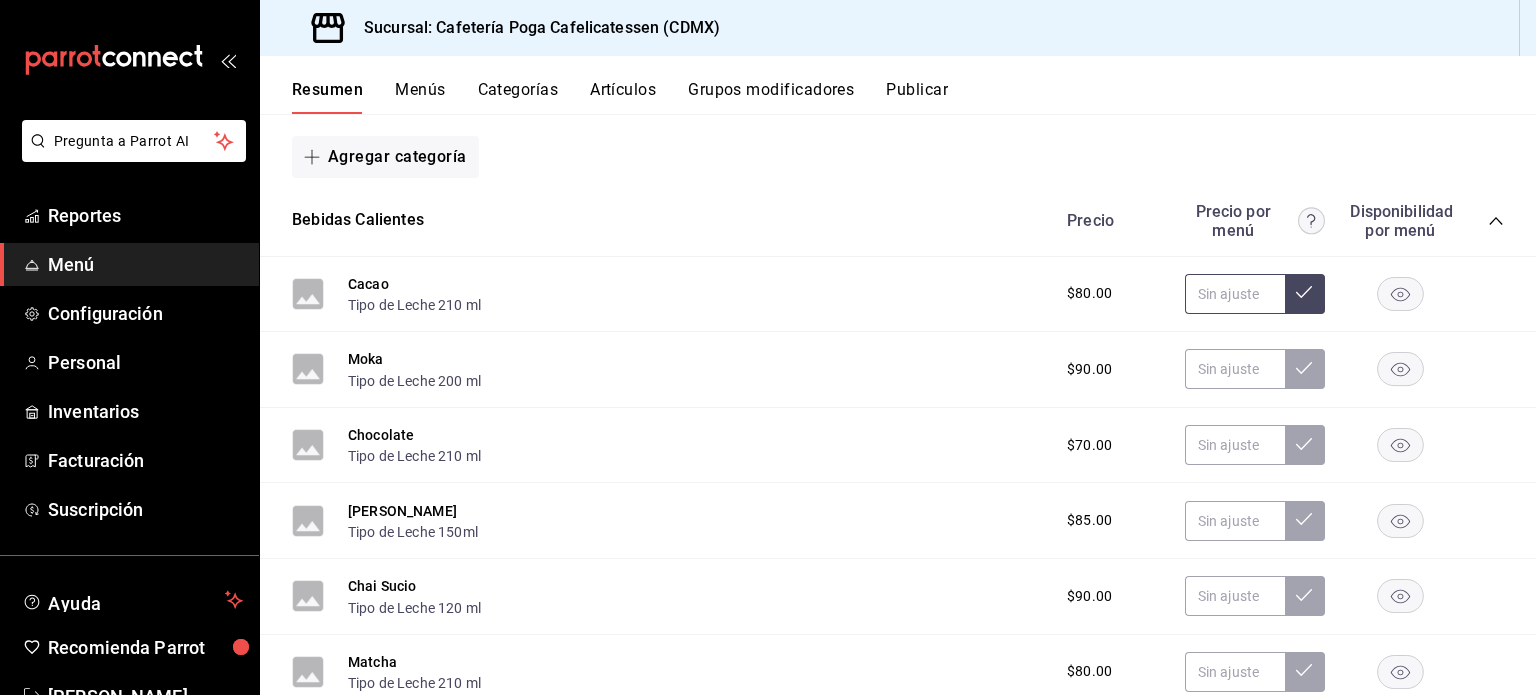 scroll, scrollTop: 268, scrollLeft: 0, axis: vertical 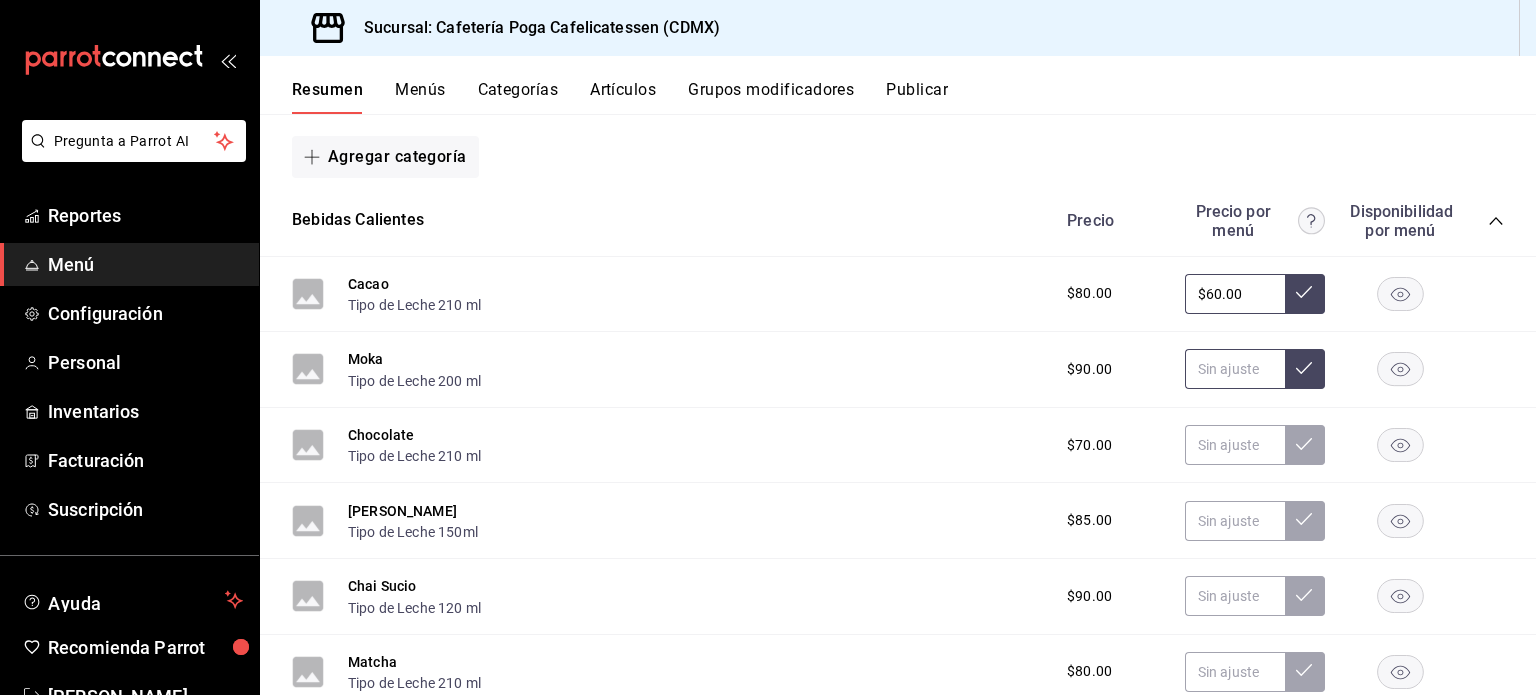 type on "$60.00" 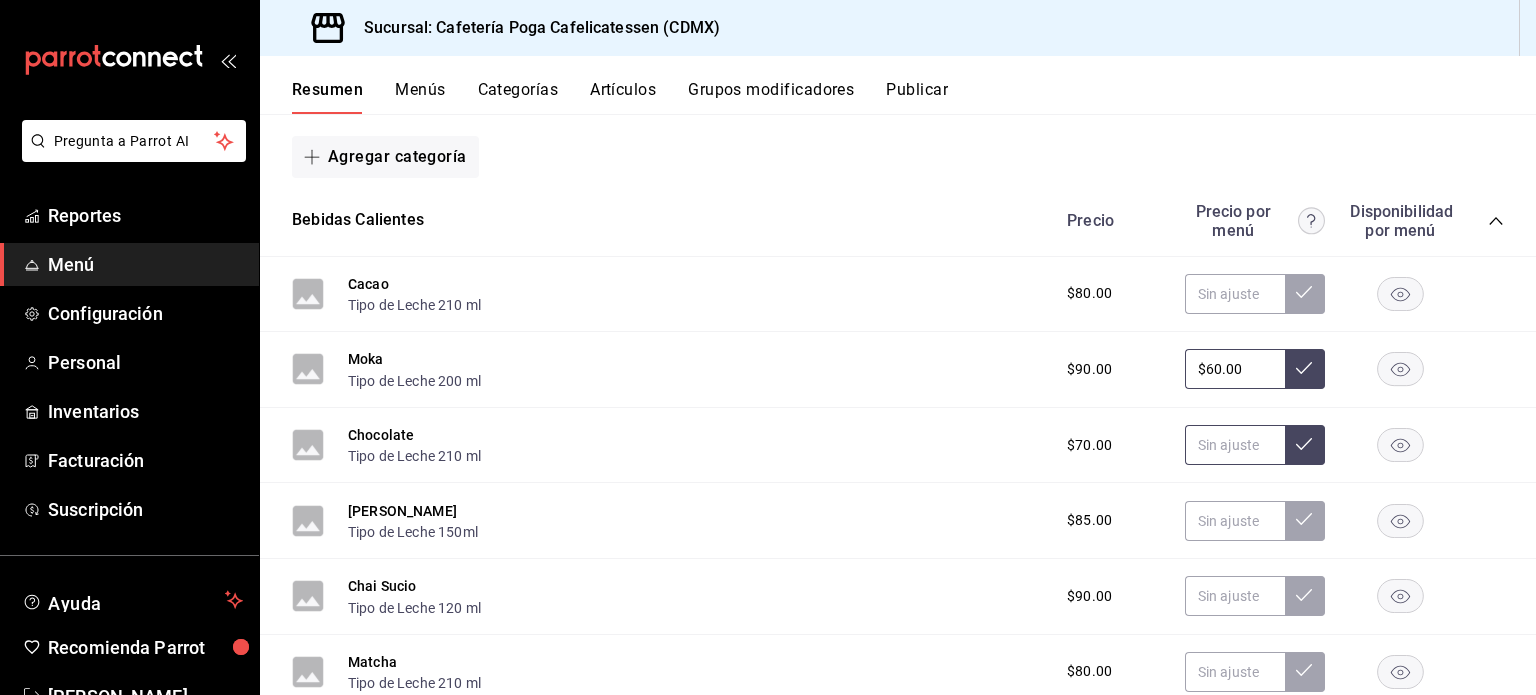 type on "$60.00" 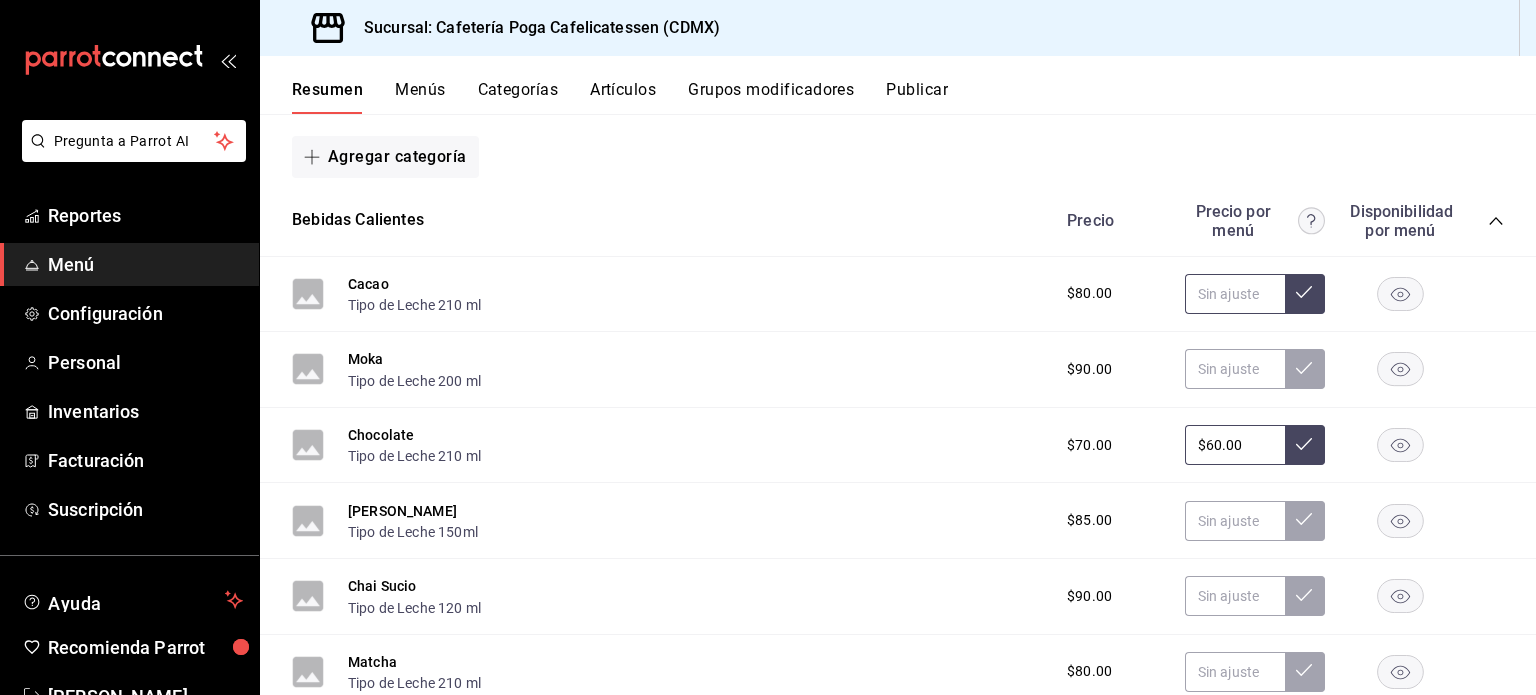 drag, startPoint x: 1209, startPoint y: 455, endPoint x: 1220, endPoint y: 303, distance: 152.3975 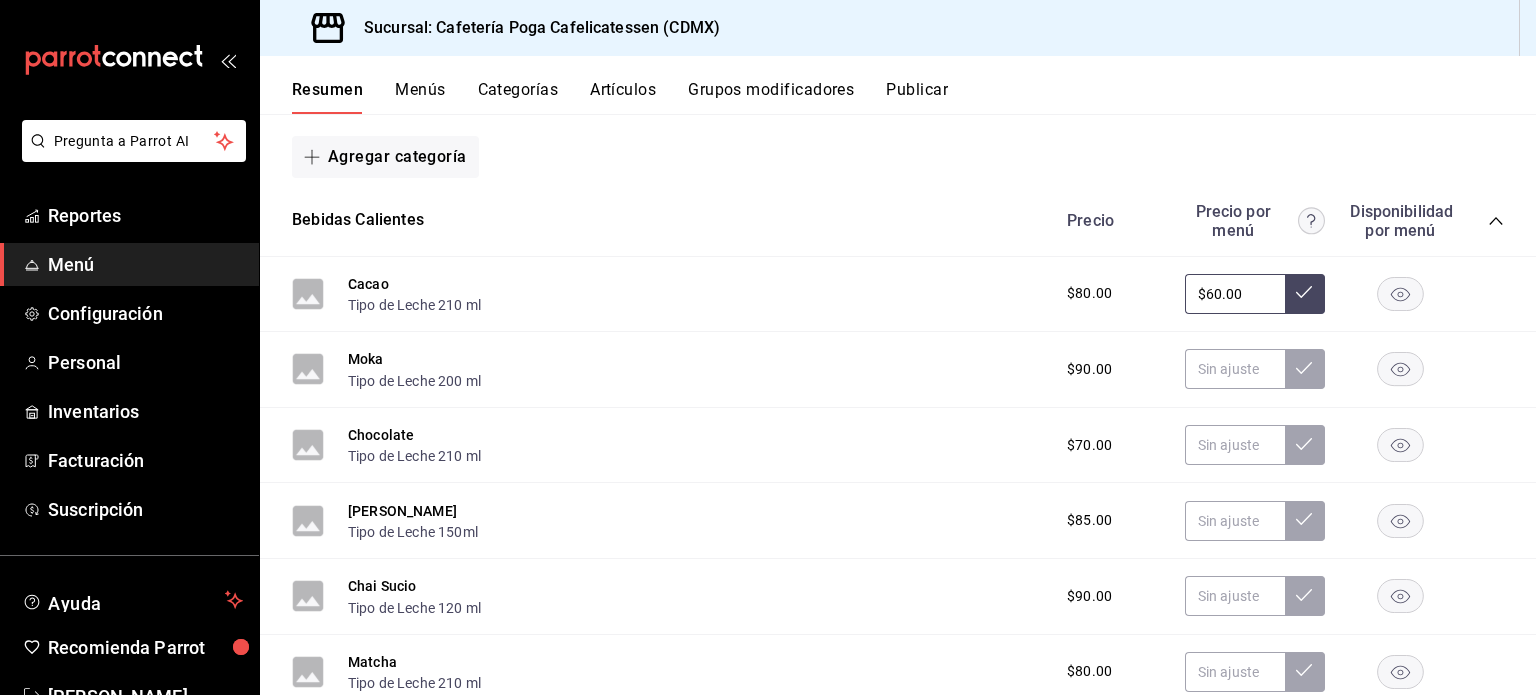 type on "$60.00" 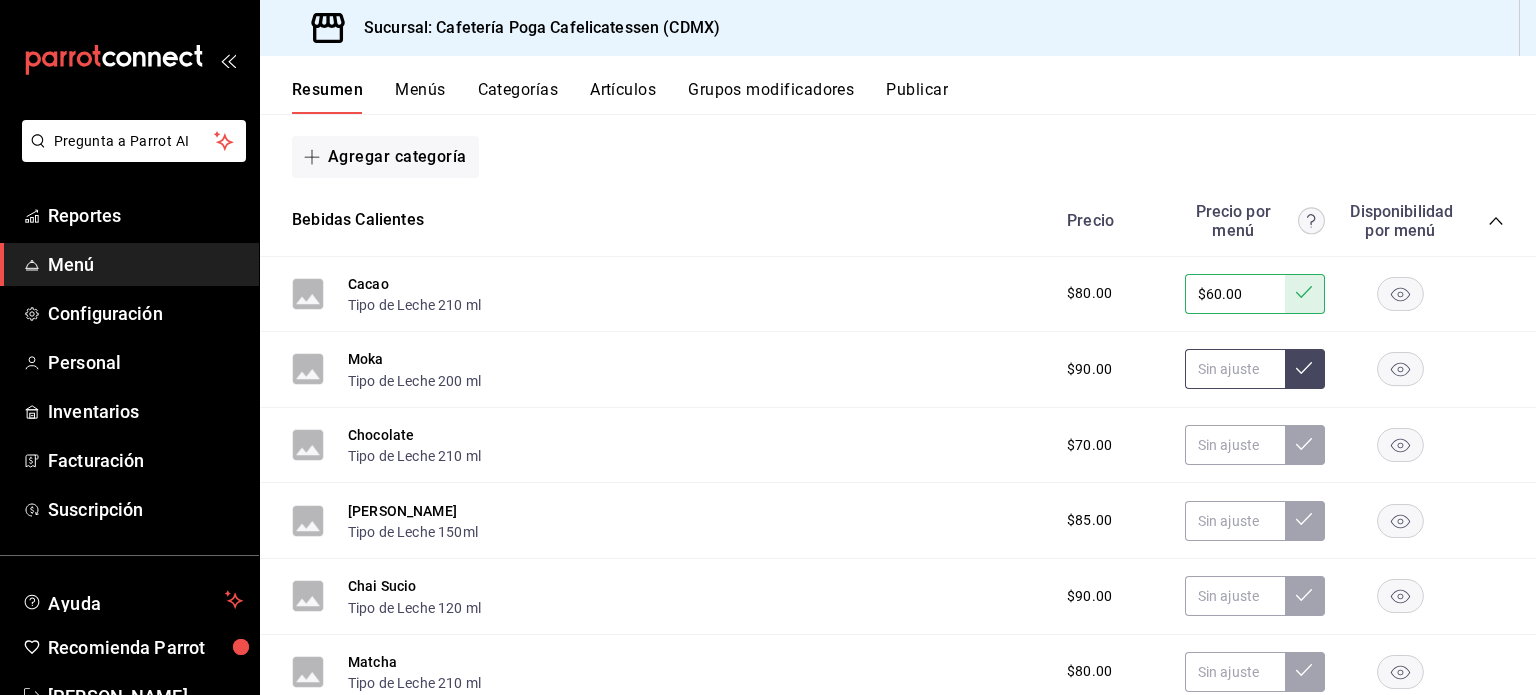 click at bounding box center [1235, 369] 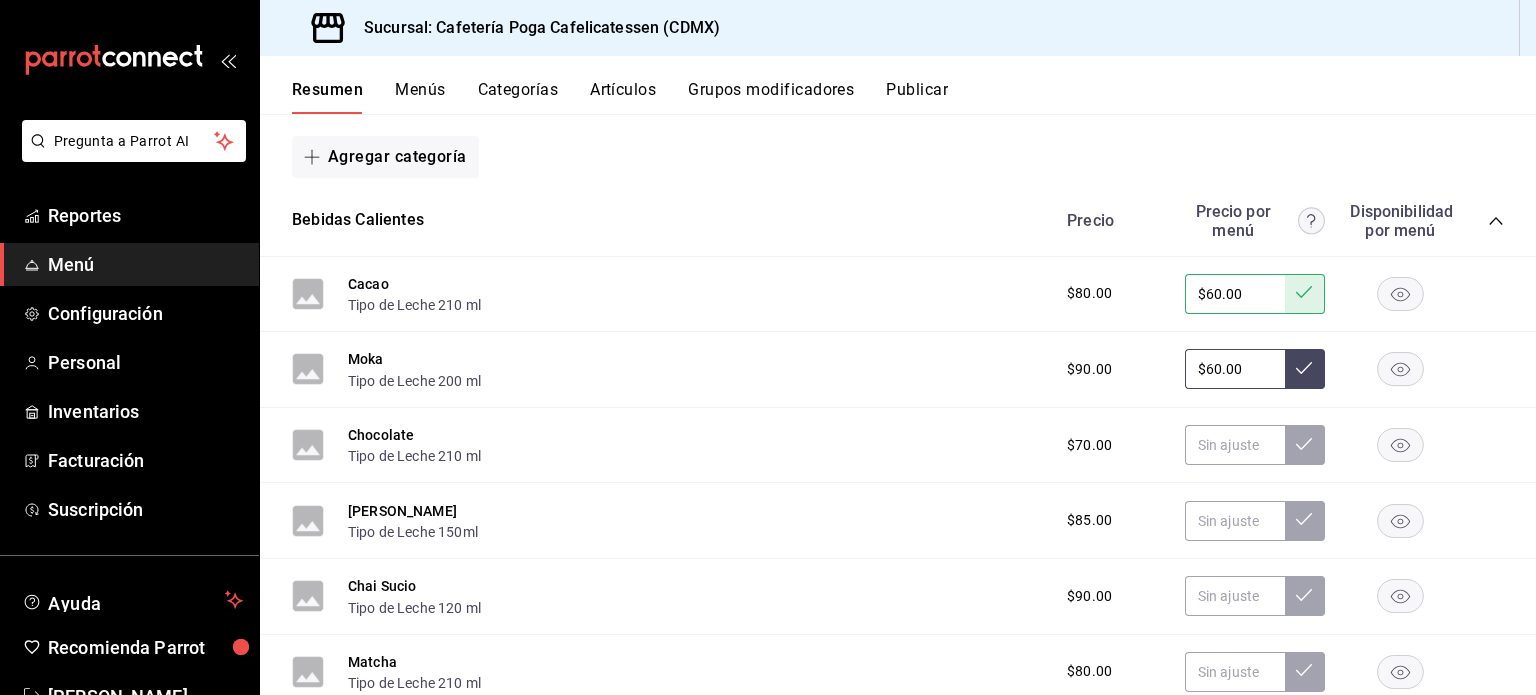 type on "$60.00" 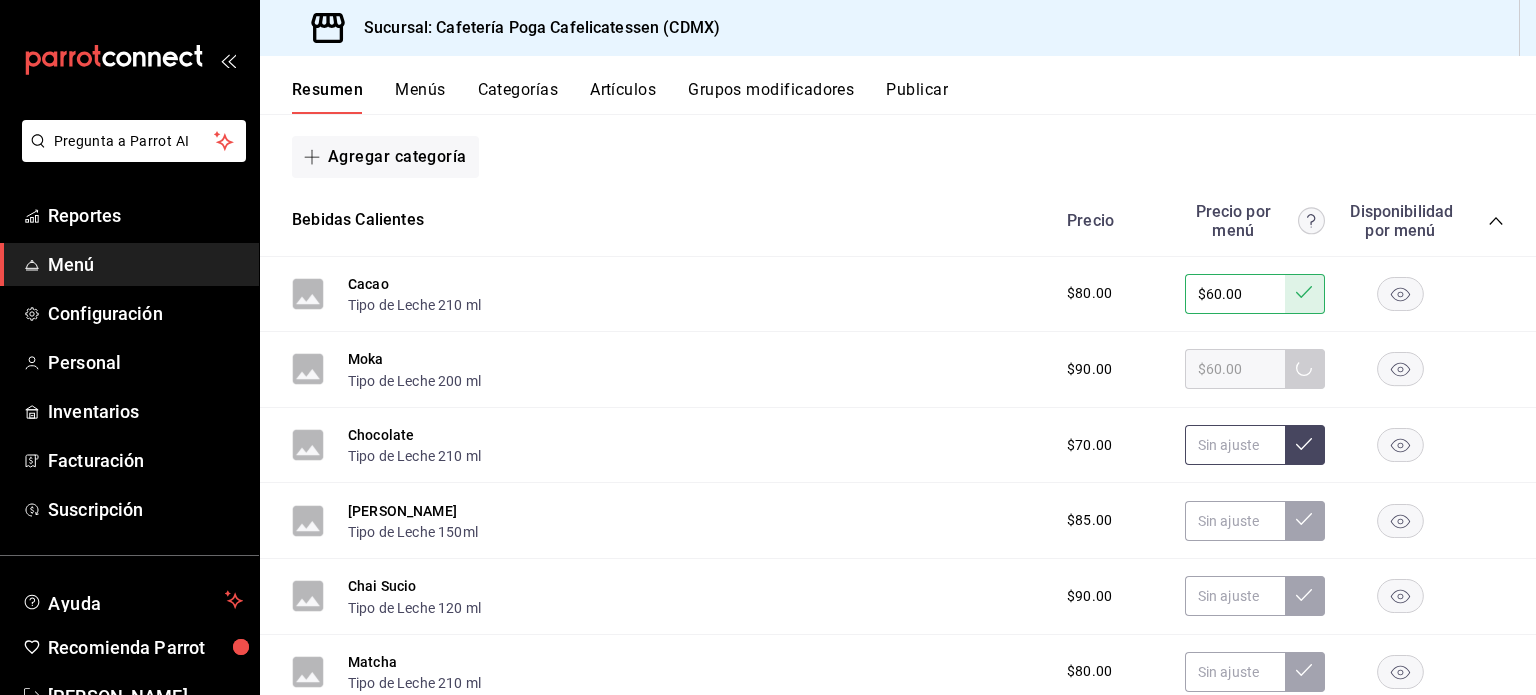 click at bounding box center (1235, 445) 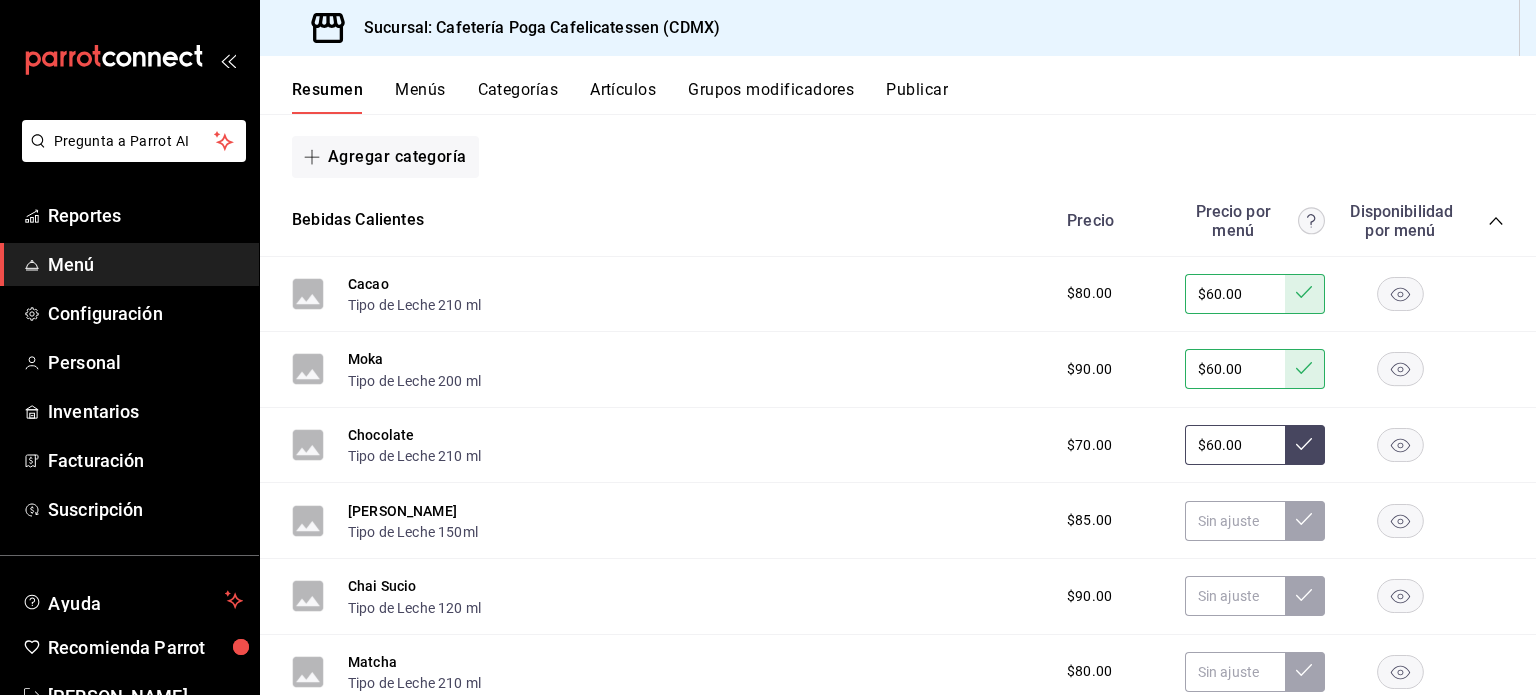 type on "$60.00" 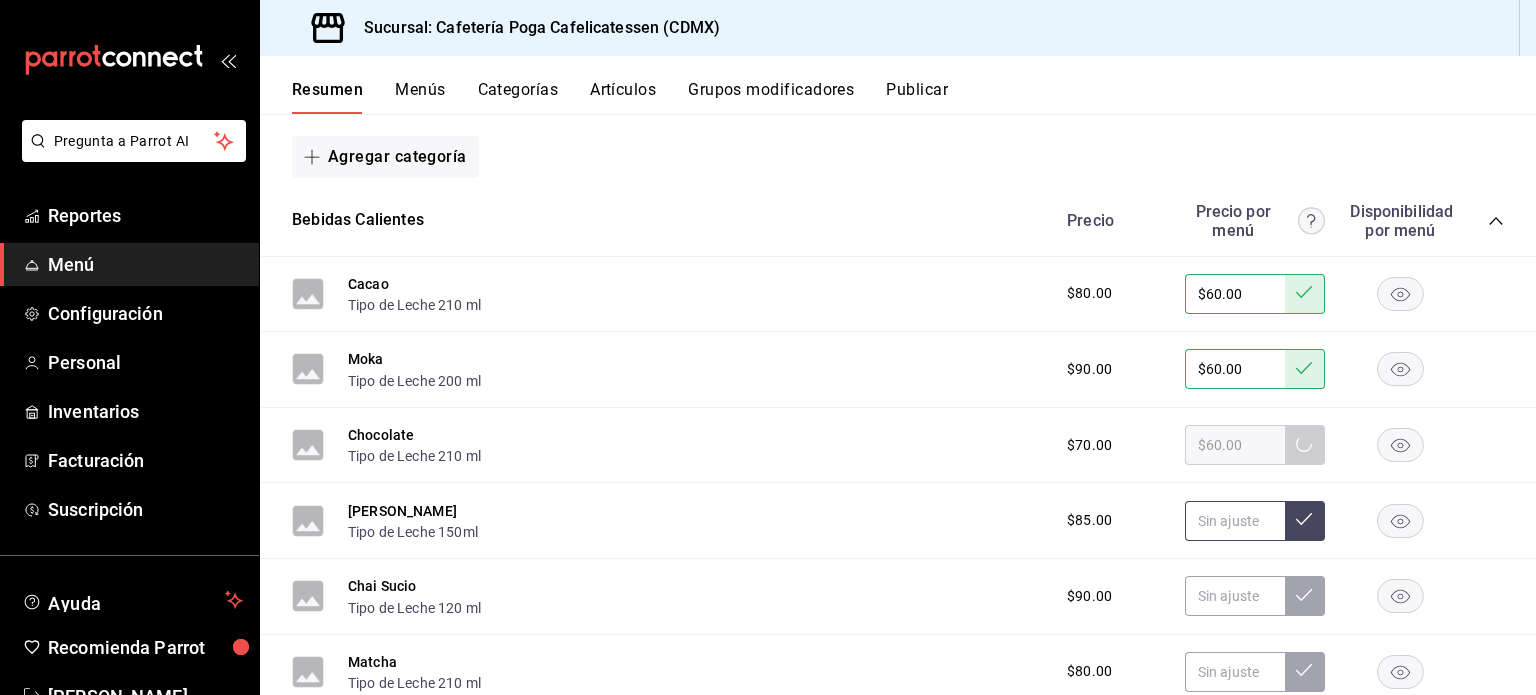click at bounding box center [1235, 521] 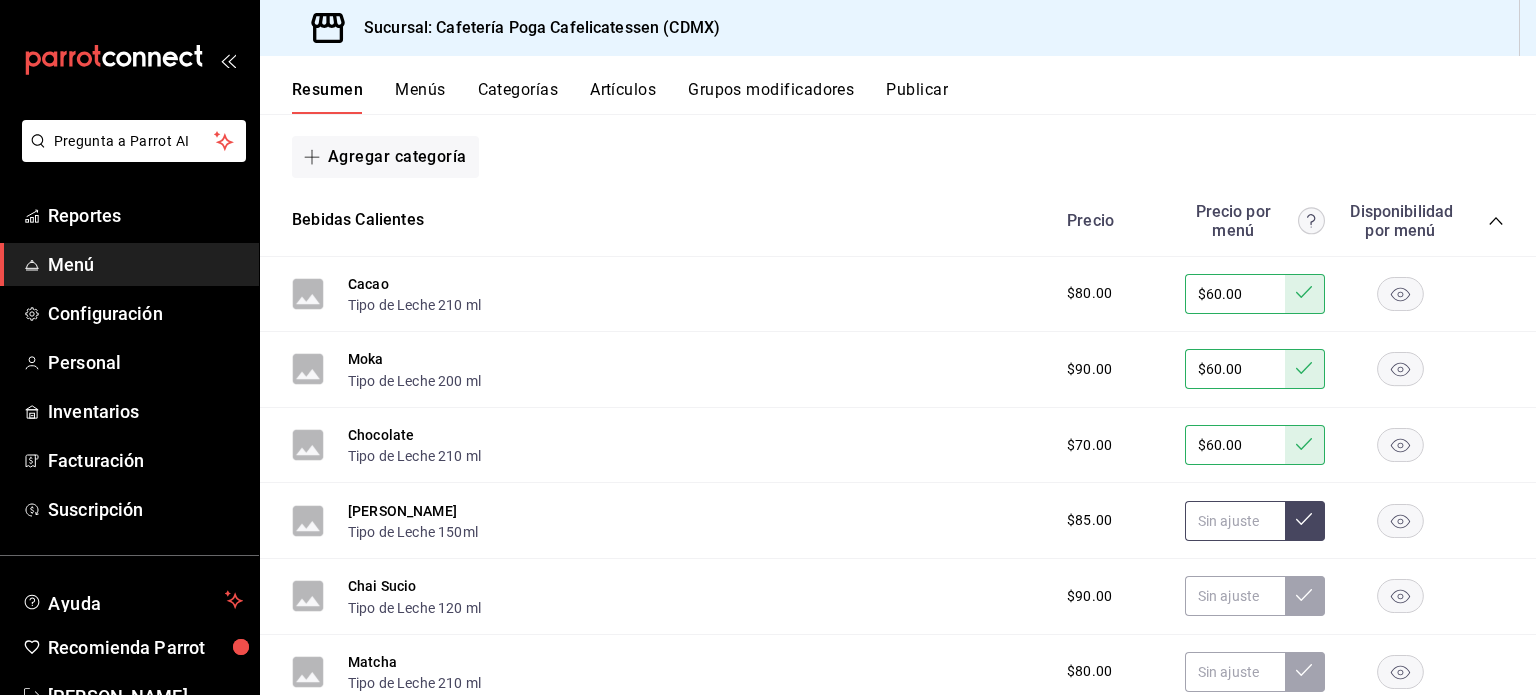 type on "$60.00" 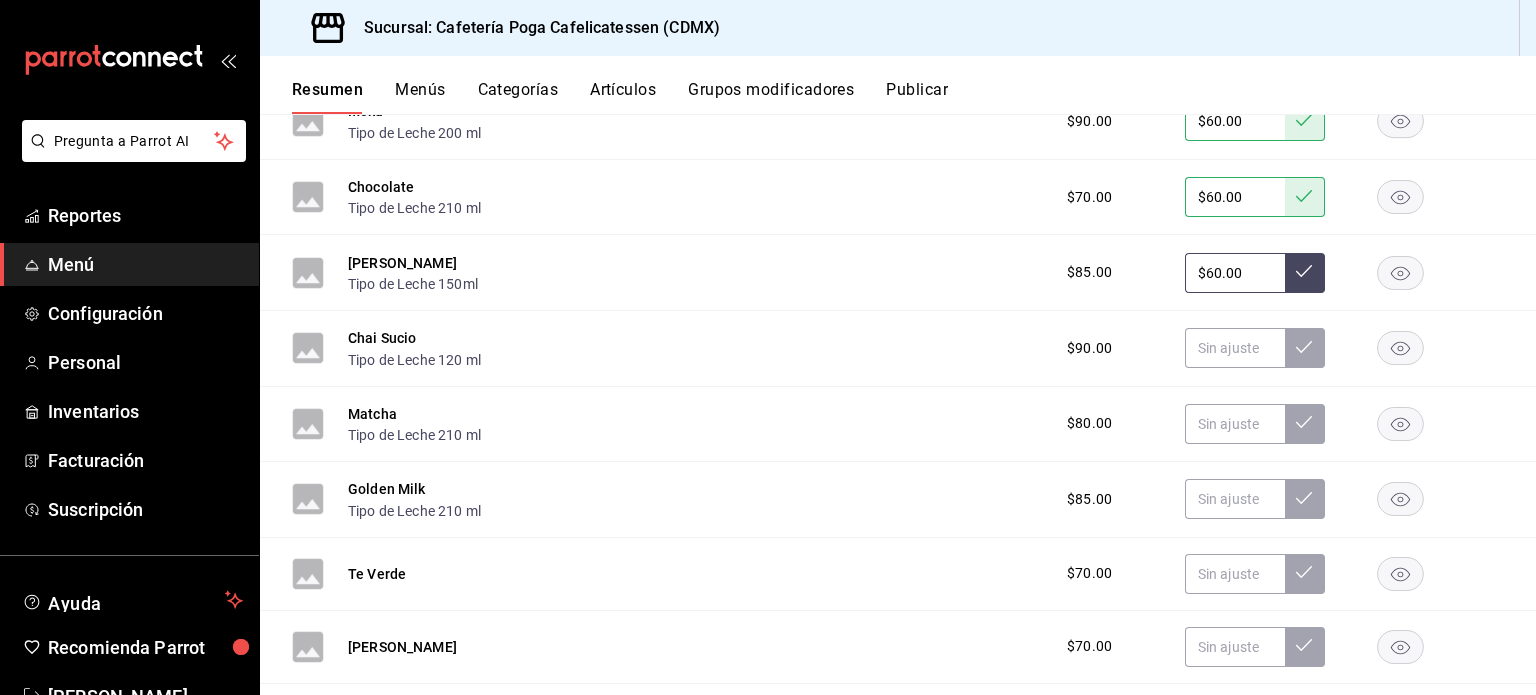 scroll, scrollTop: 516, scrollLeft: 0, axis: vertical 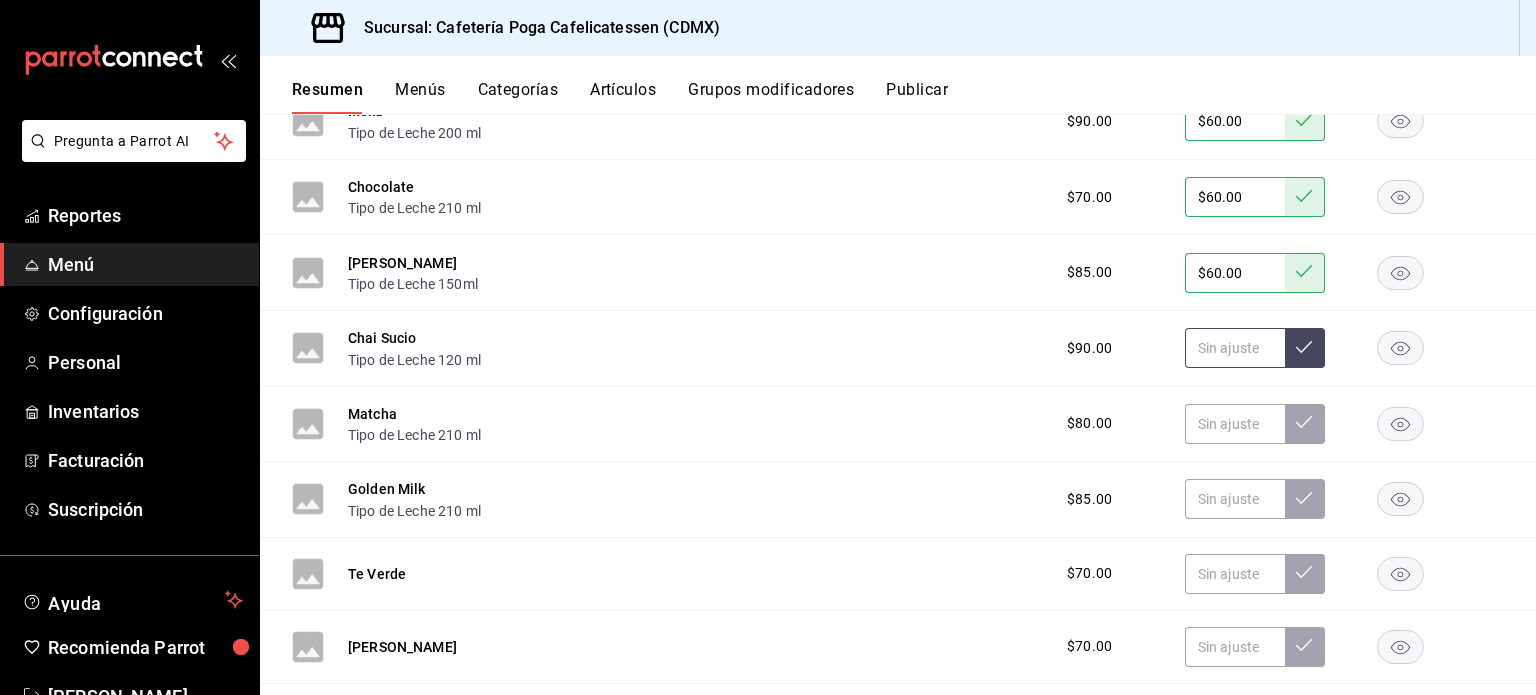 click at bounding box center [1235, 348] 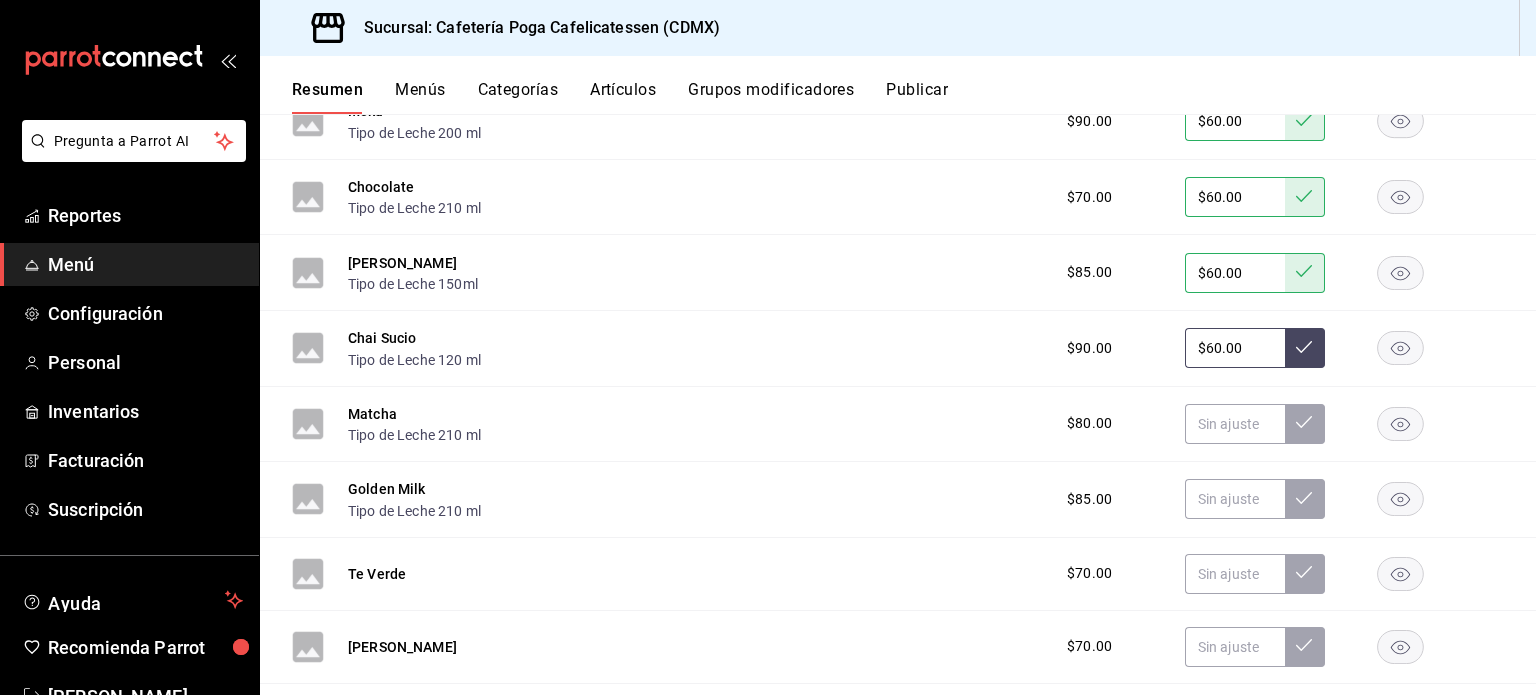 type on "$60.00" 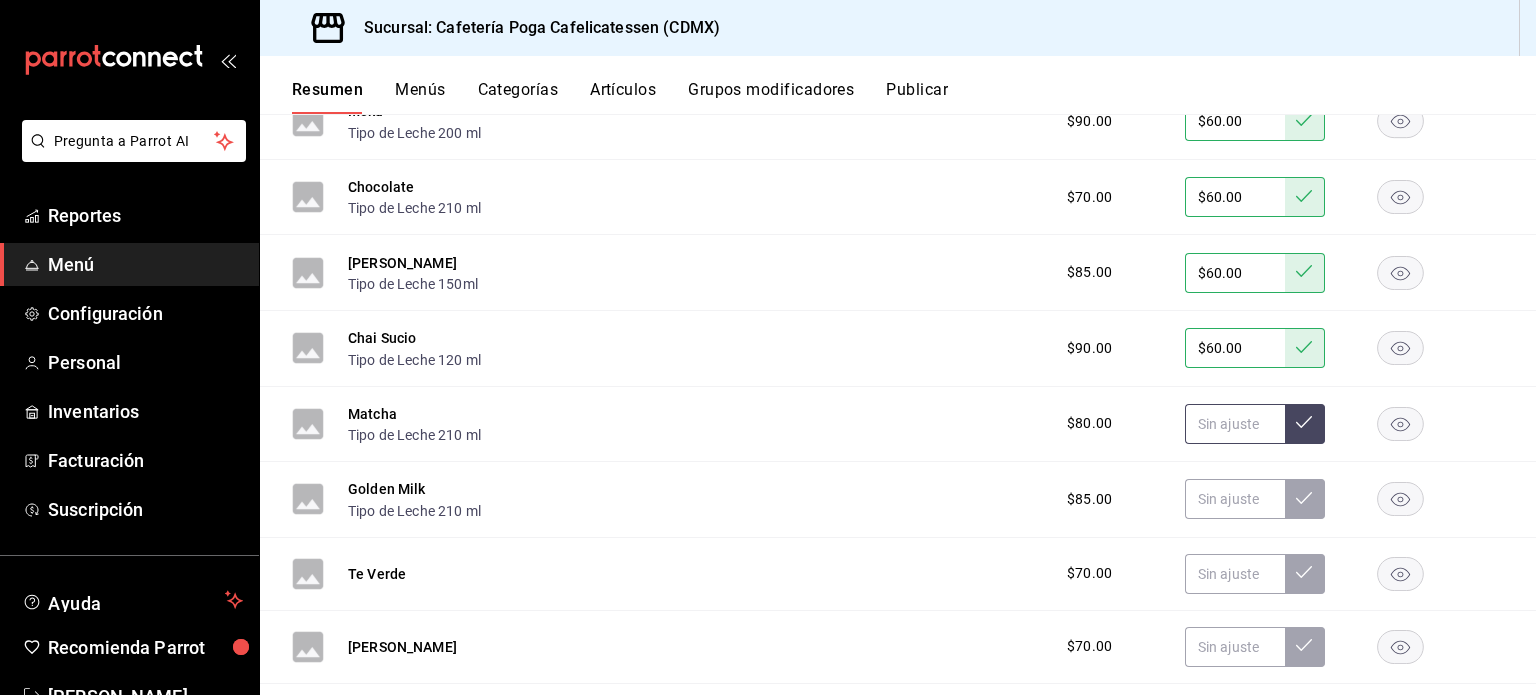 type on "$60.00" 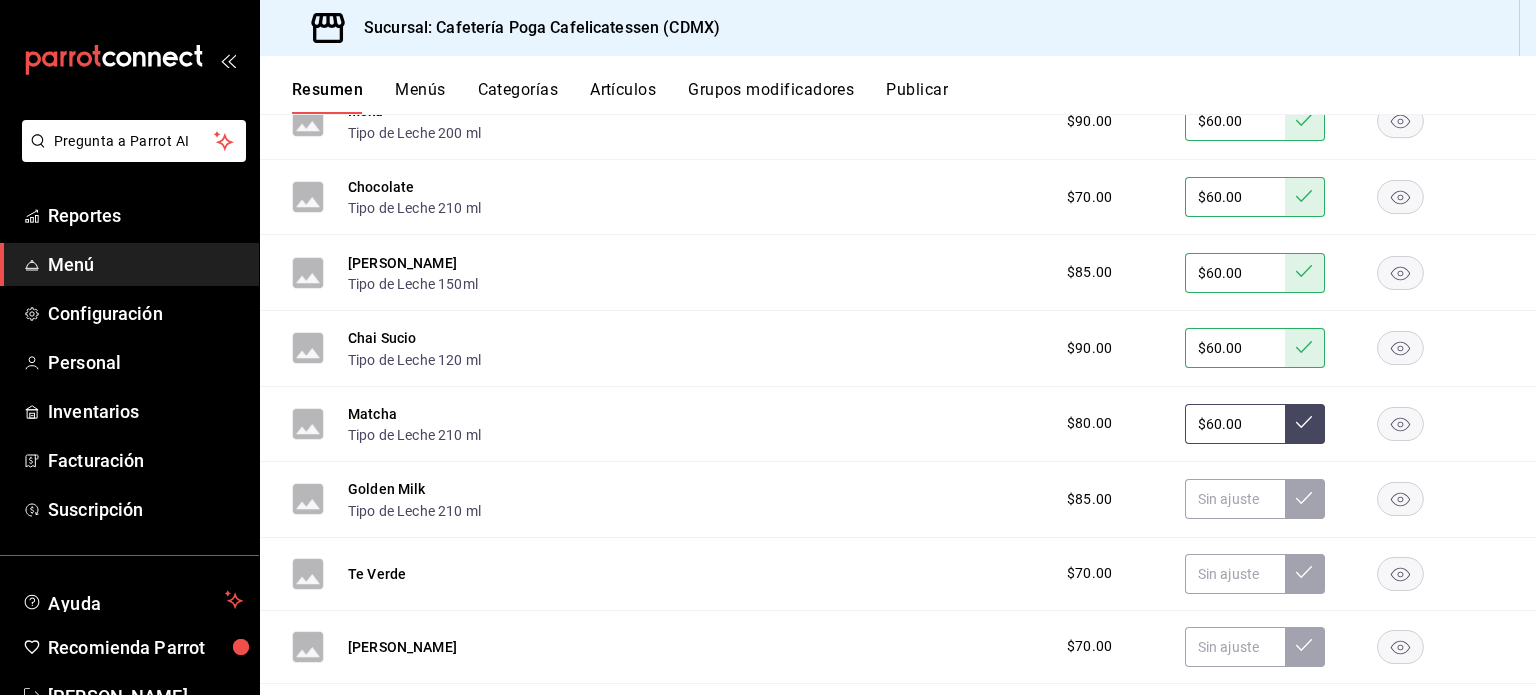 type on "$60.00" 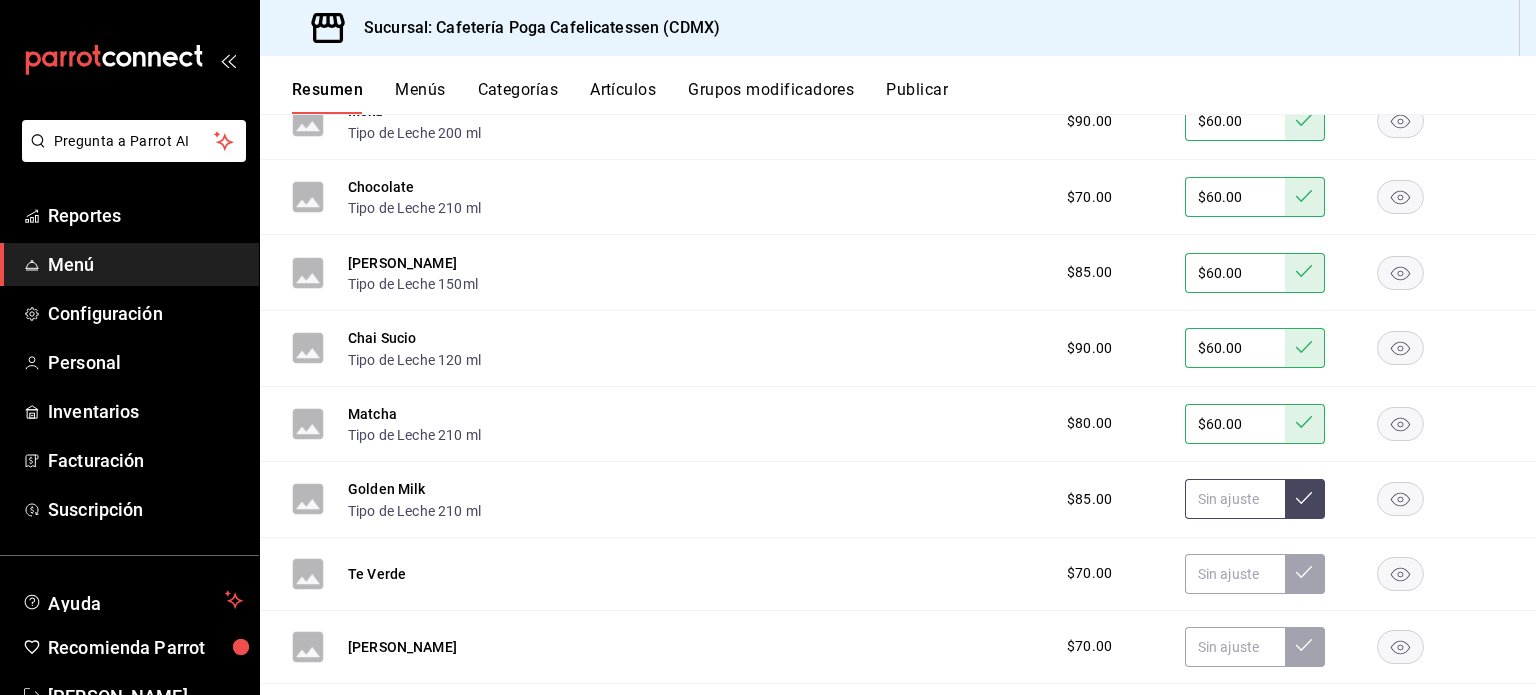 click at bounding box center [1235, 499] 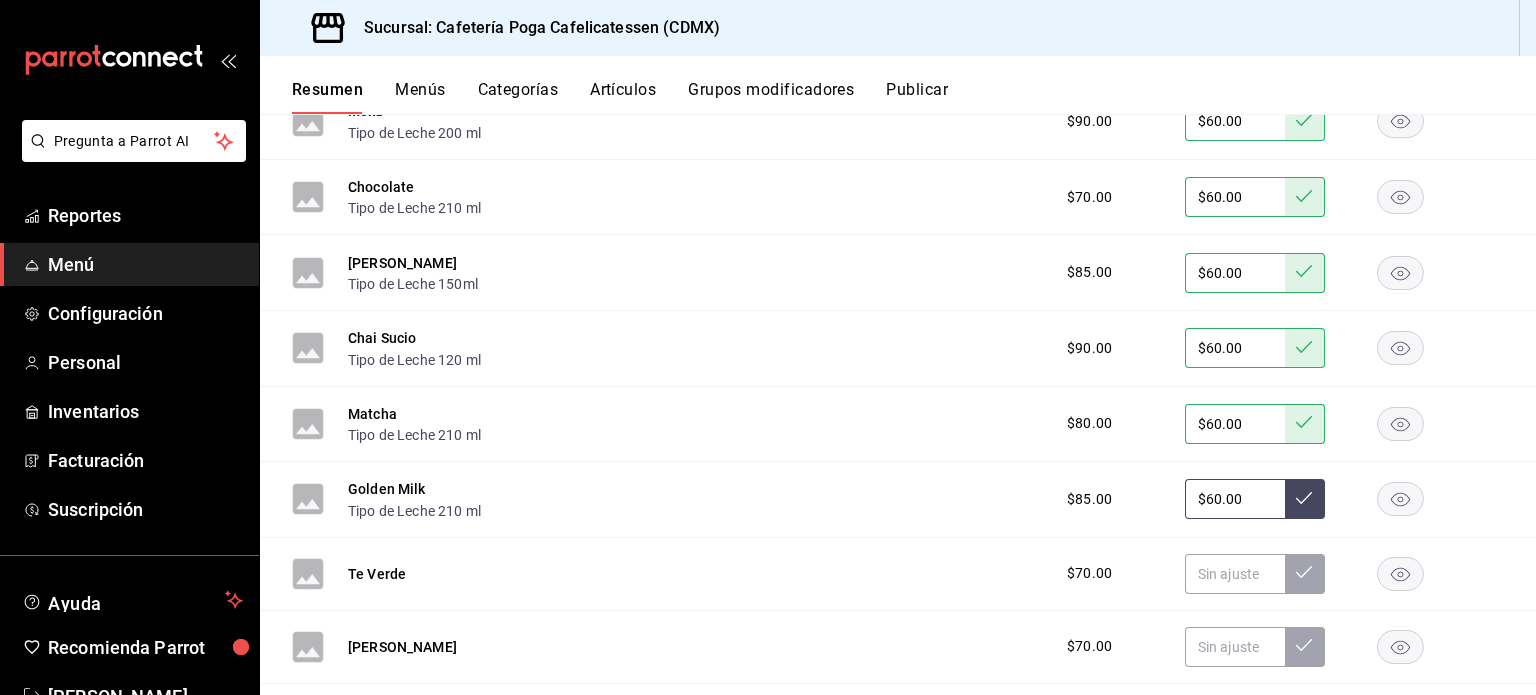 type on "$60.00" 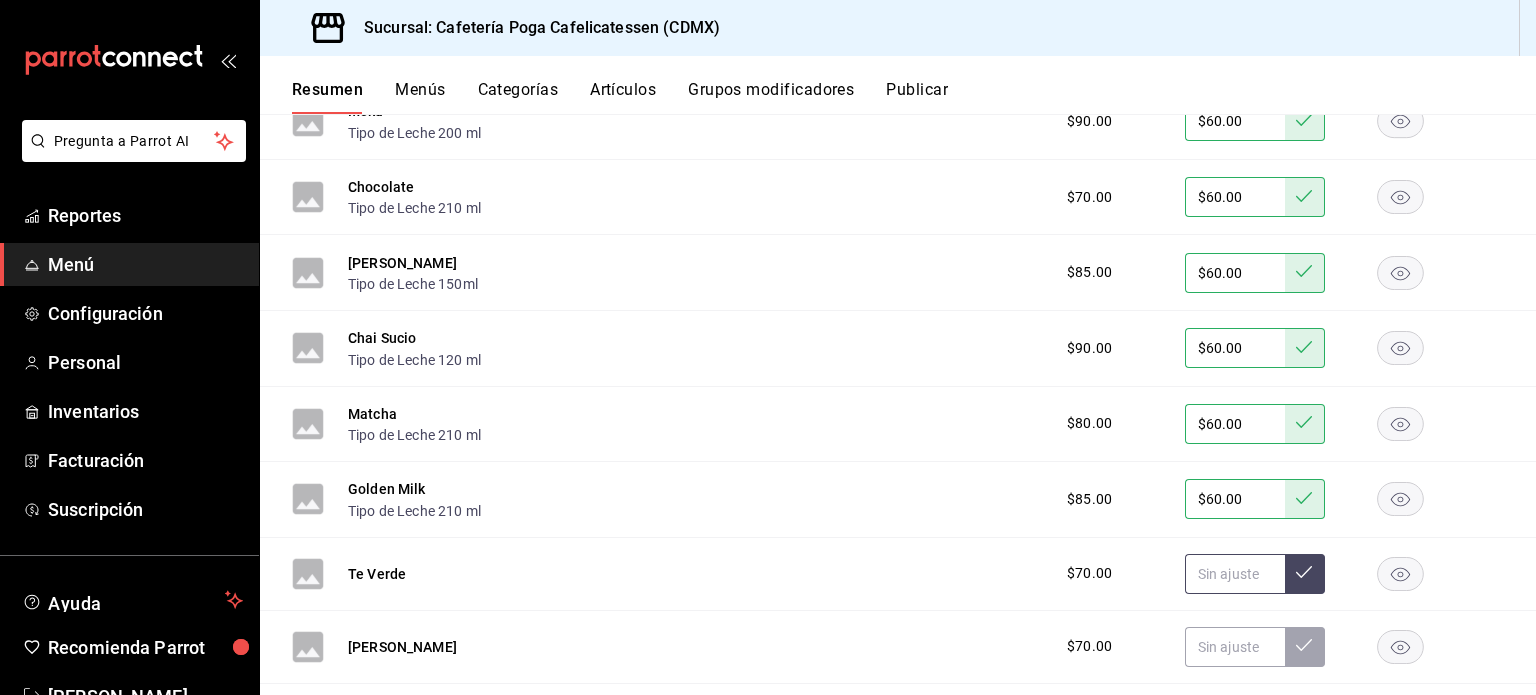 click at bounding box center [1235, 574] 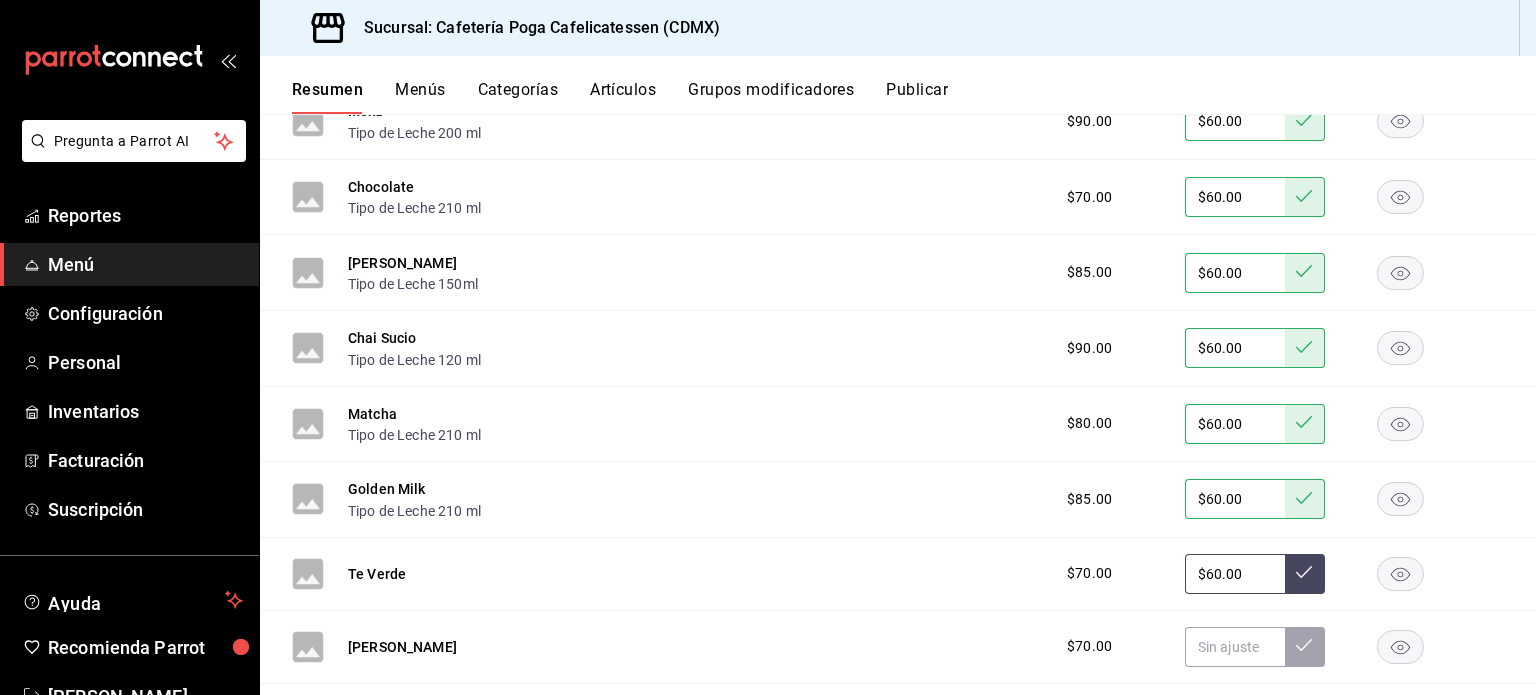 type on "$60.00" 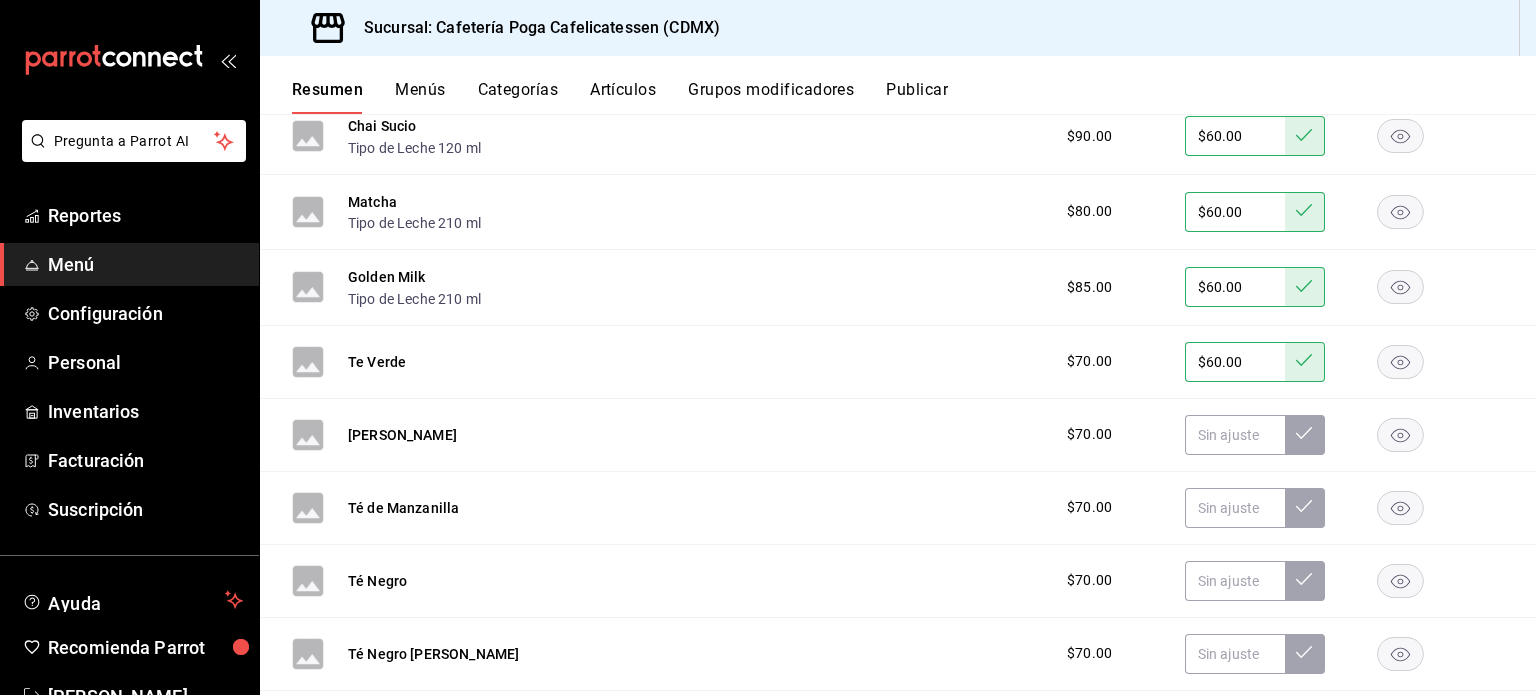 scroll, scrollTop: 768, scrollLeft: 0, axis: vertical 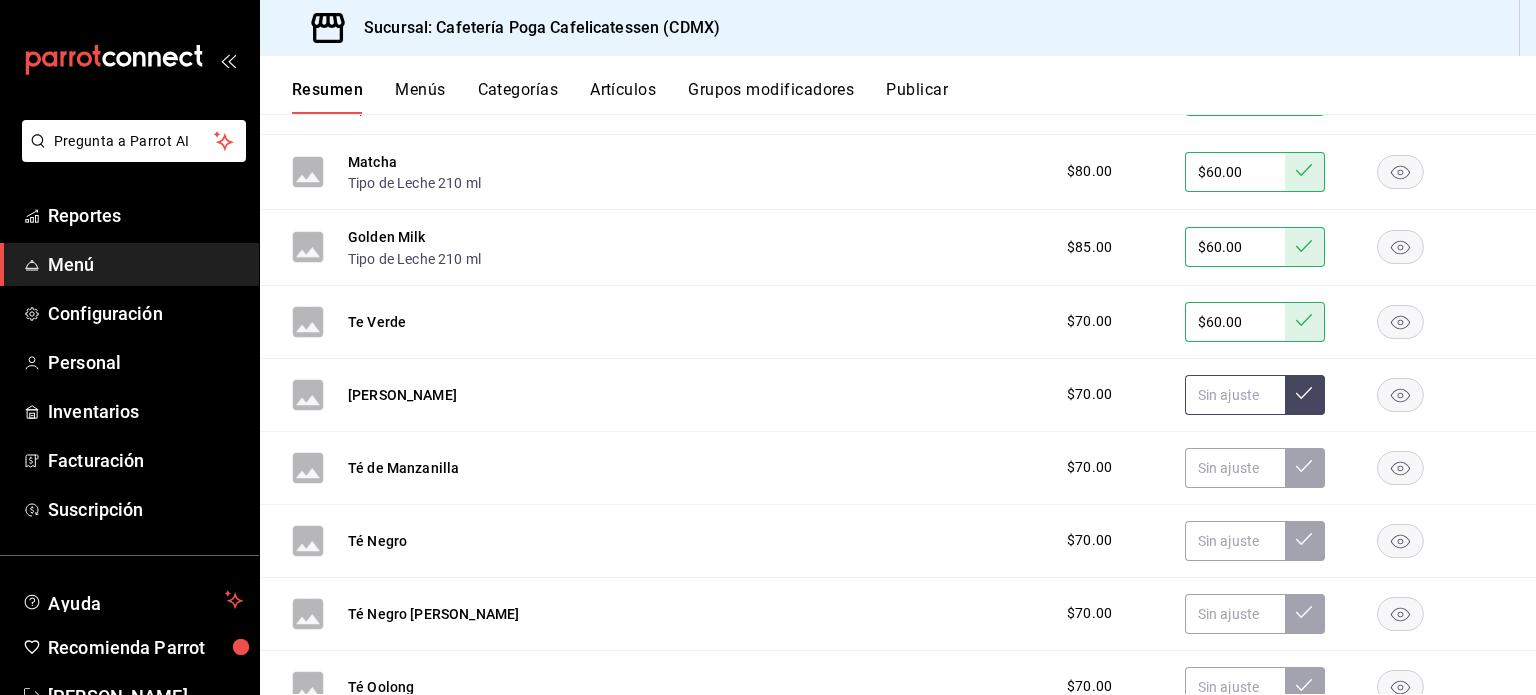 click at bounding box center (1235, 395) 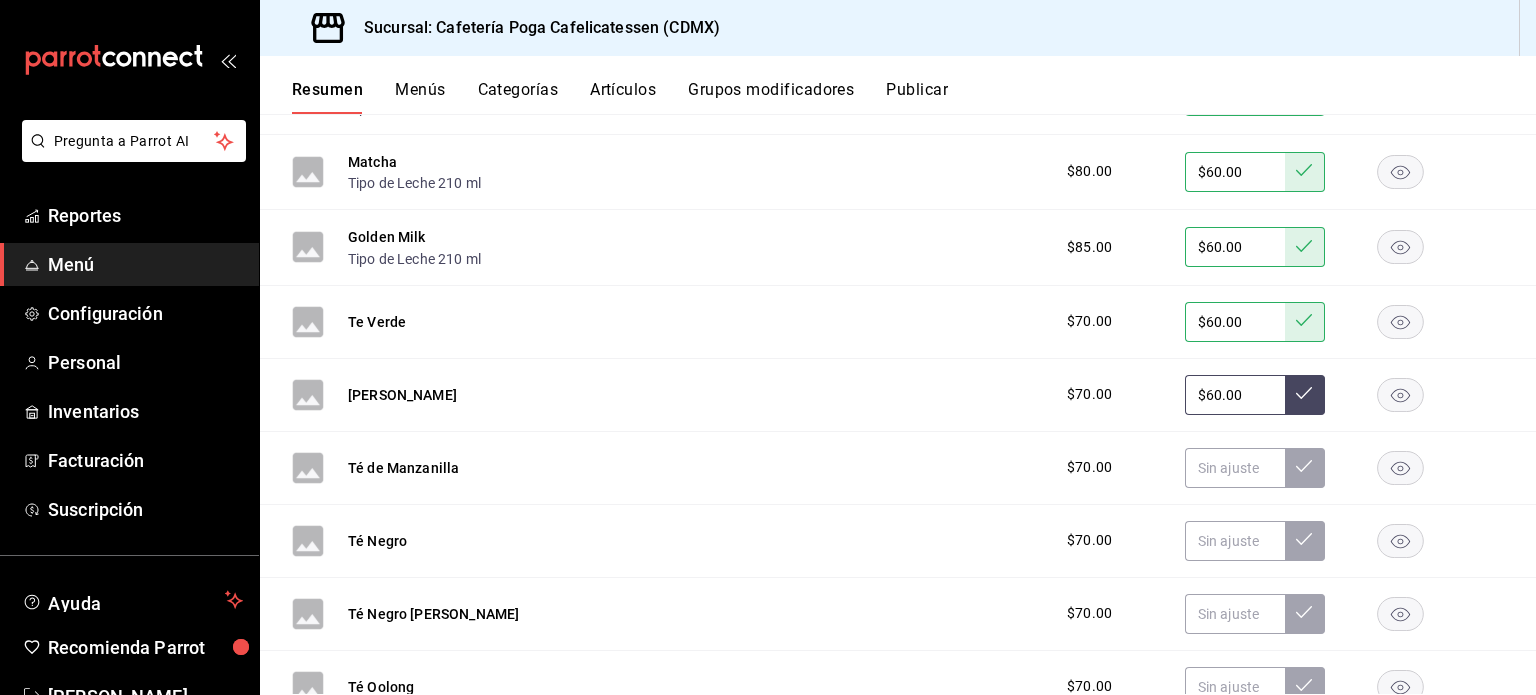 type on "$60.00" 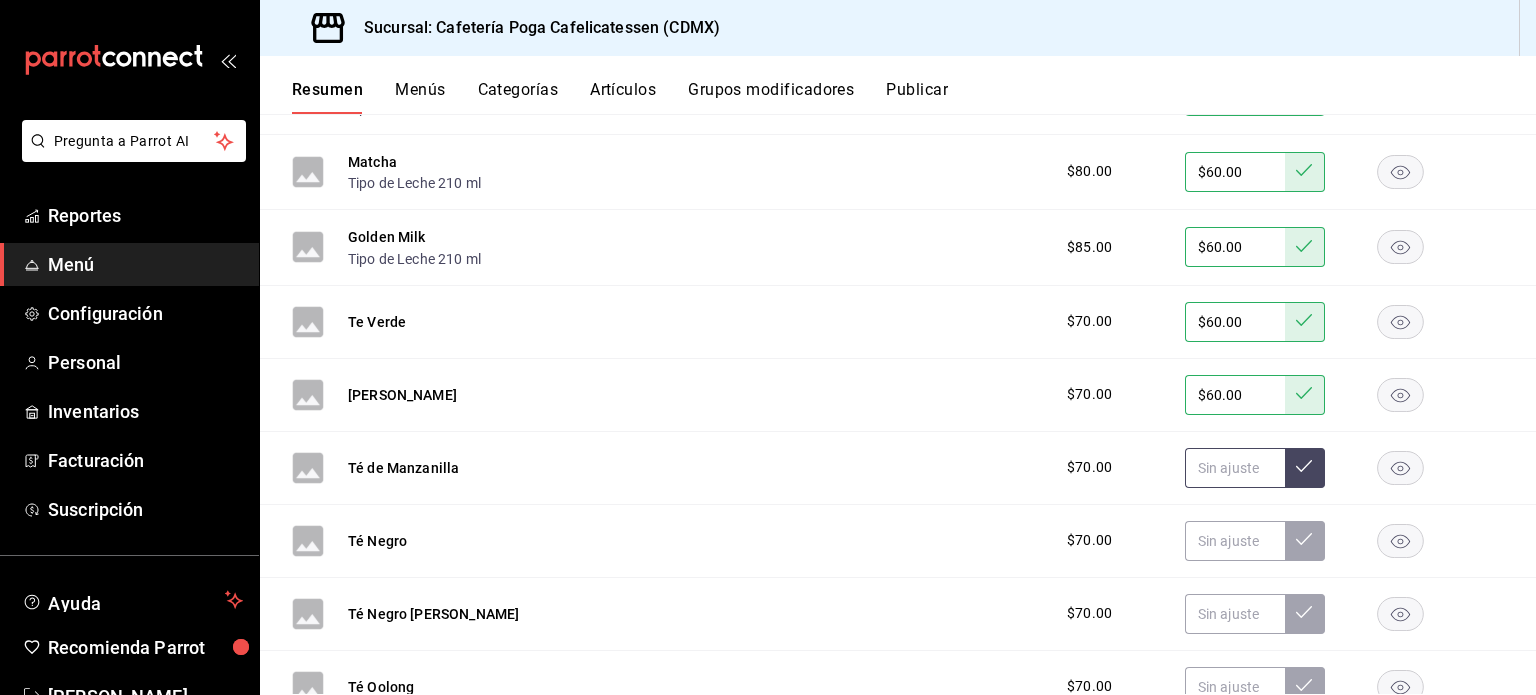 click at bounding box center [1235, 468] 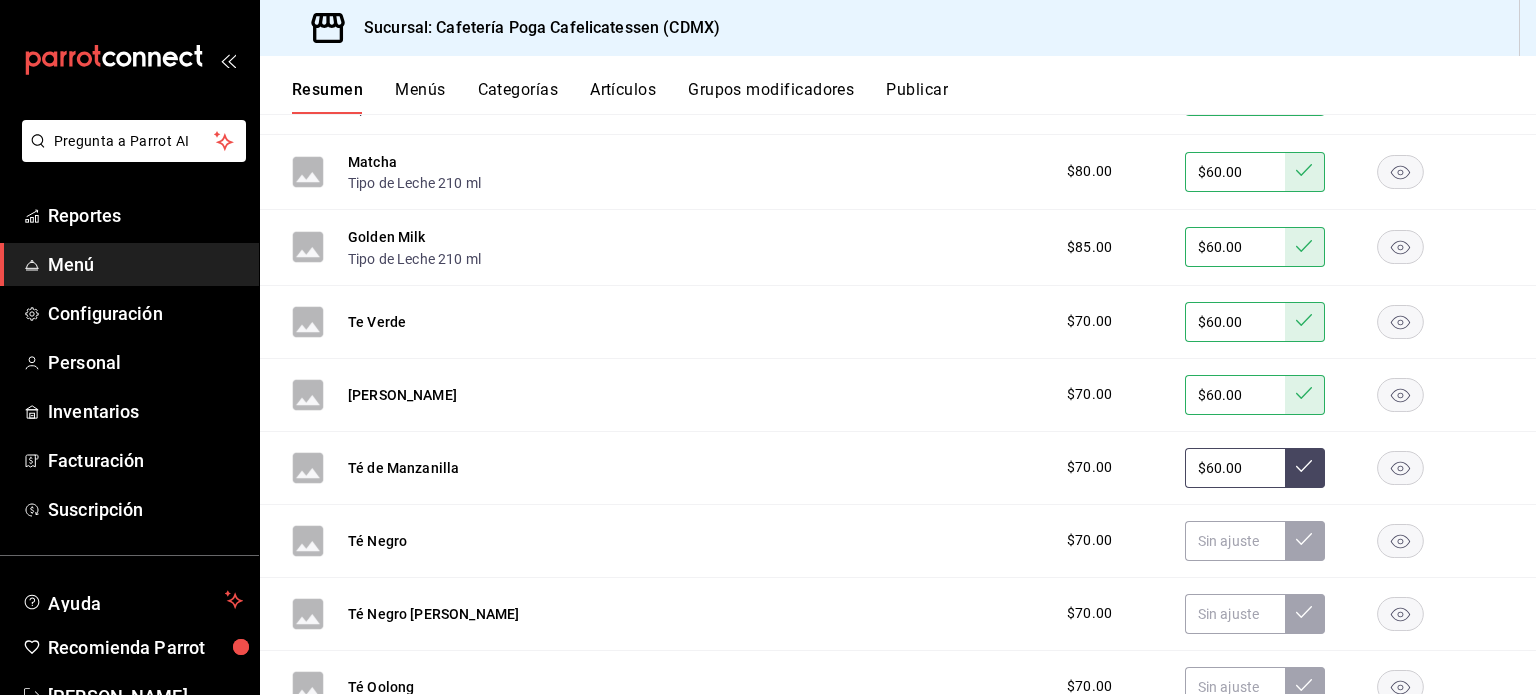 type on "$60.00" 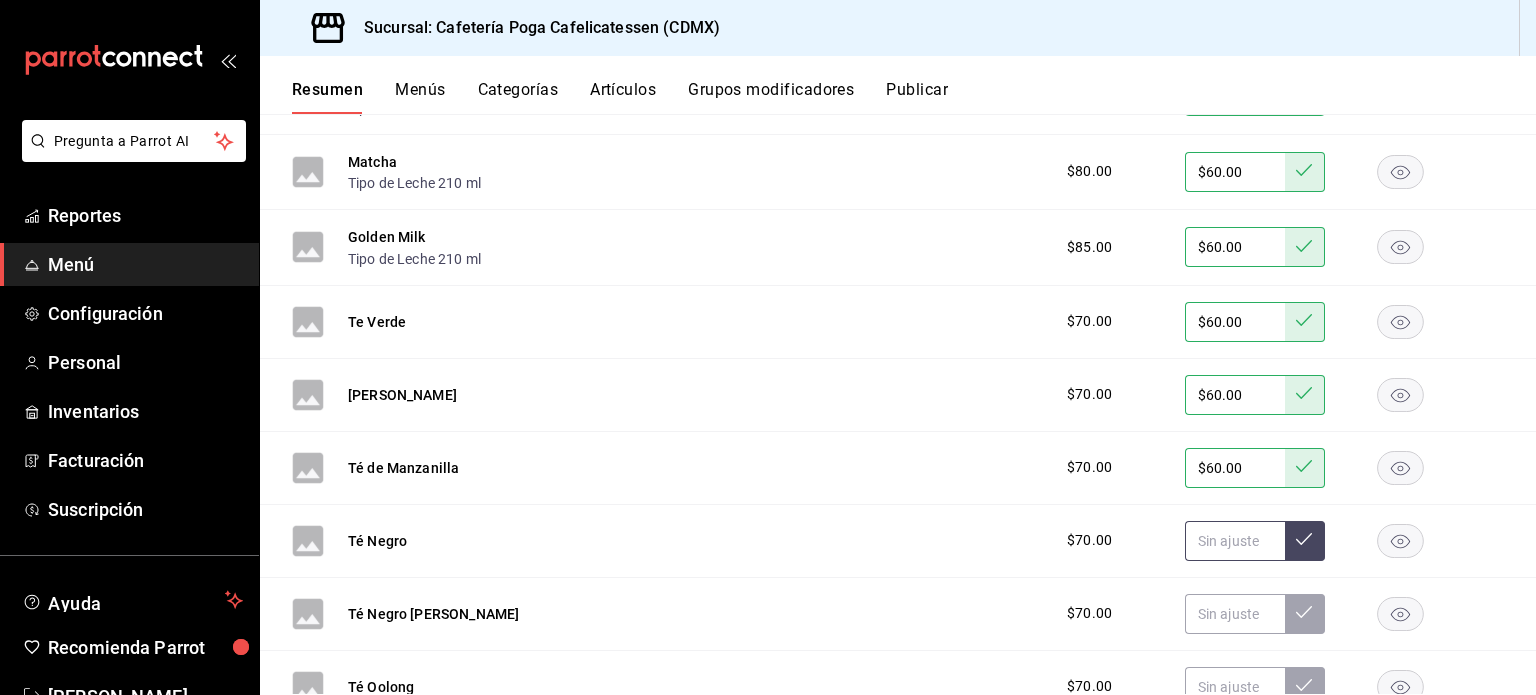 click at bounding box center [1235, 541] 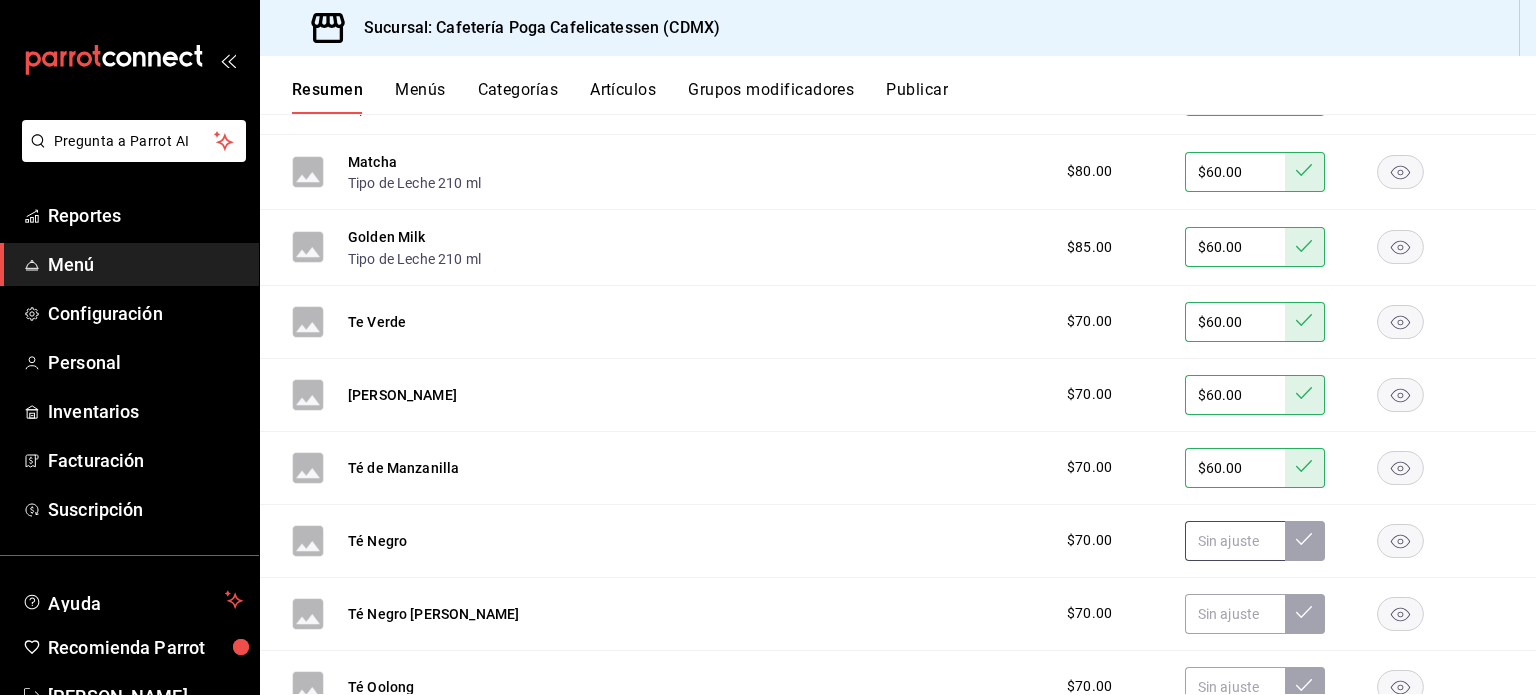 scroll, scrollTop: 922, scrollLeft: 0, axis: vertical 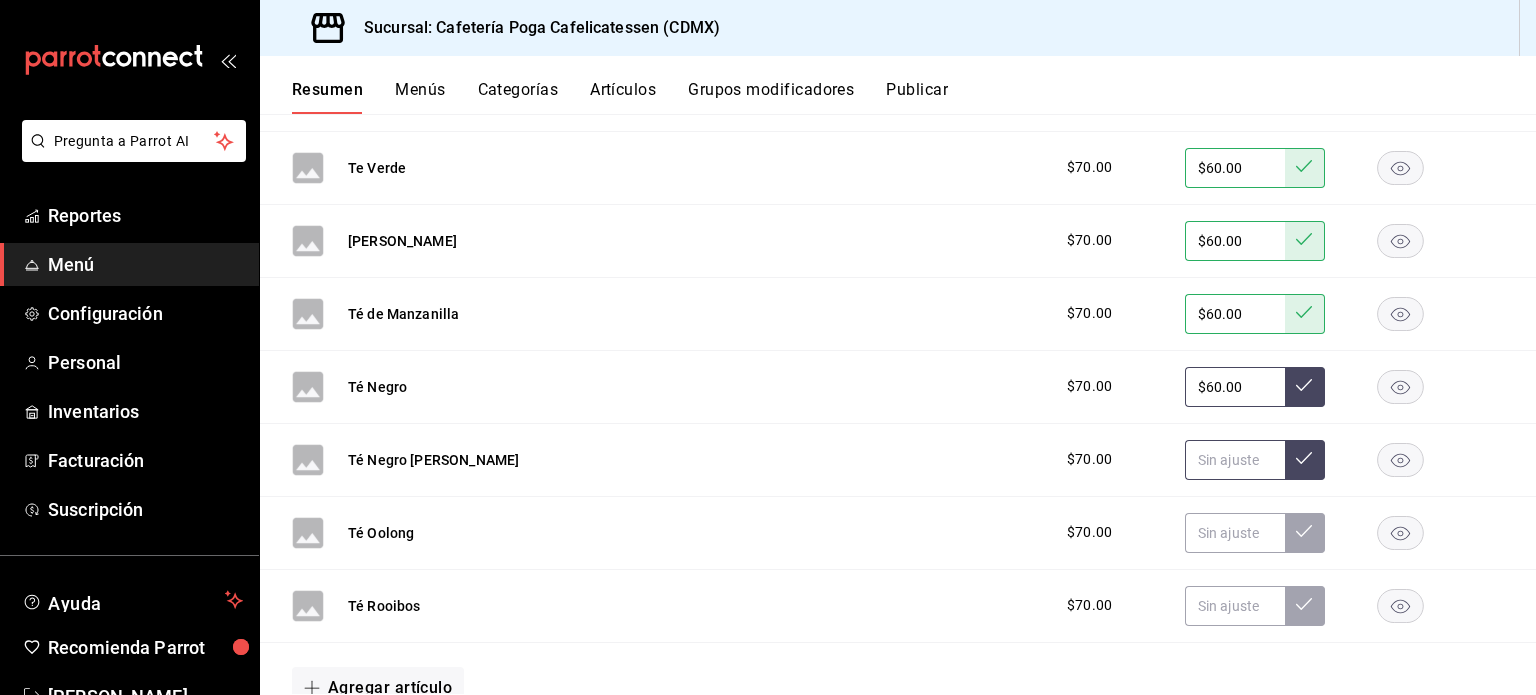 type on "$60.00" 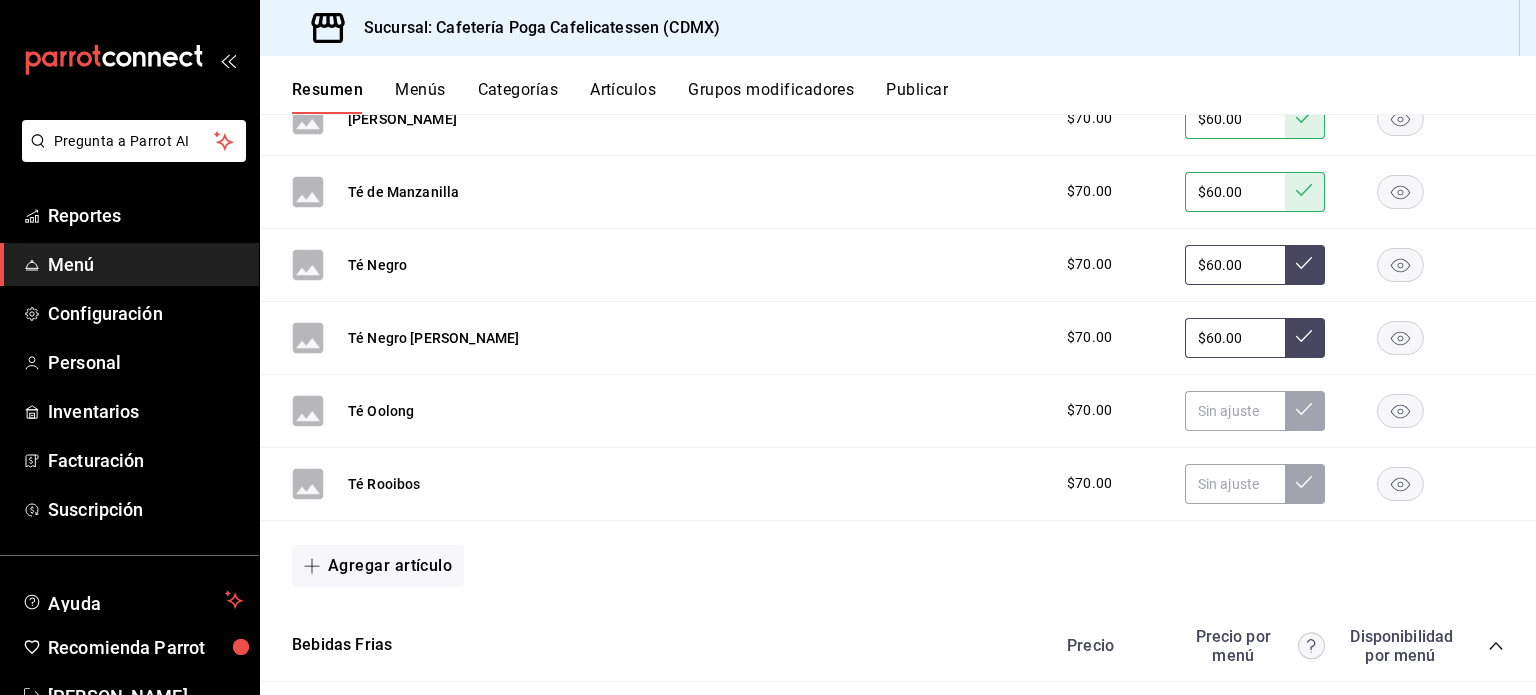 scroll, scrollTop: 1044, scrollLeft: 0, axis: vertical 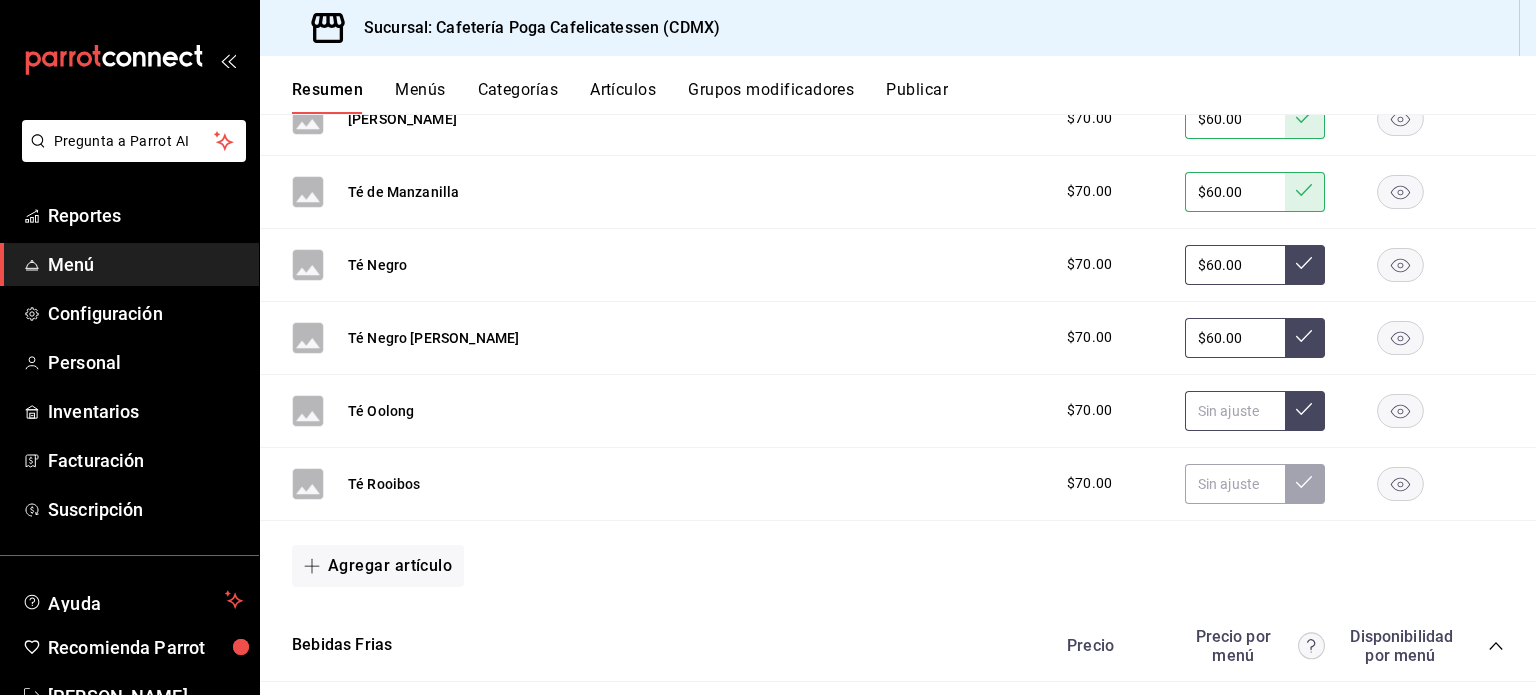 type on "$60.00" 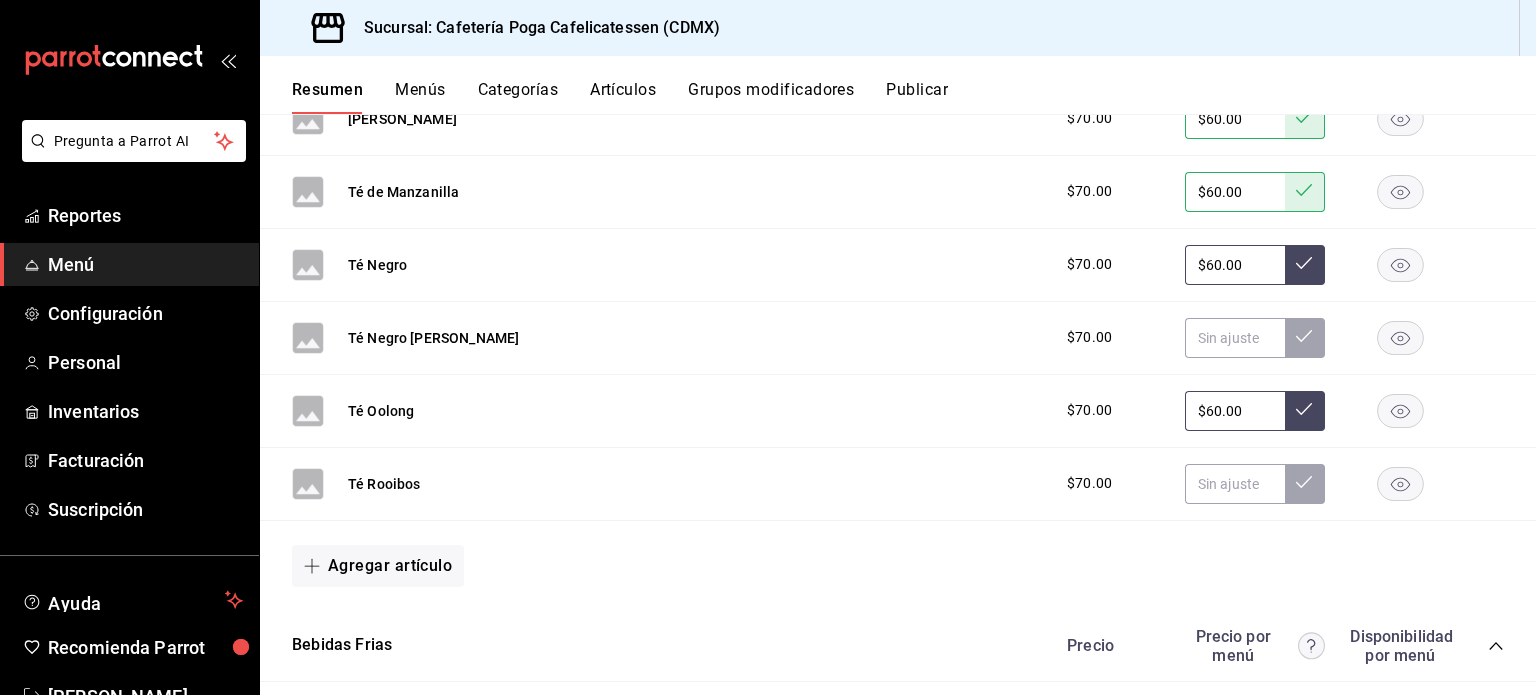 type on "$60.00" 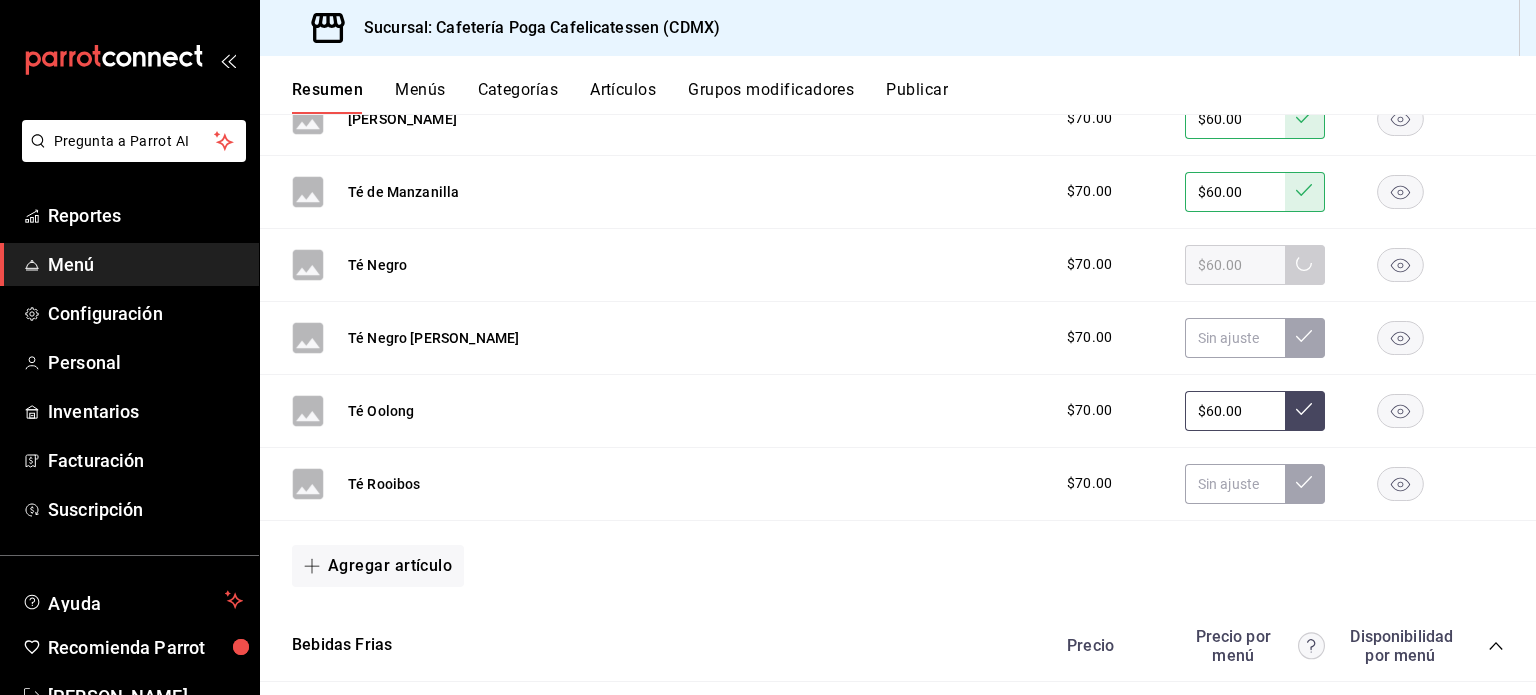 type 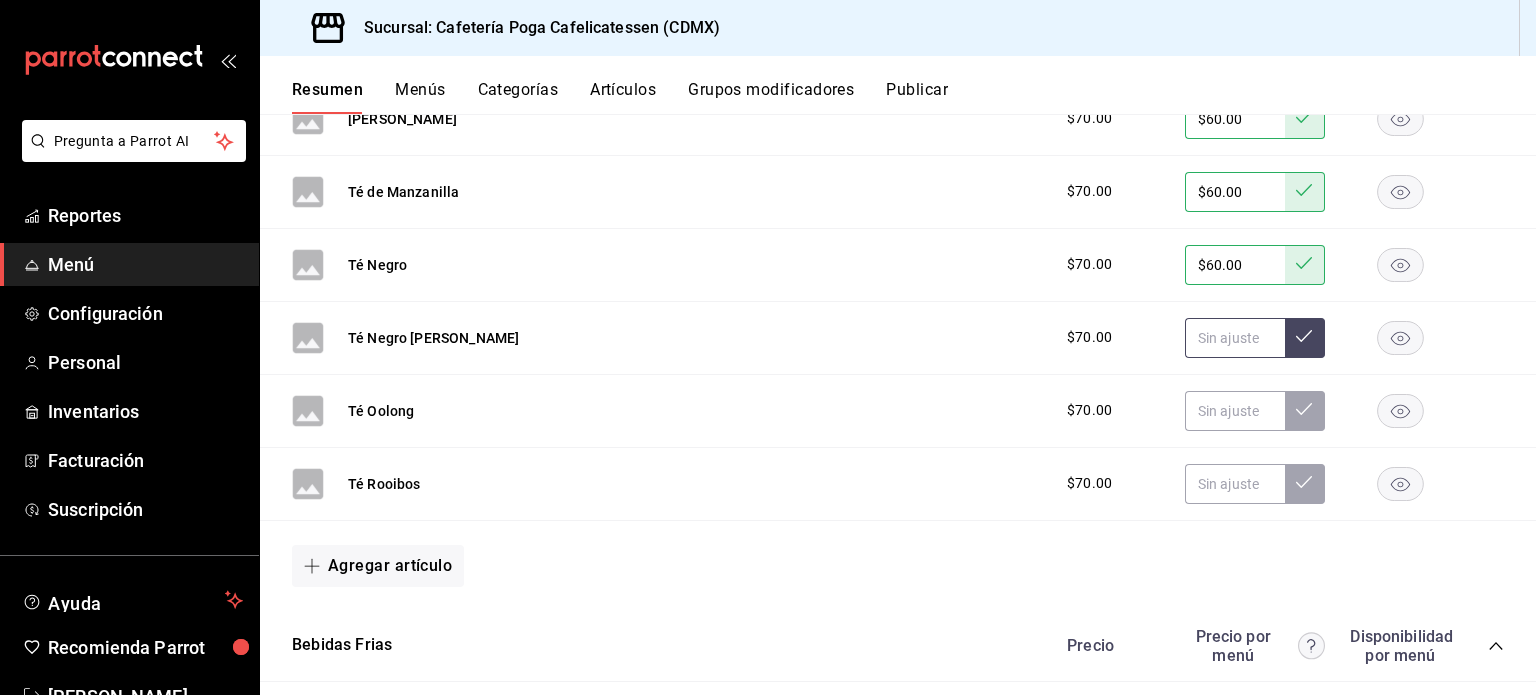 click at bounding box center (1235, 338) 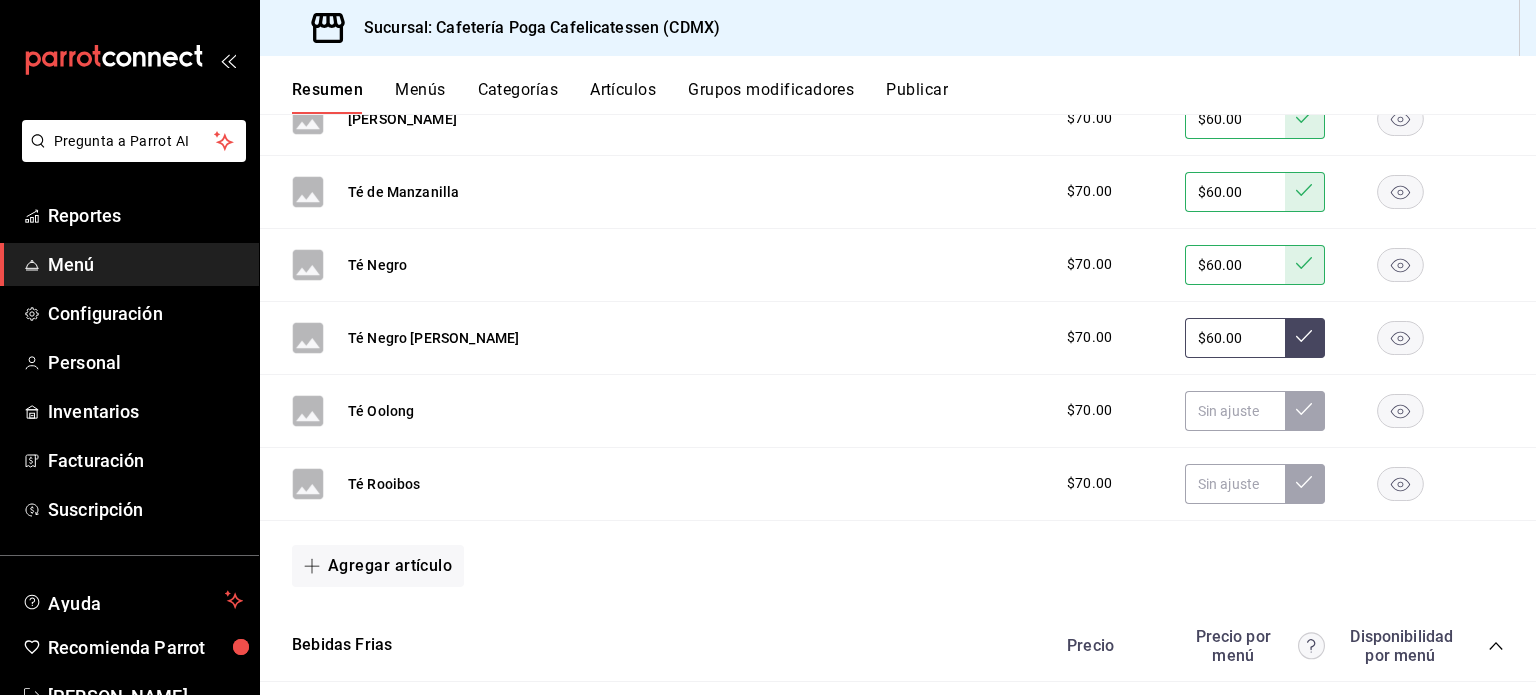type on "$60.00" 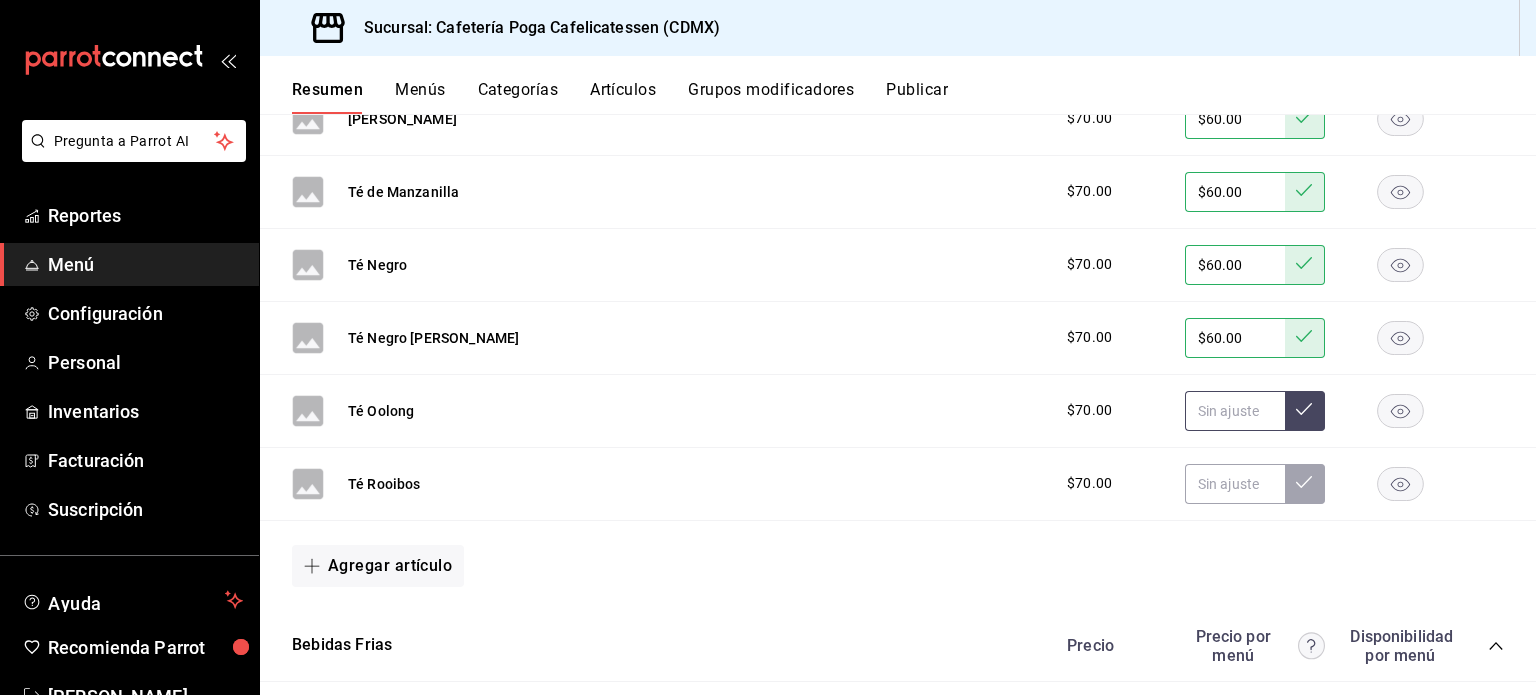 click at bounding box center [1235, 411] 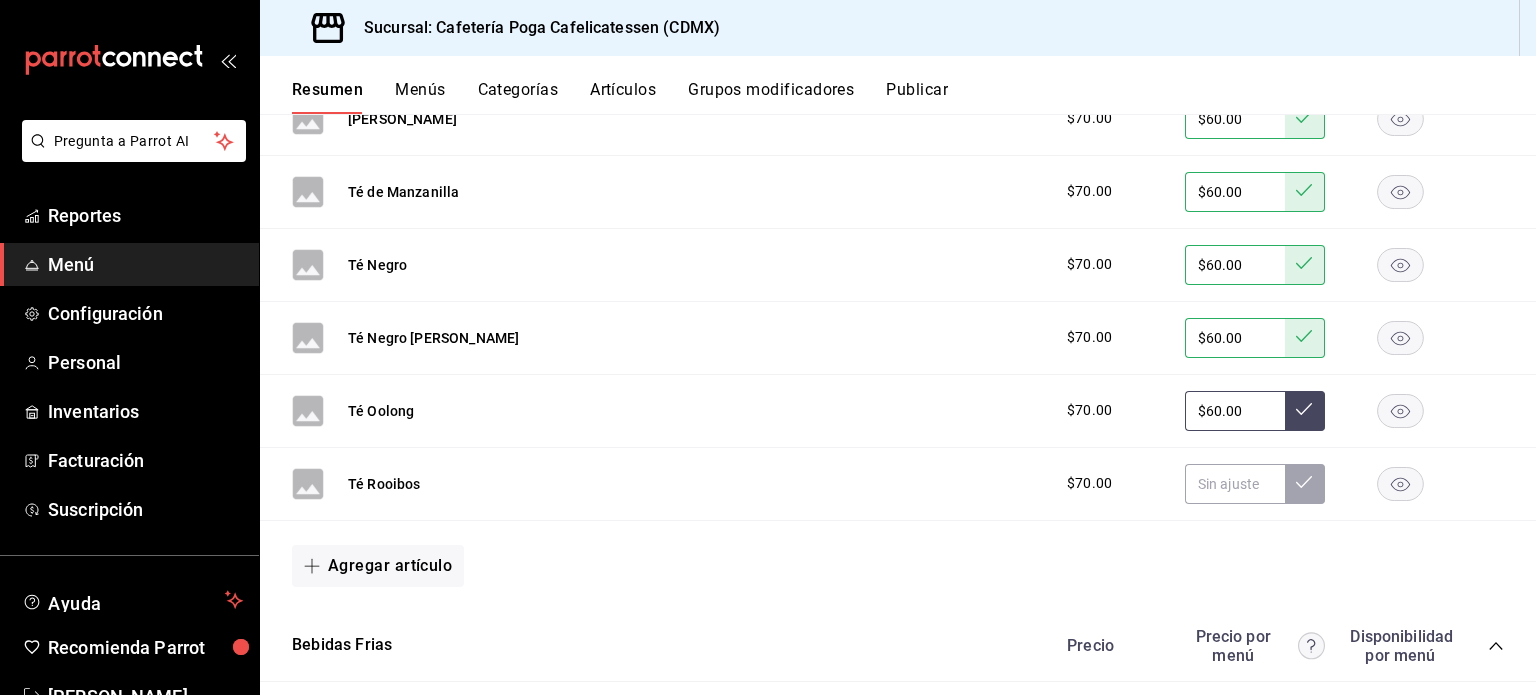 type on "$60.00" 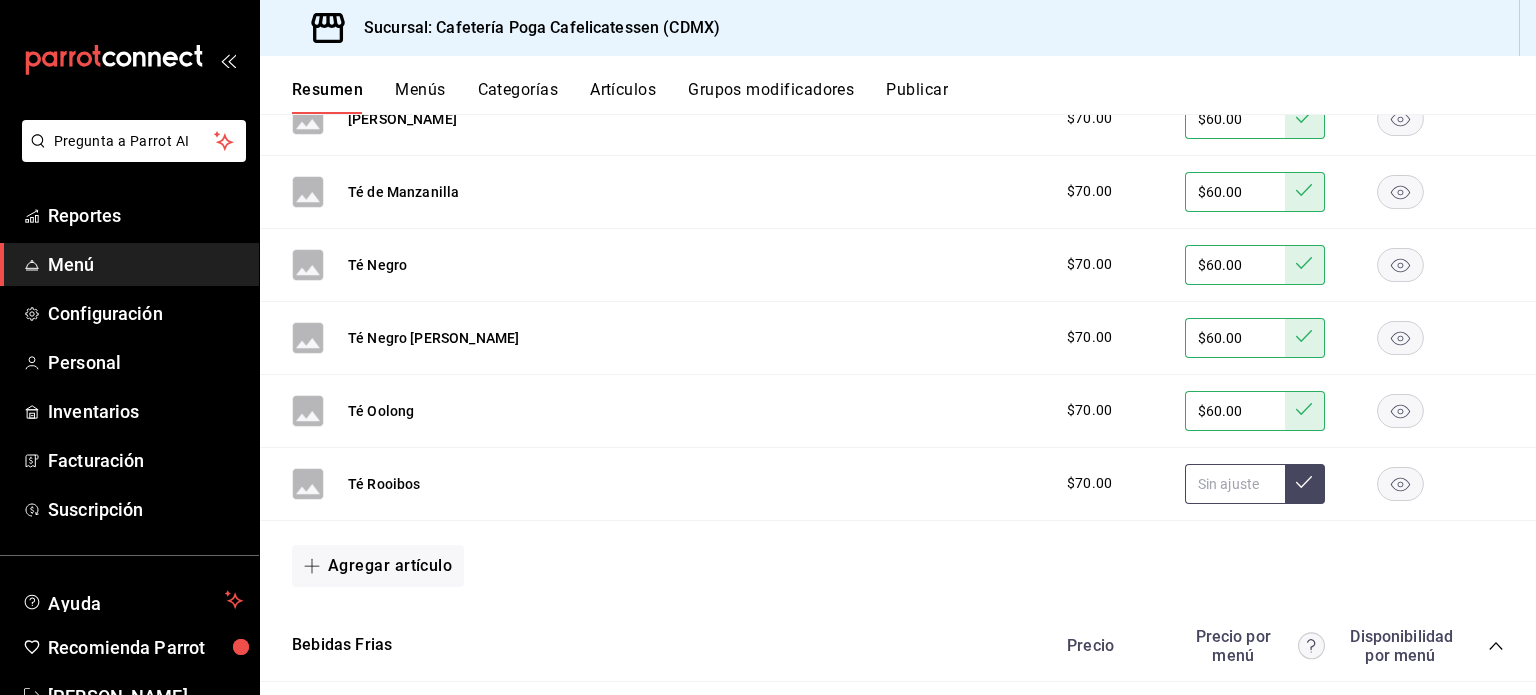 click at bounding box center (1235, 484) 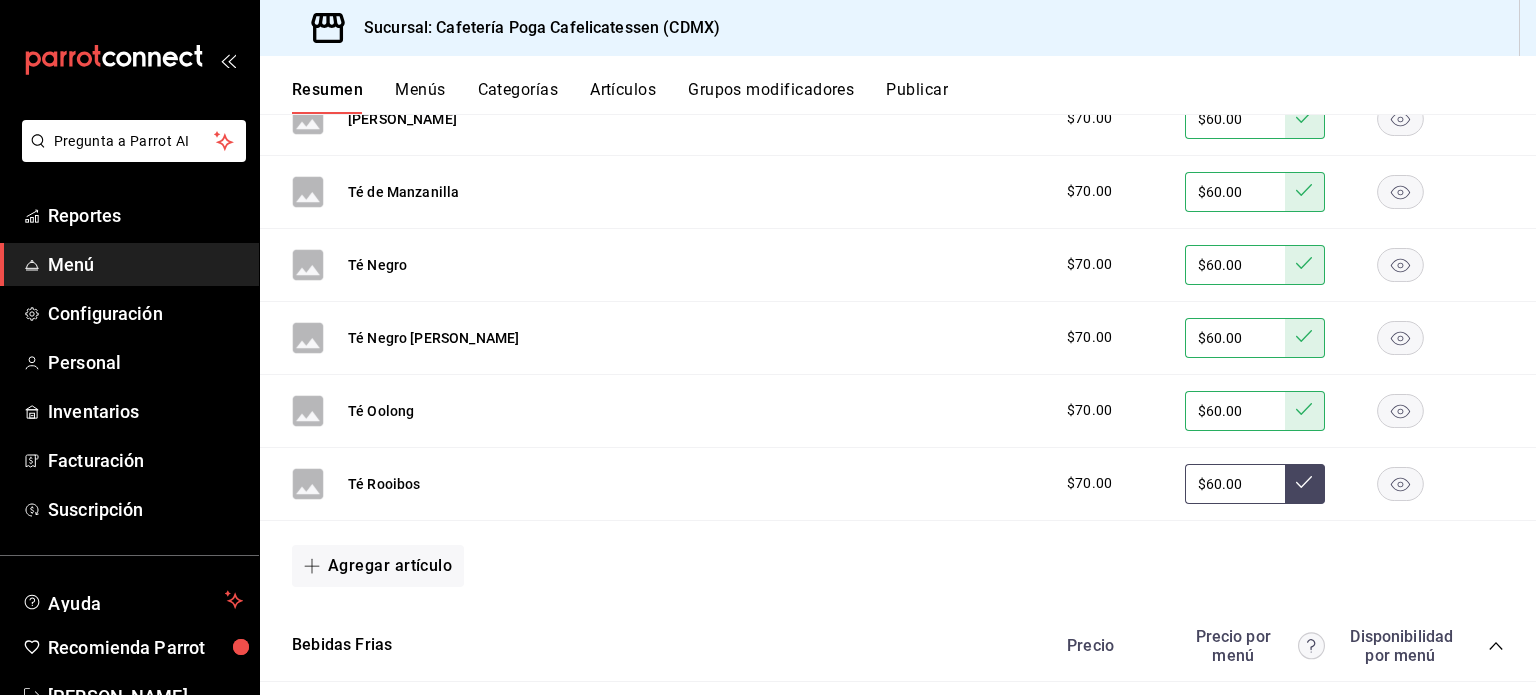 type on "$60.00" 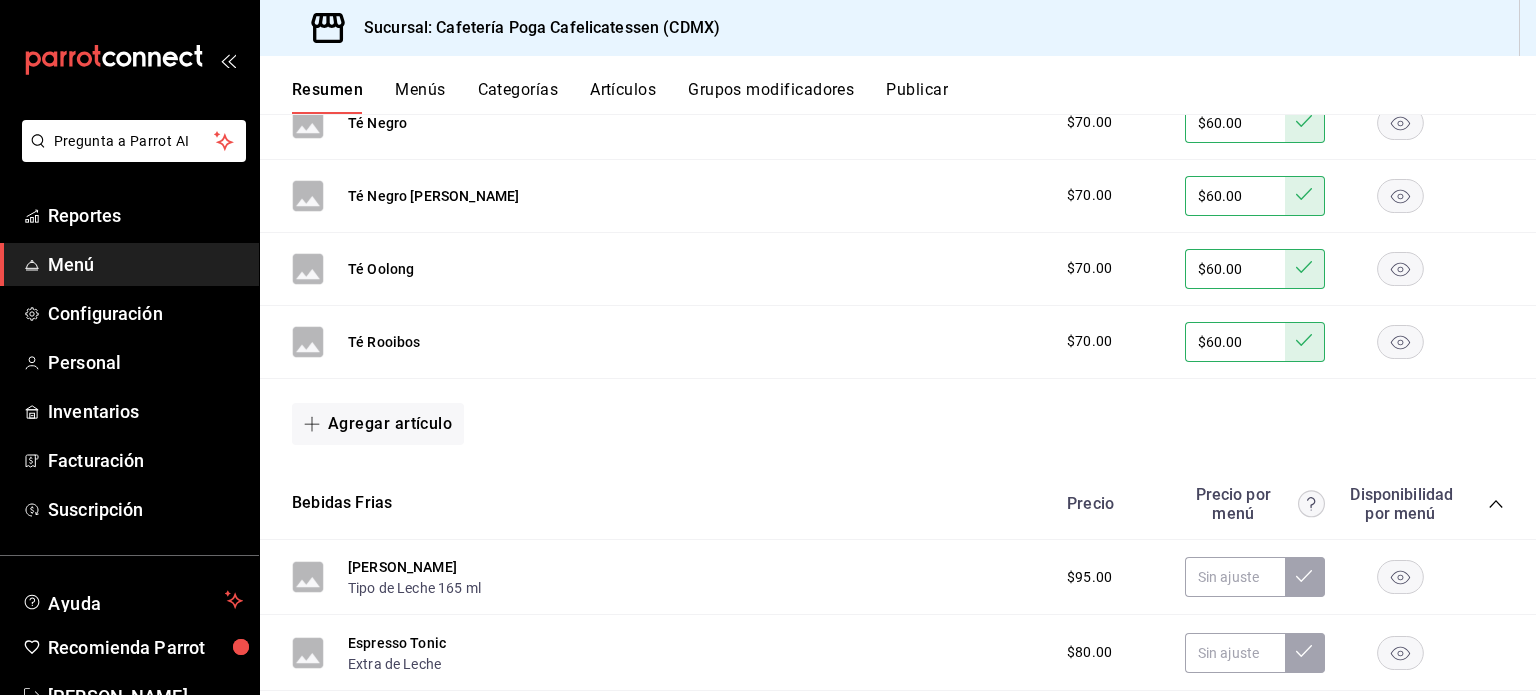 scroll, scrollTop: 1248, scrollLeft: 0, axis: vertical 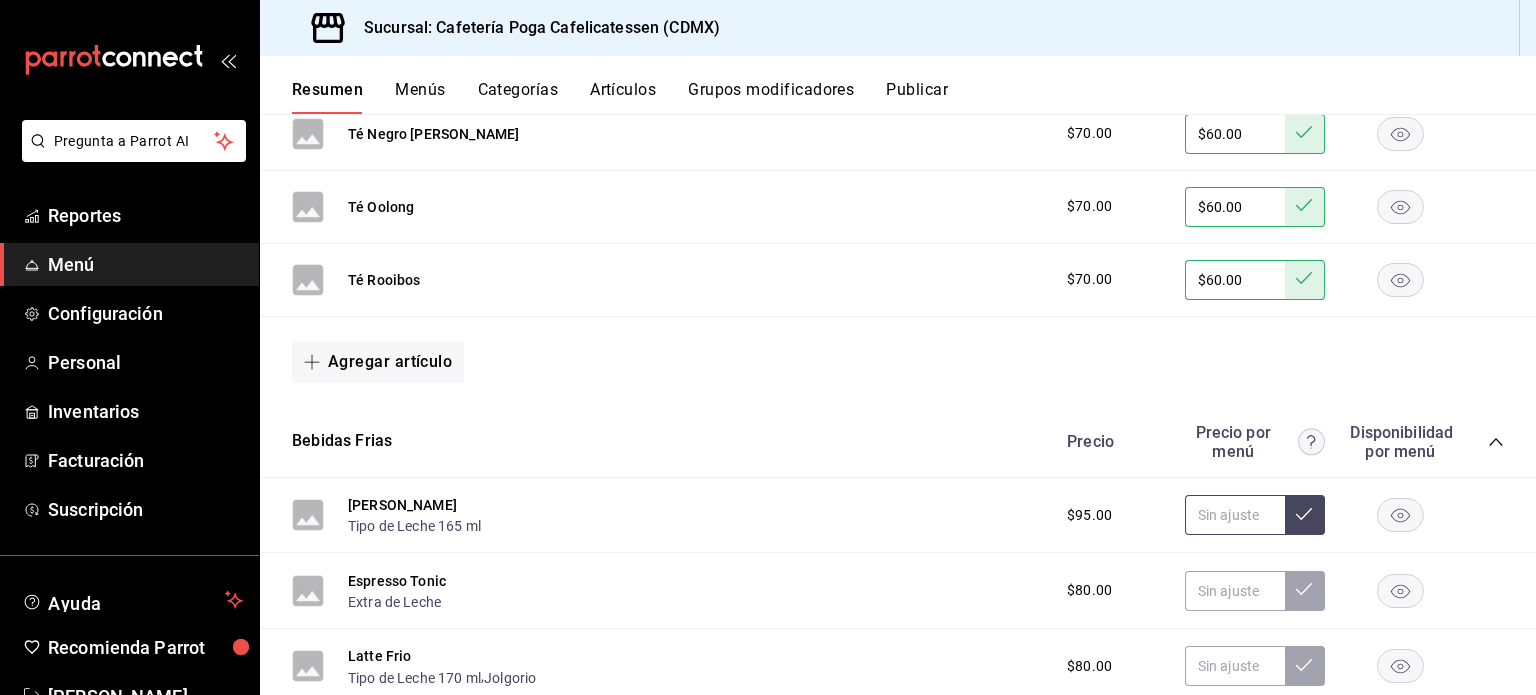click at bounding box center [1235, 515] 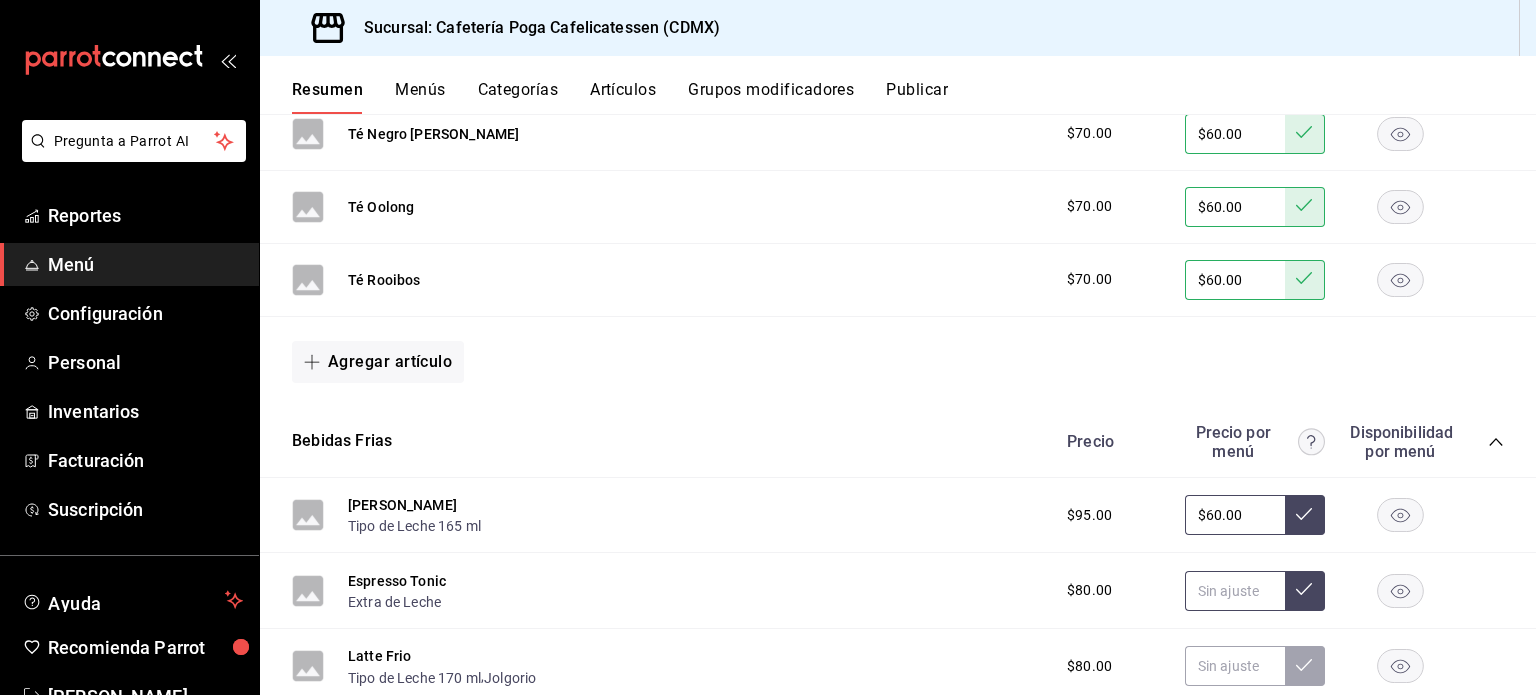 type on "$60.00" 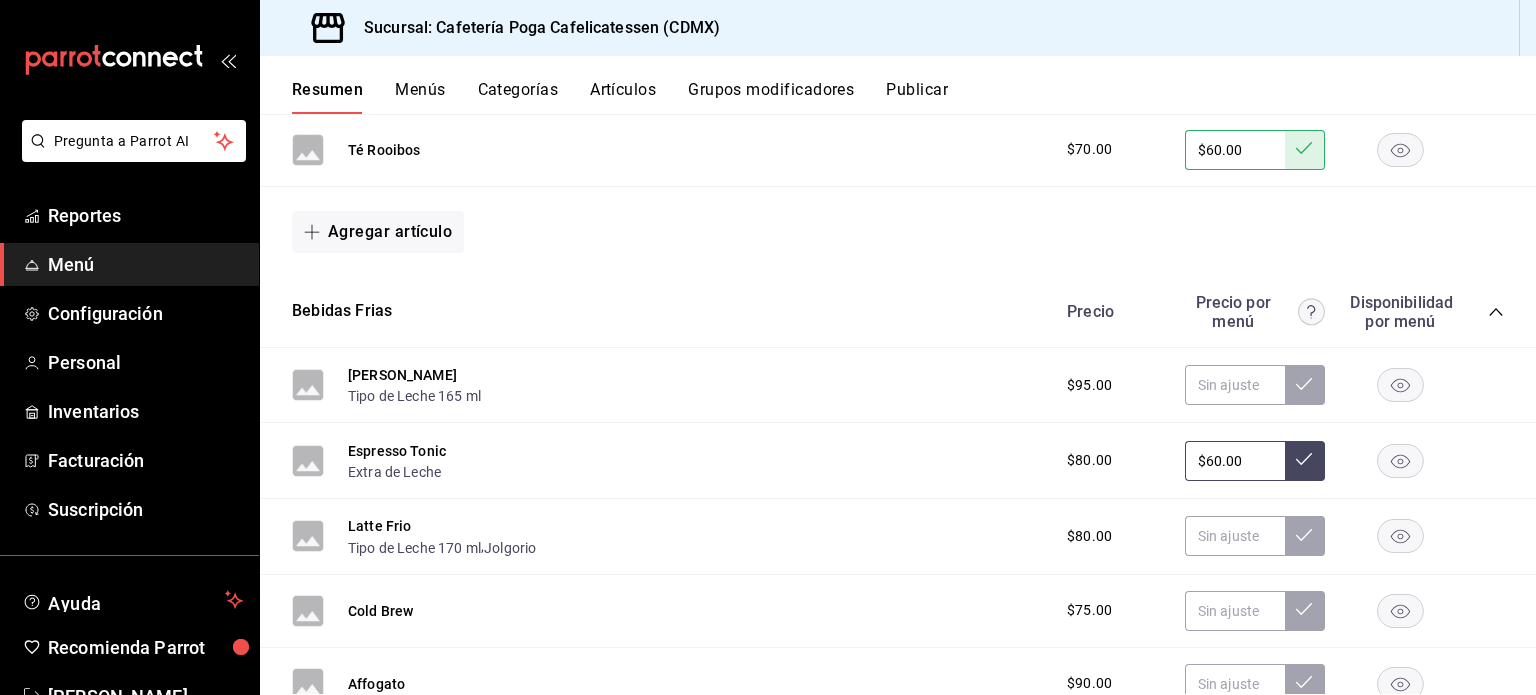 scroll, scrollTop: 1379, scrollLeft: 0, axis: vertical 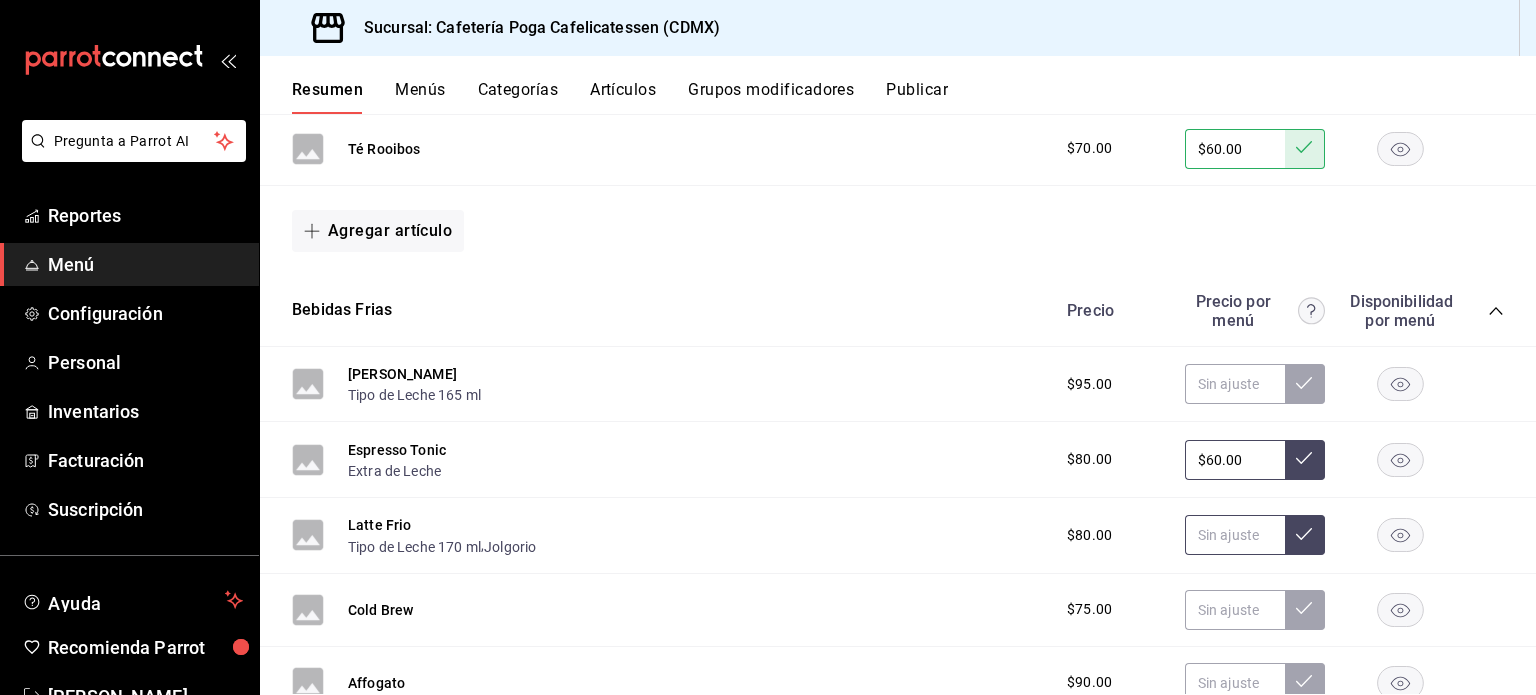 type on "$60.00" 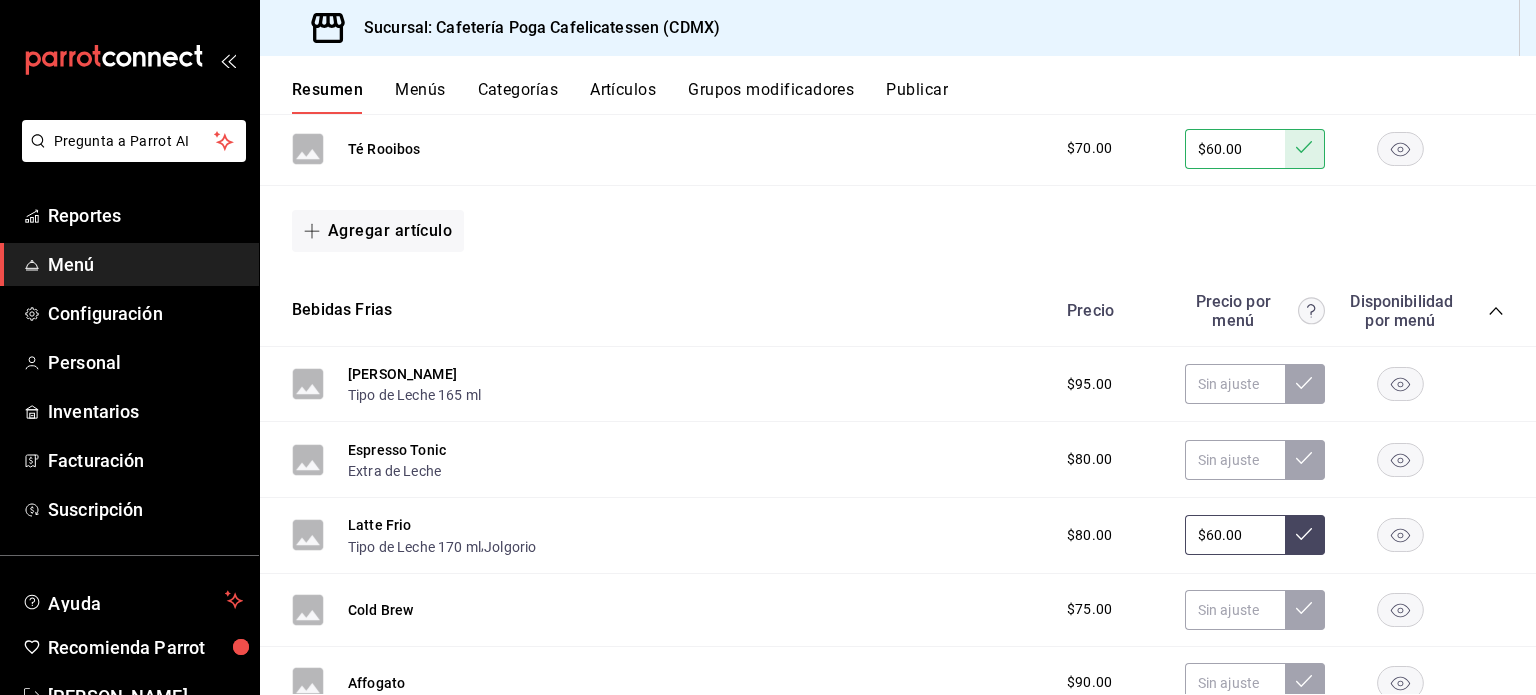 click on "$60.00" at bounding box center [1235, 535] 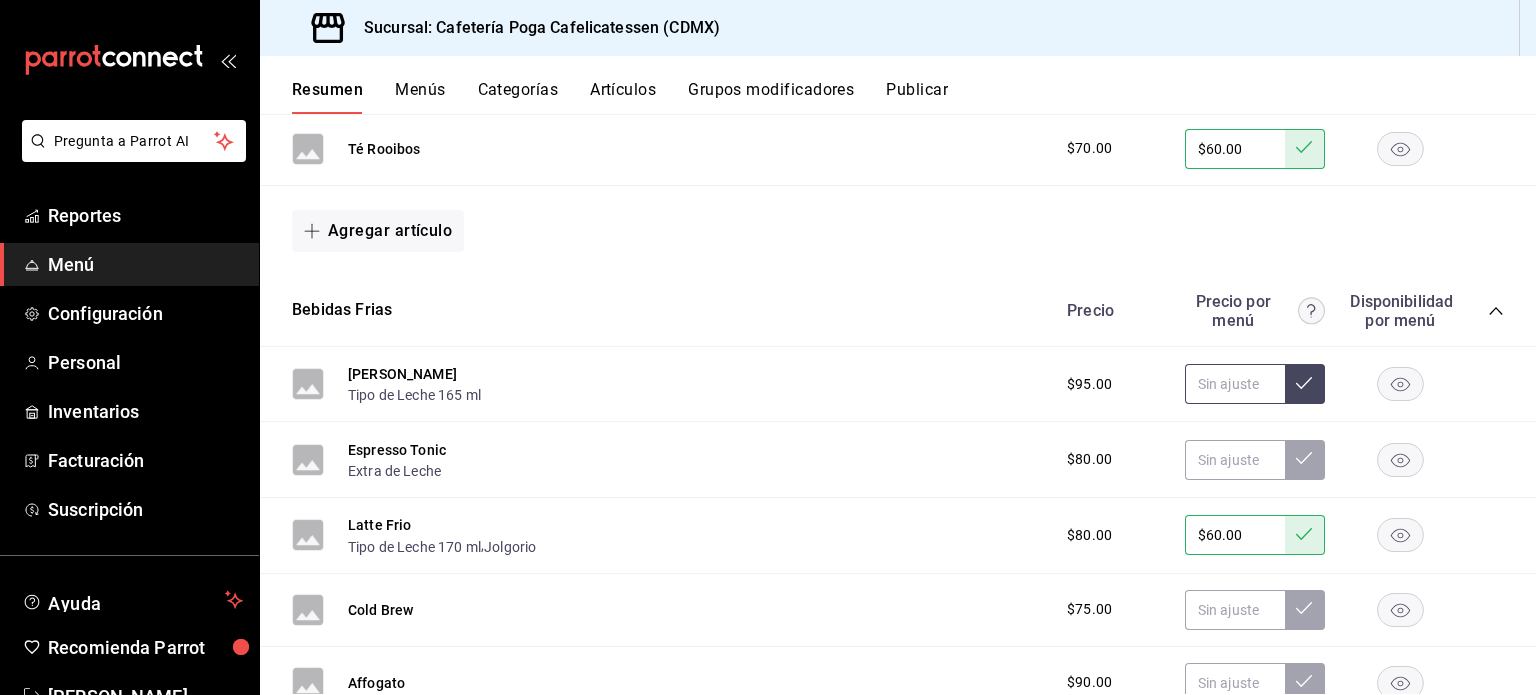 click at bounding box center [1235, 384] 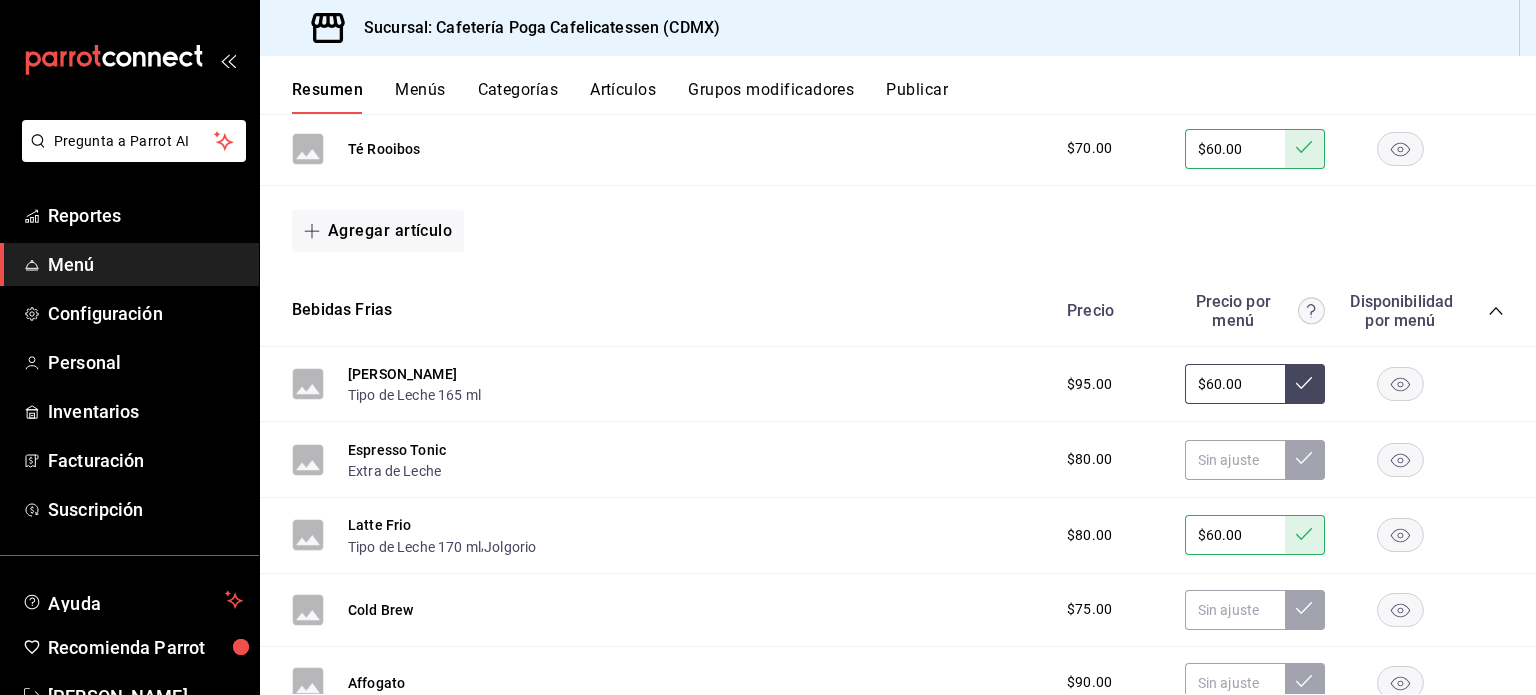 type on "$60.00" 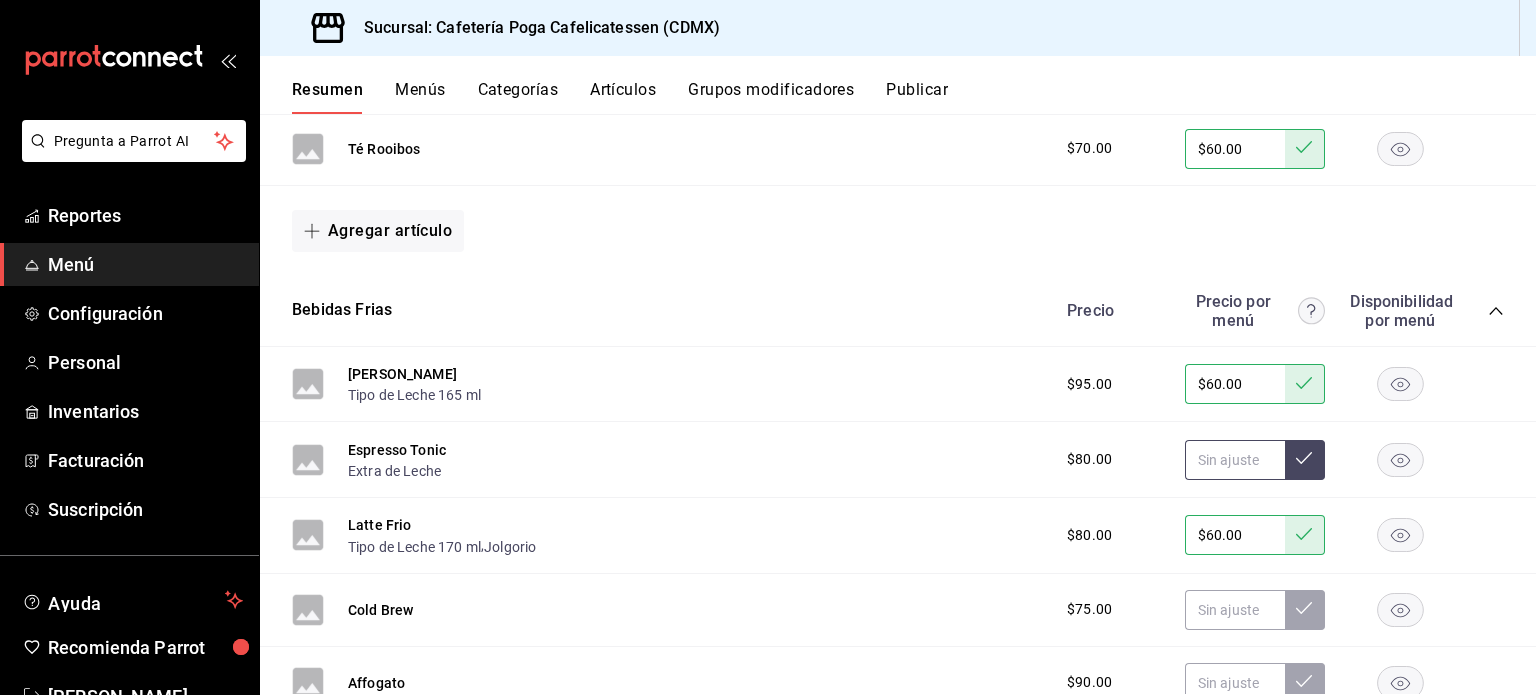 click at bounding box center [1235, 460] 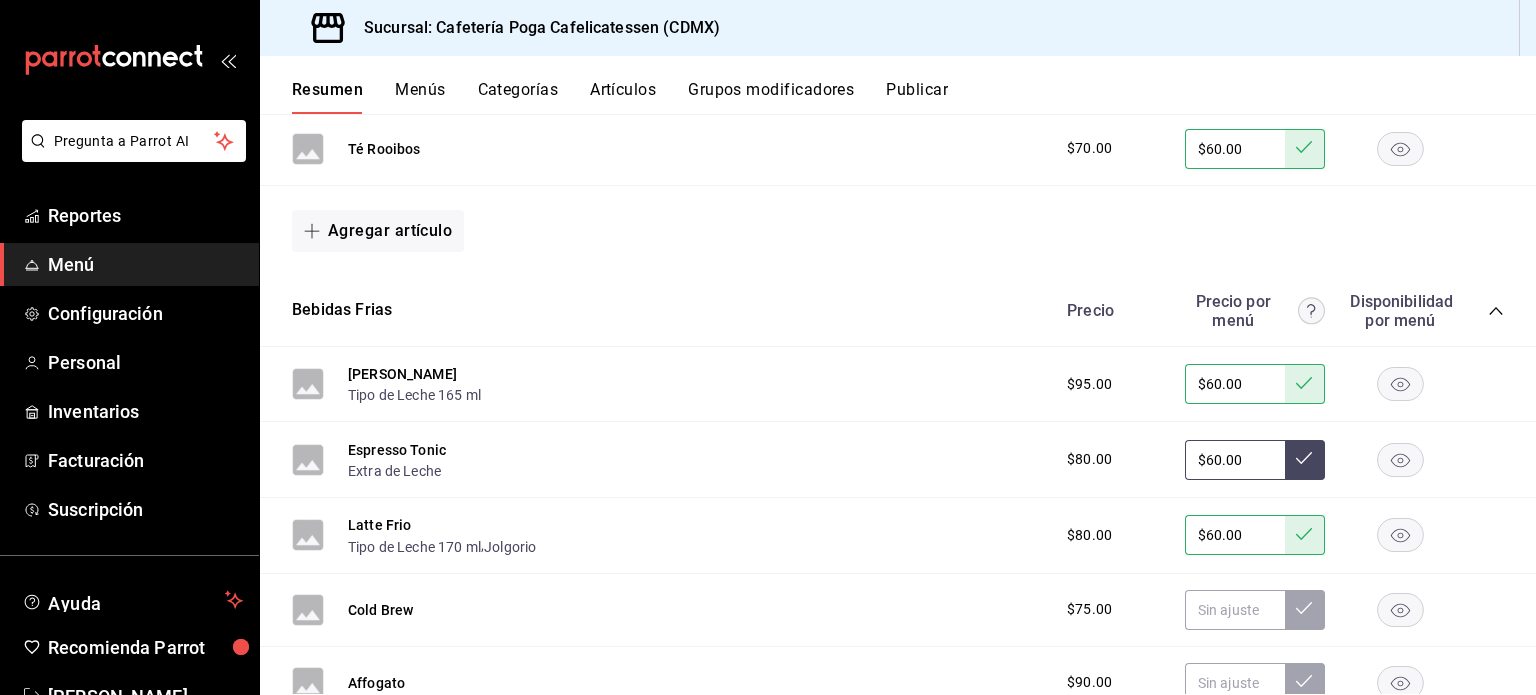 scroll, scrollTop: 1519, scrollLeft: 0, axis: vertical 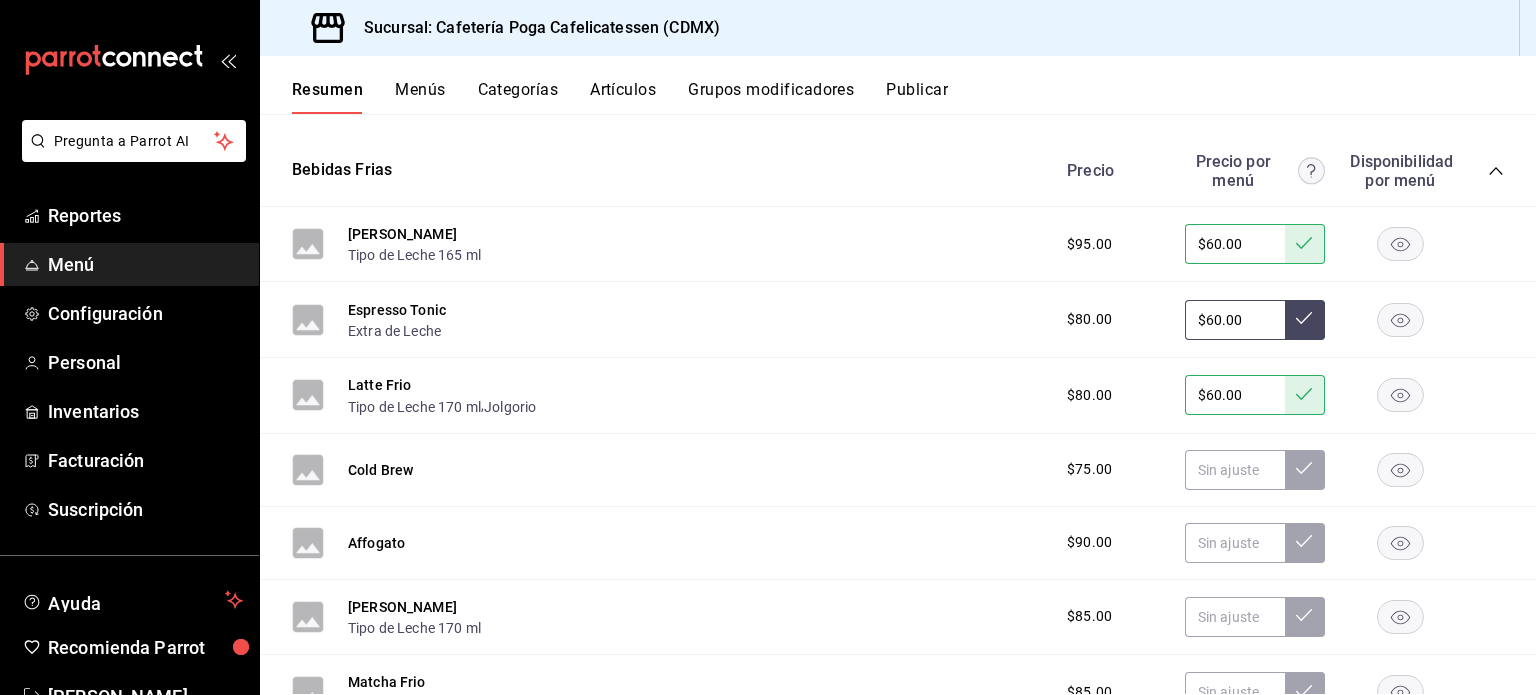 type on "$60.00" 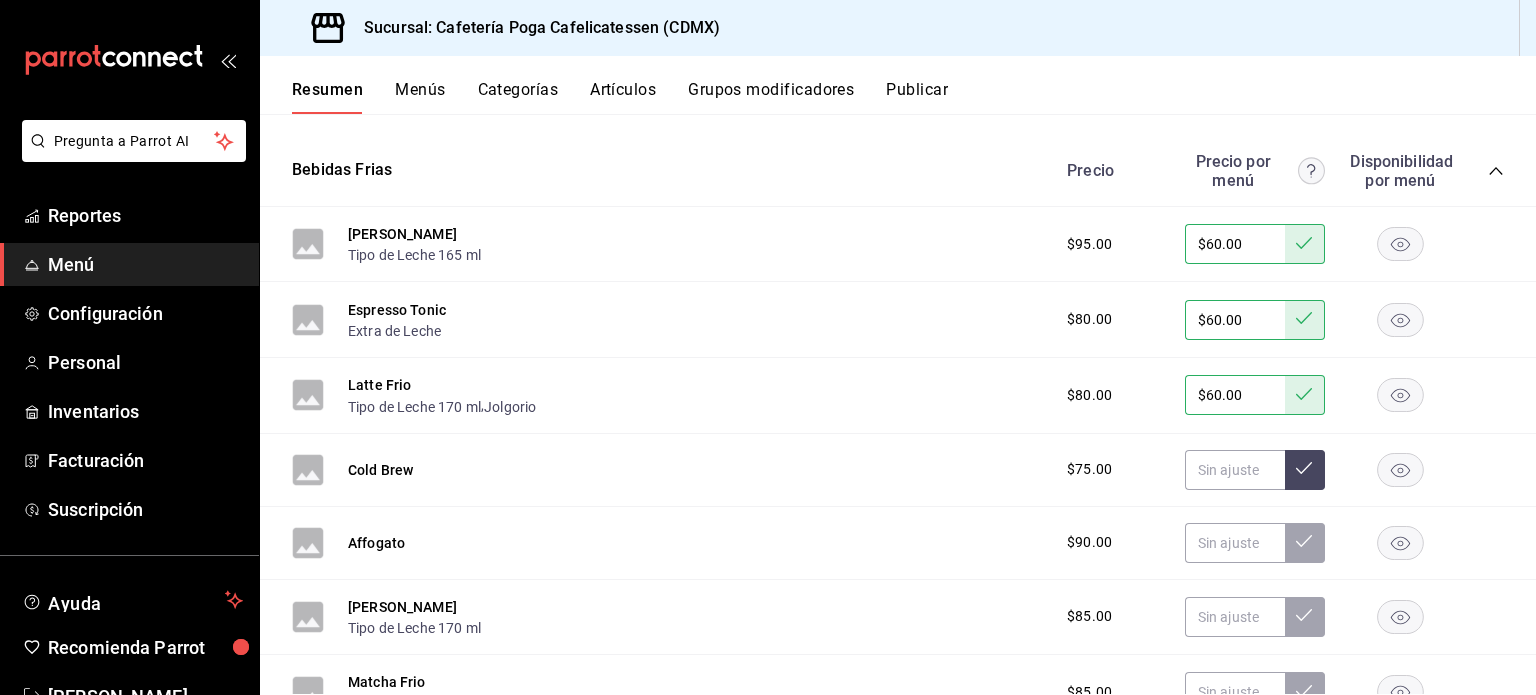 drag, startPoint x: 1238, startPoint y: 473, endPoint x: 977, endPoint y: 549, distance: 271.84003 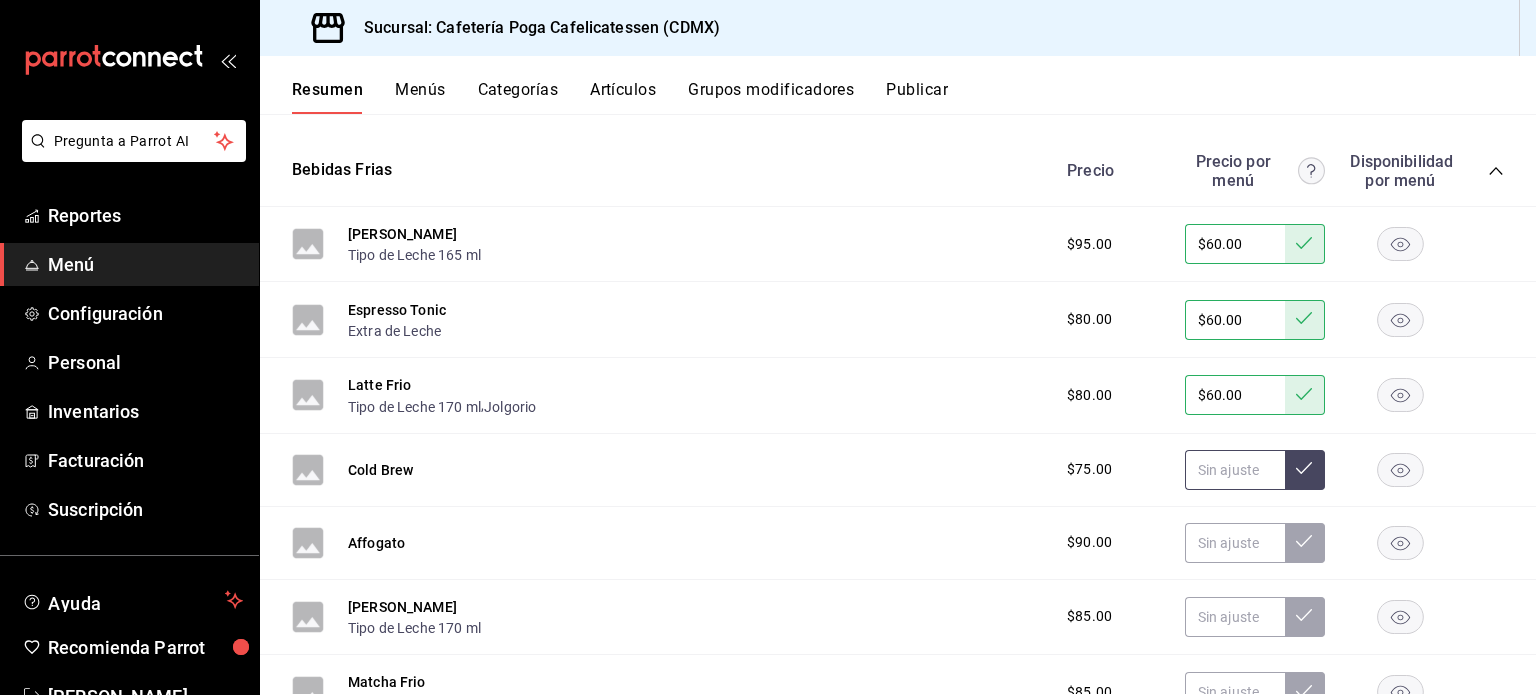 click at bounding box center [1235, 470] 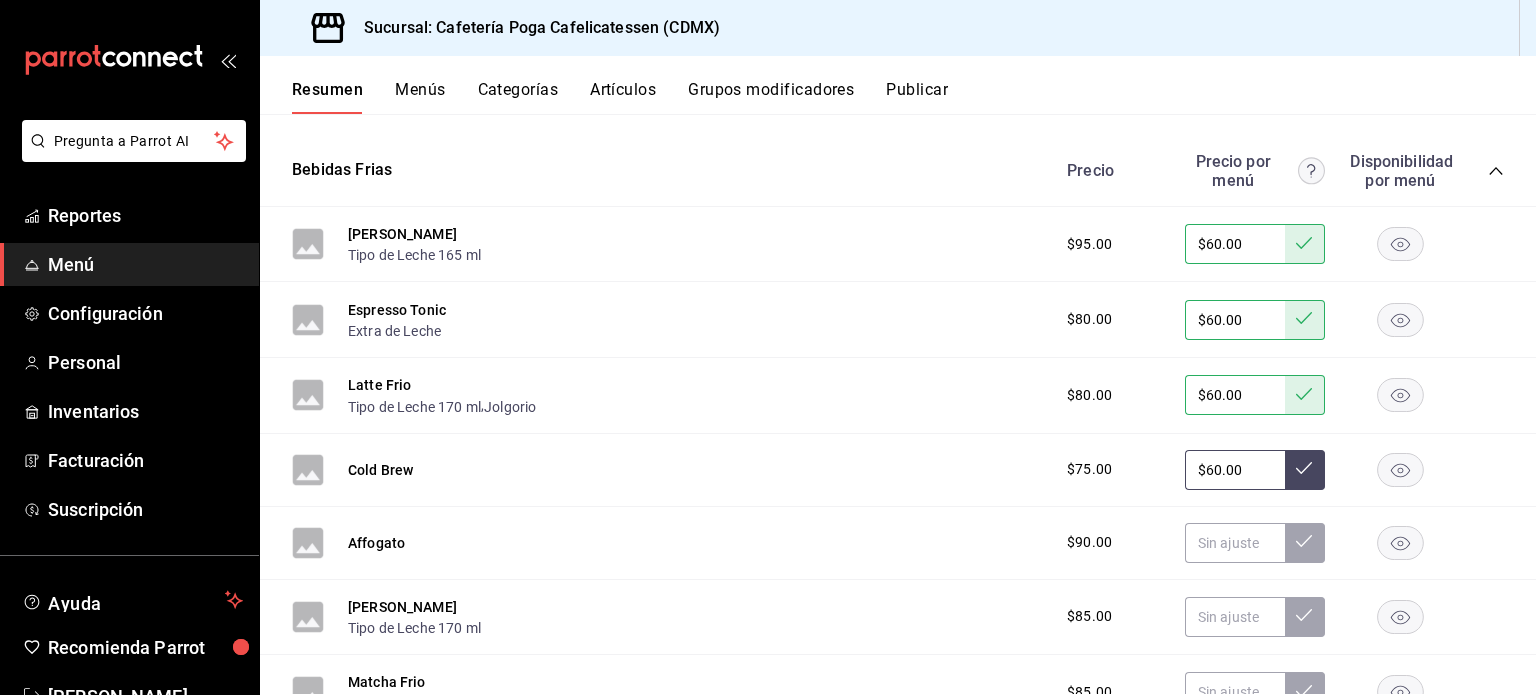 type on "$60.00" 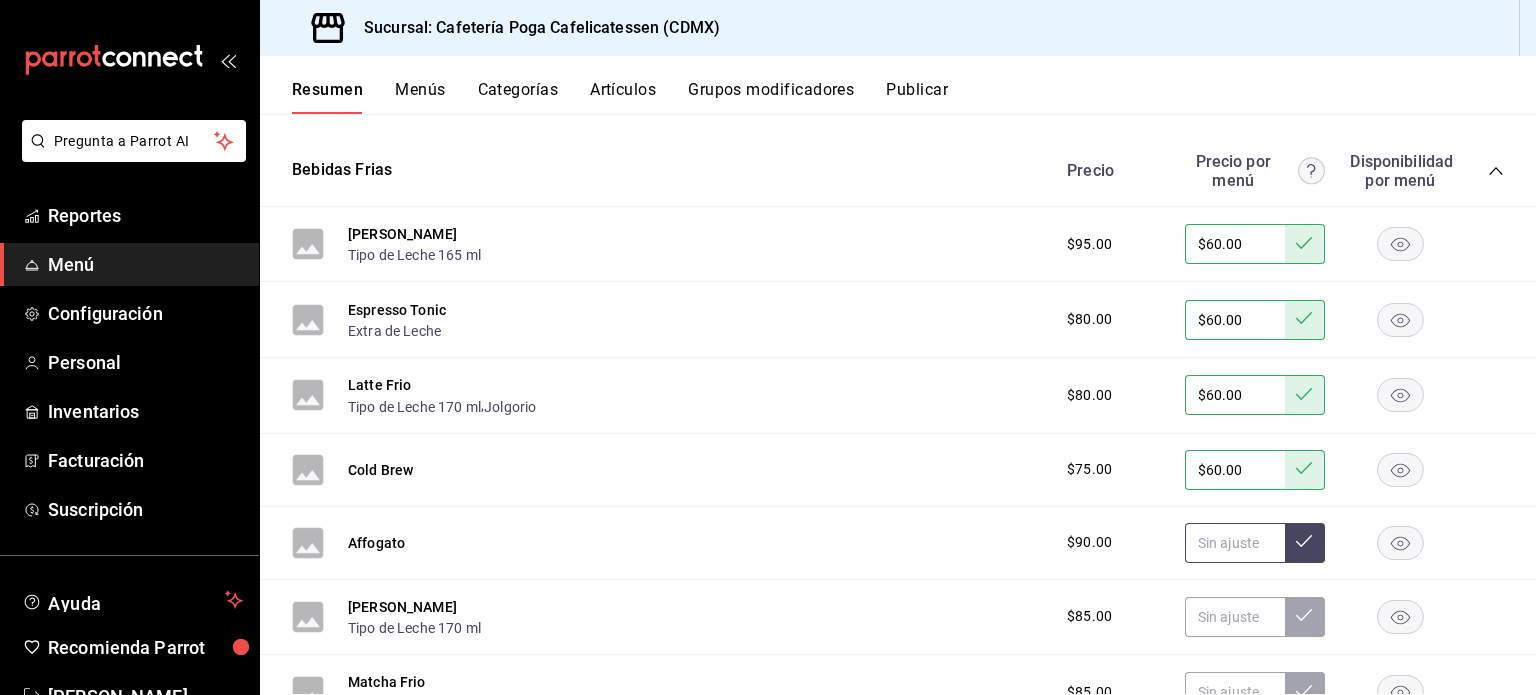 click at bounding box center [1235, 543] 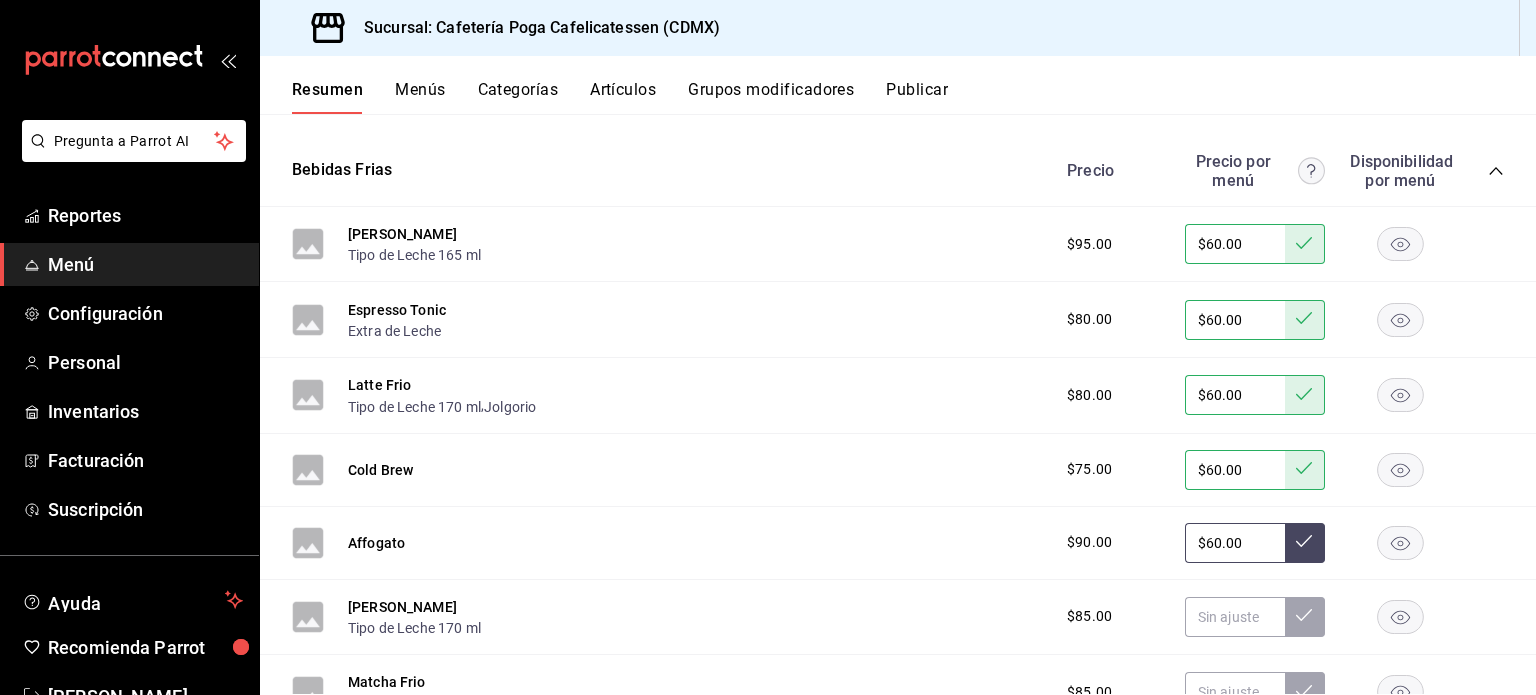 type on "$60.00" 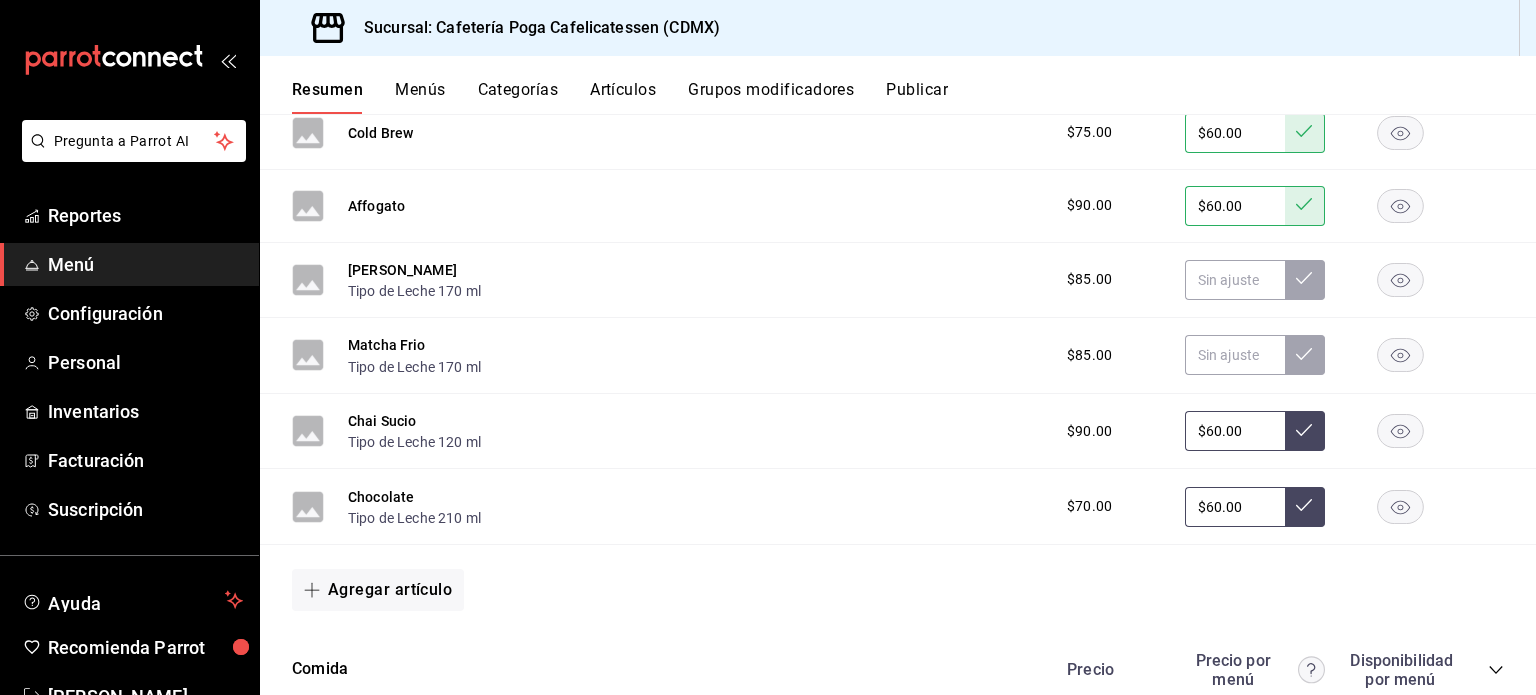 scroll, scrollTop: 1858, scrollLeft: 0, axis: vertical 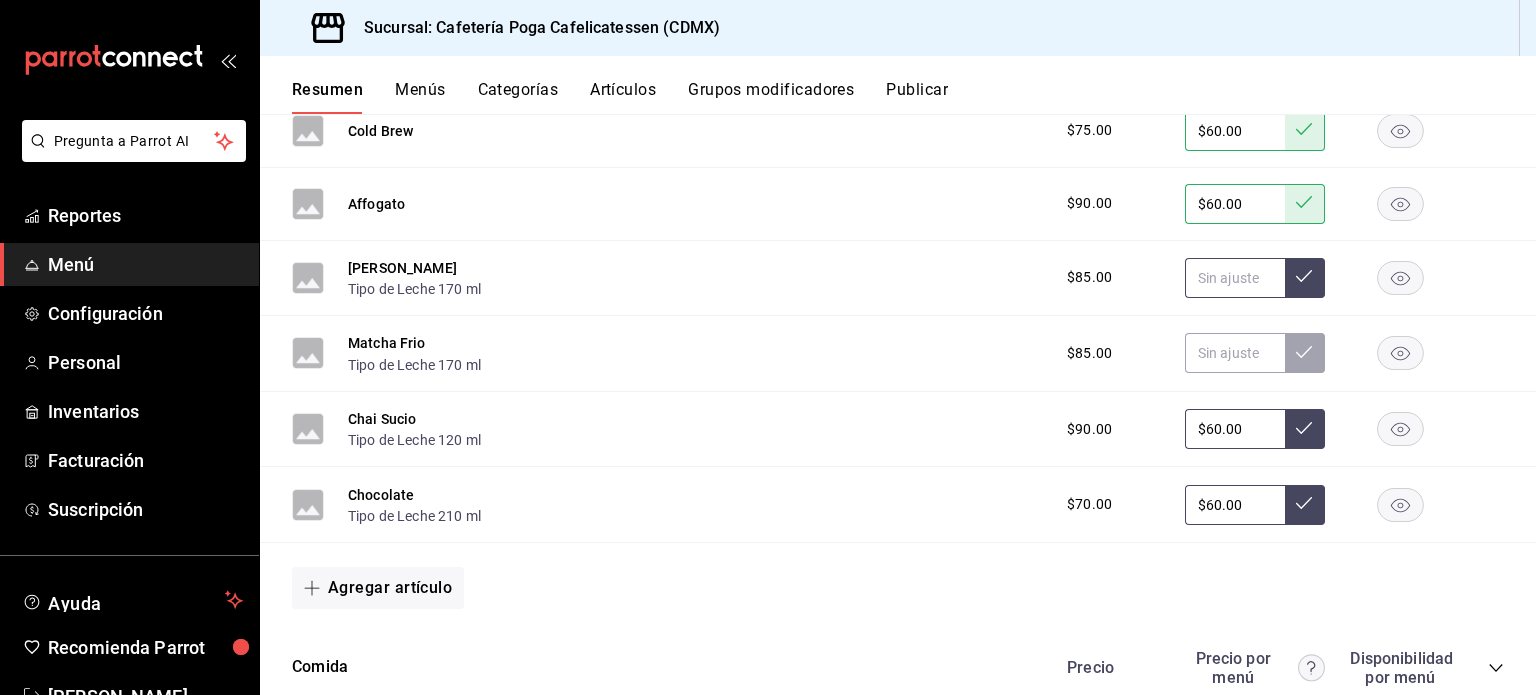drag, startPoint x: 1221, startPoint y: 282, endPoint x: 1245, endPoint y: 283, distance: 24.020824 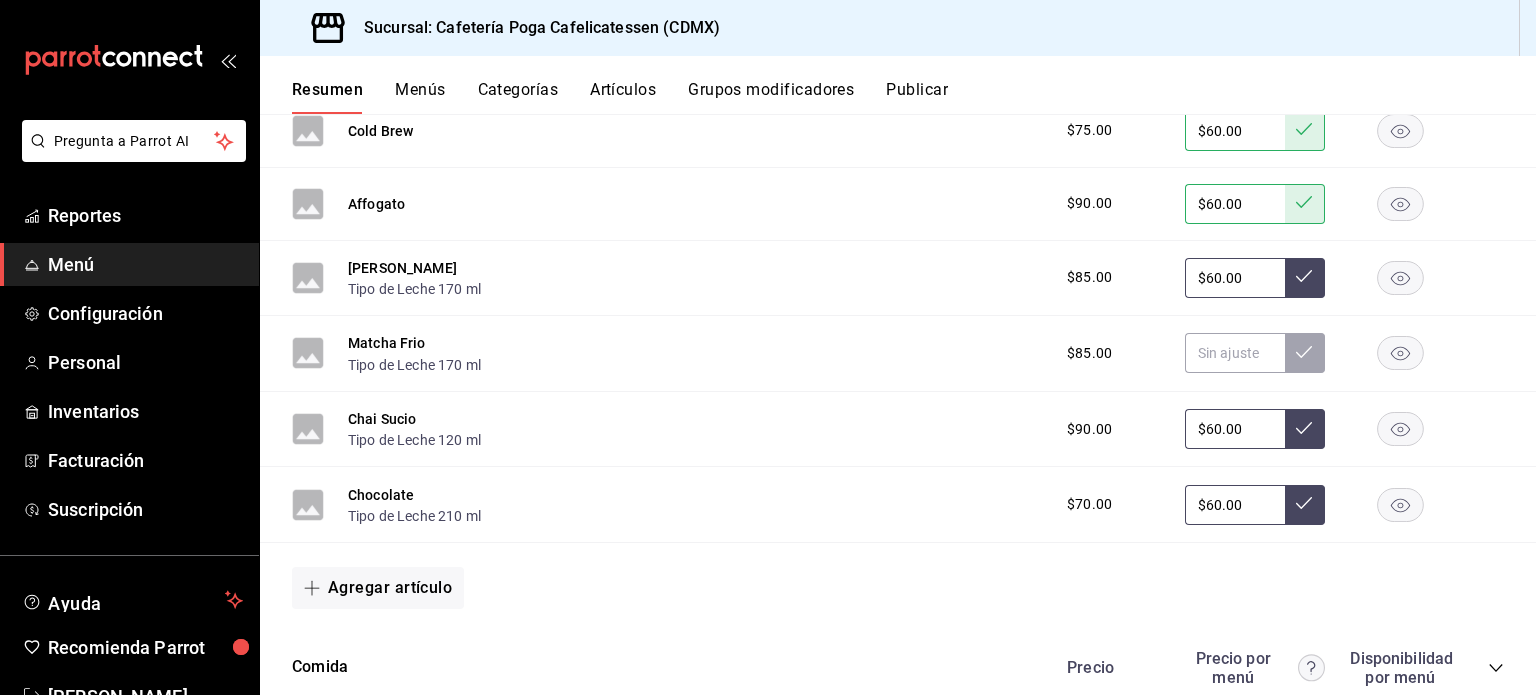 type on "$60.00" 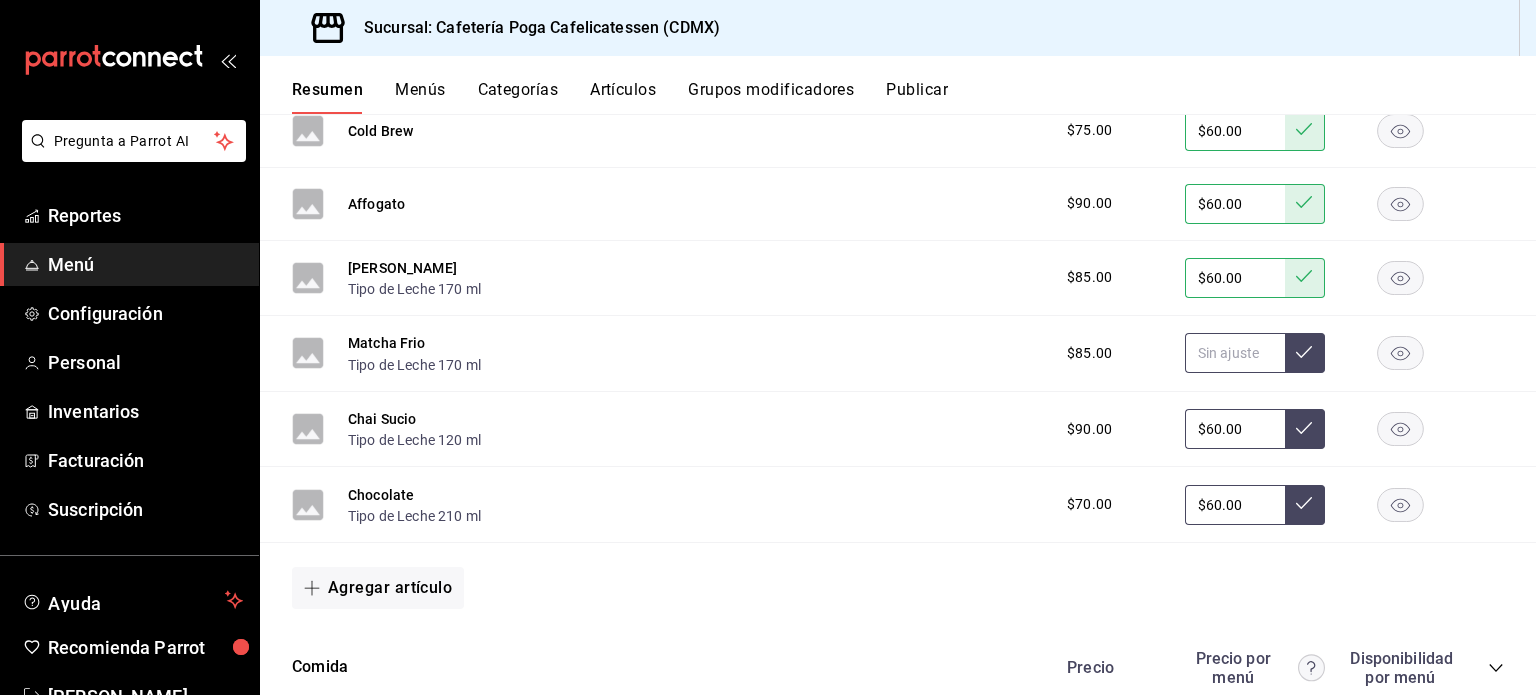 click at bounding box center [1235, 353] 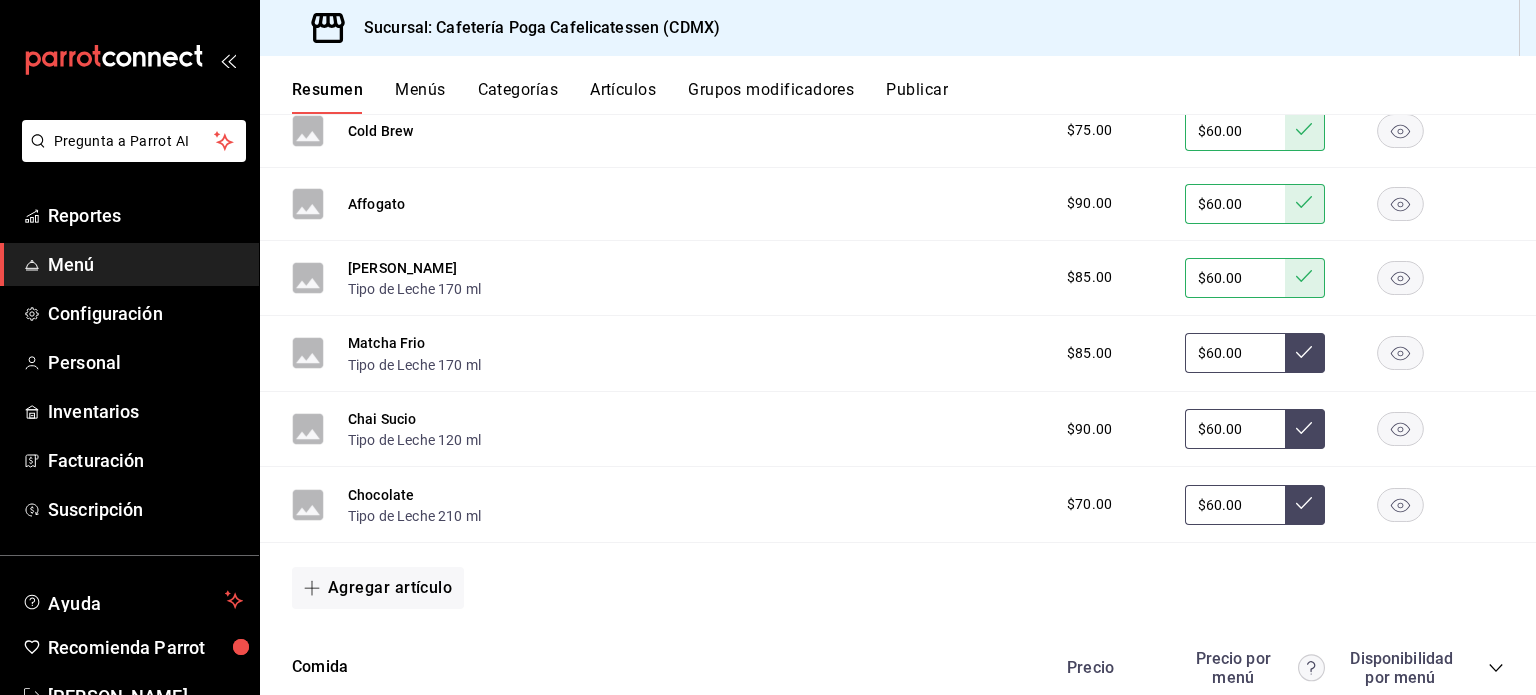 type on "$60.00" 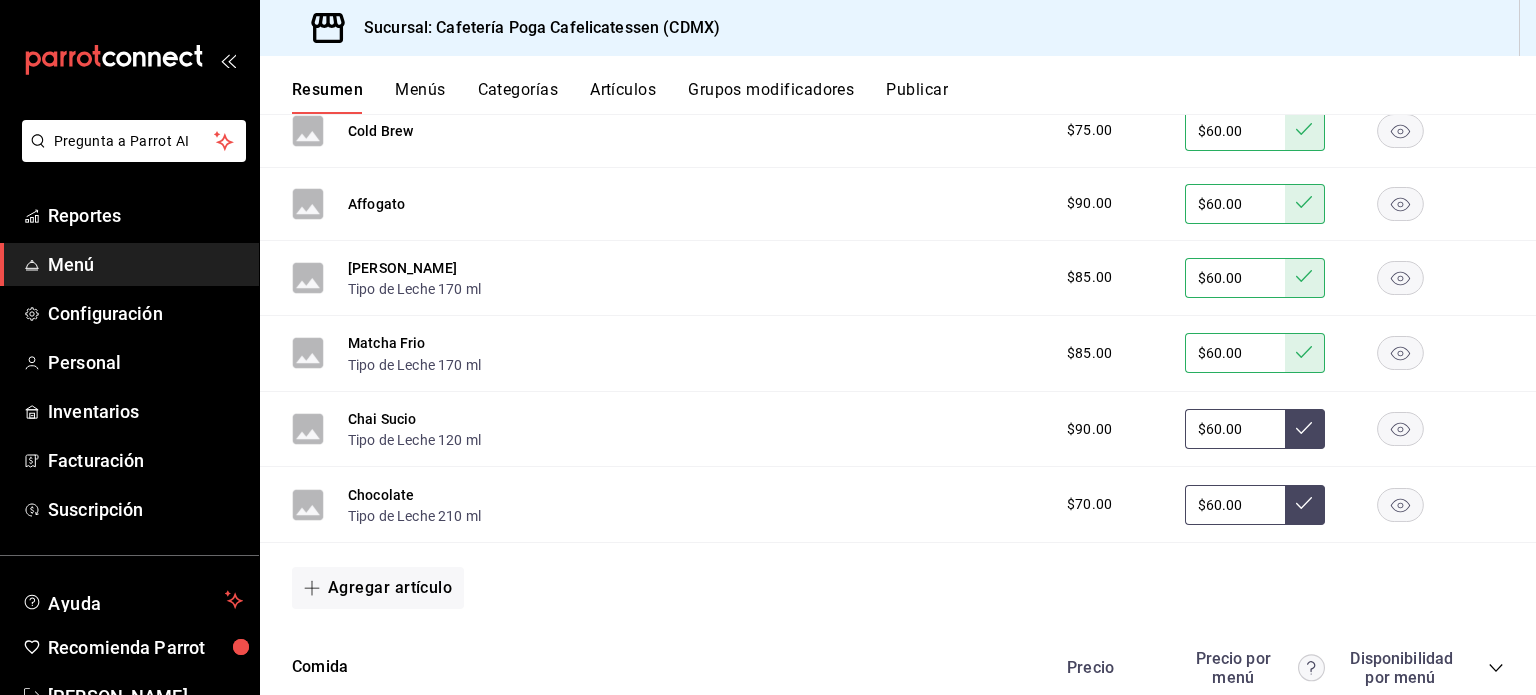 click 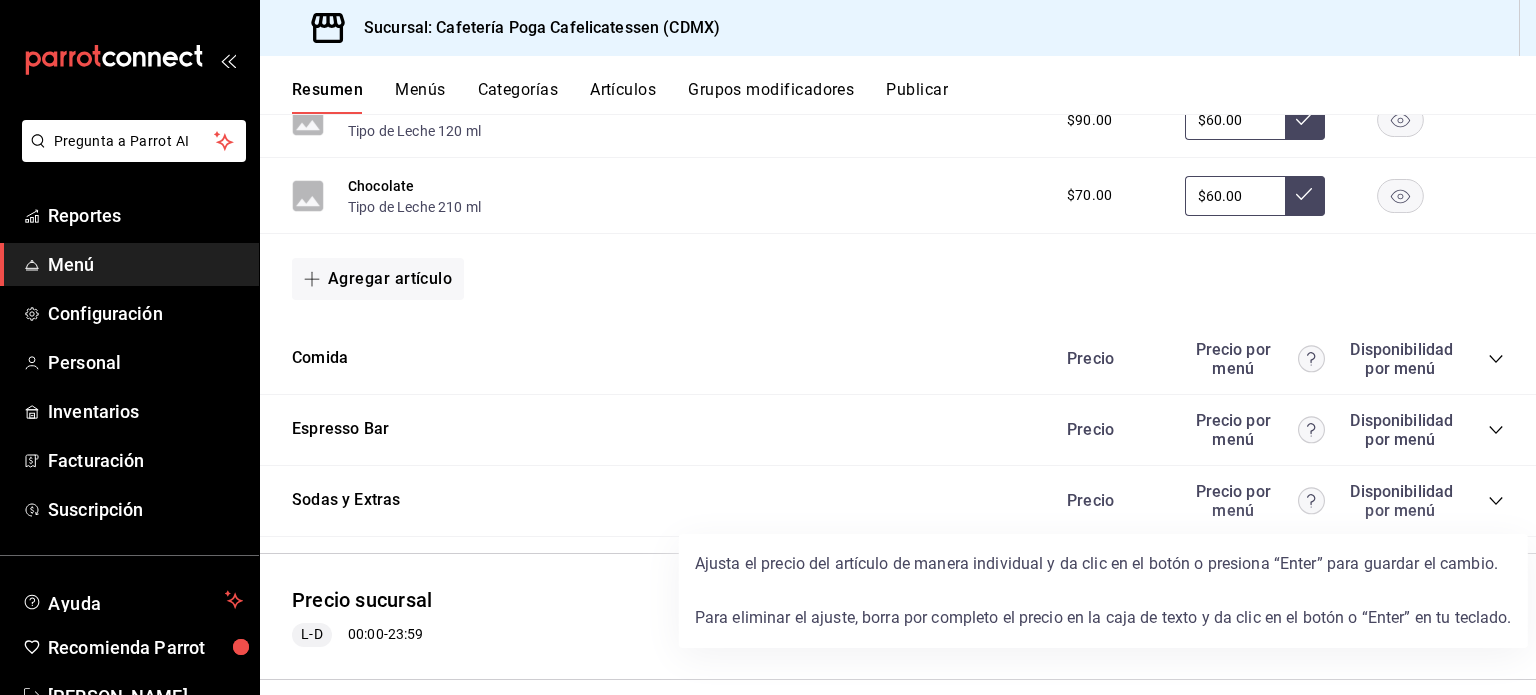 scroll, scrollTop: 2211, scrollLeft: 0, axis: vertical 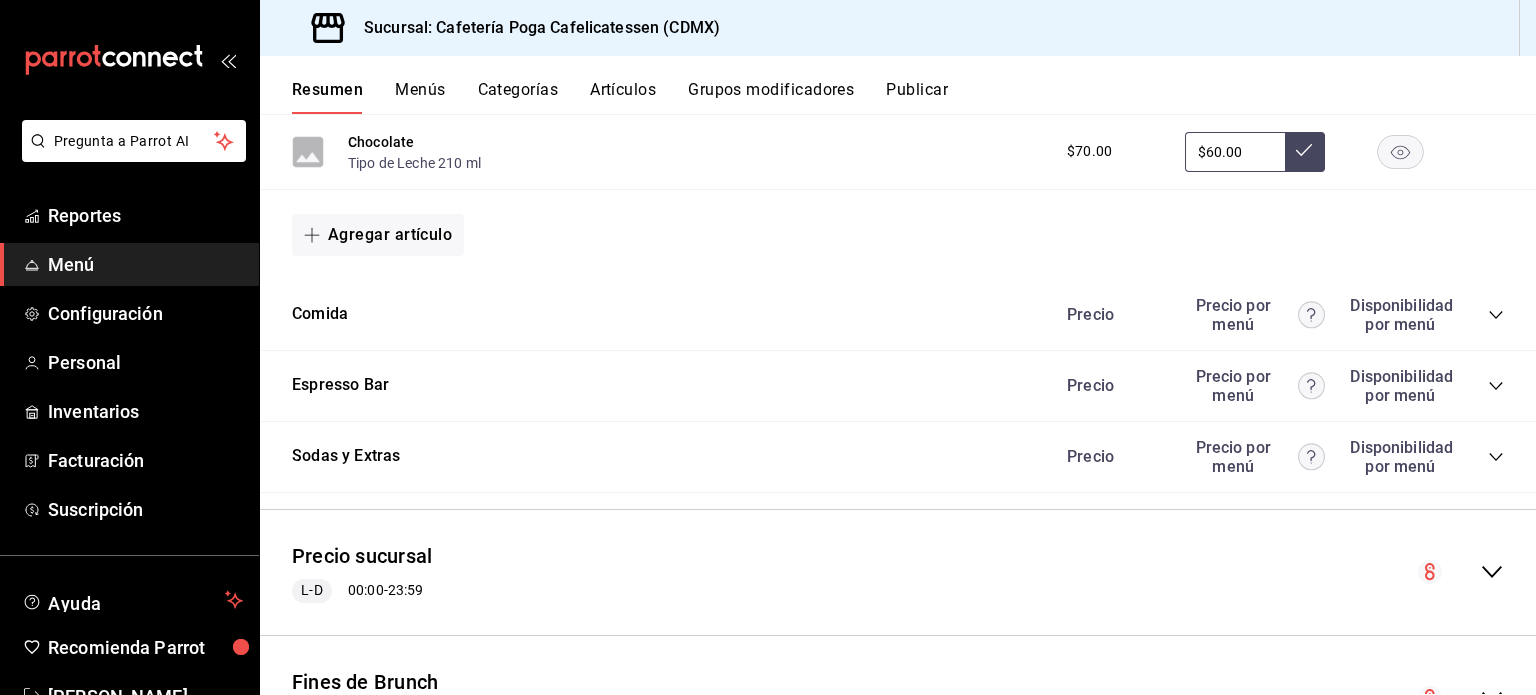 drag, startPoint x: 1476, startPoint y: 322, endPoint x: 1488, endPoint y: 283, distance: 40.804413 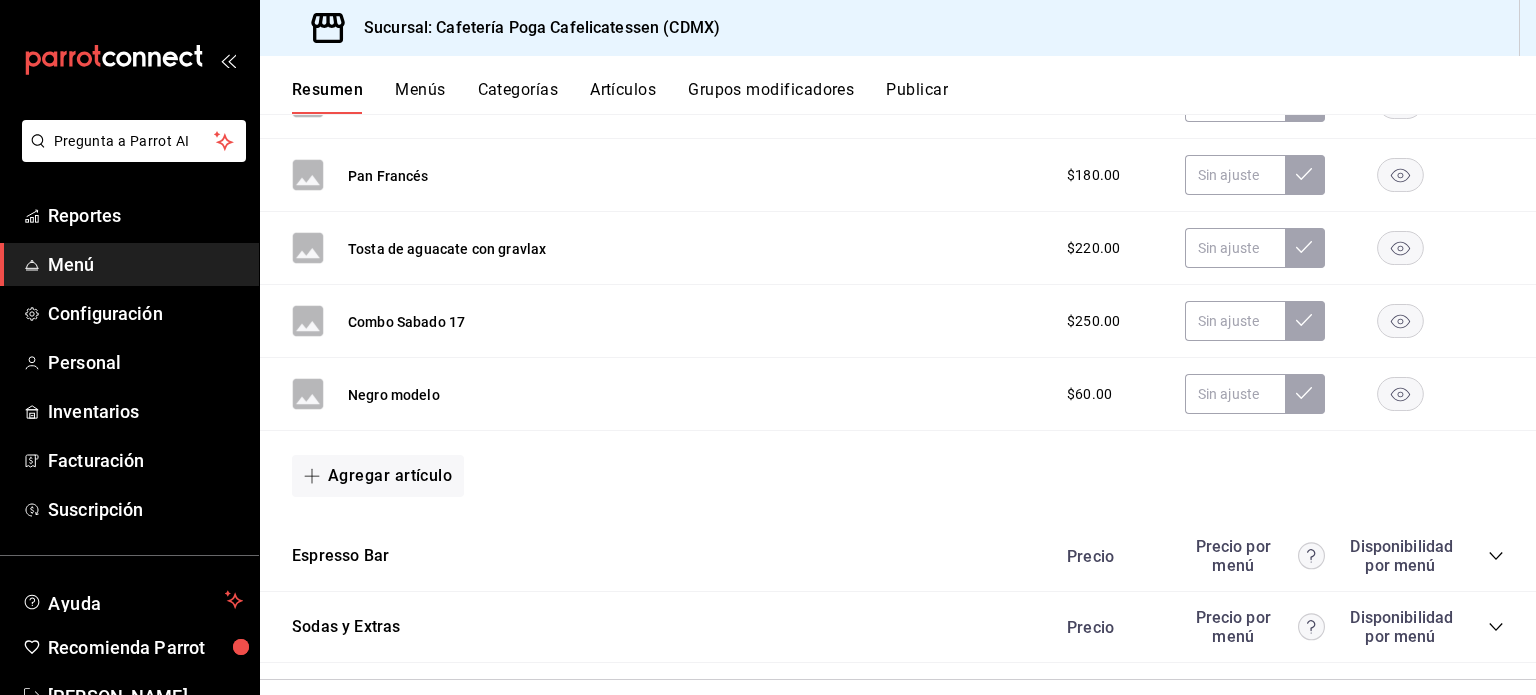 scroll, scrollTop: 3392, scrollLeft: 0, axis: vertical 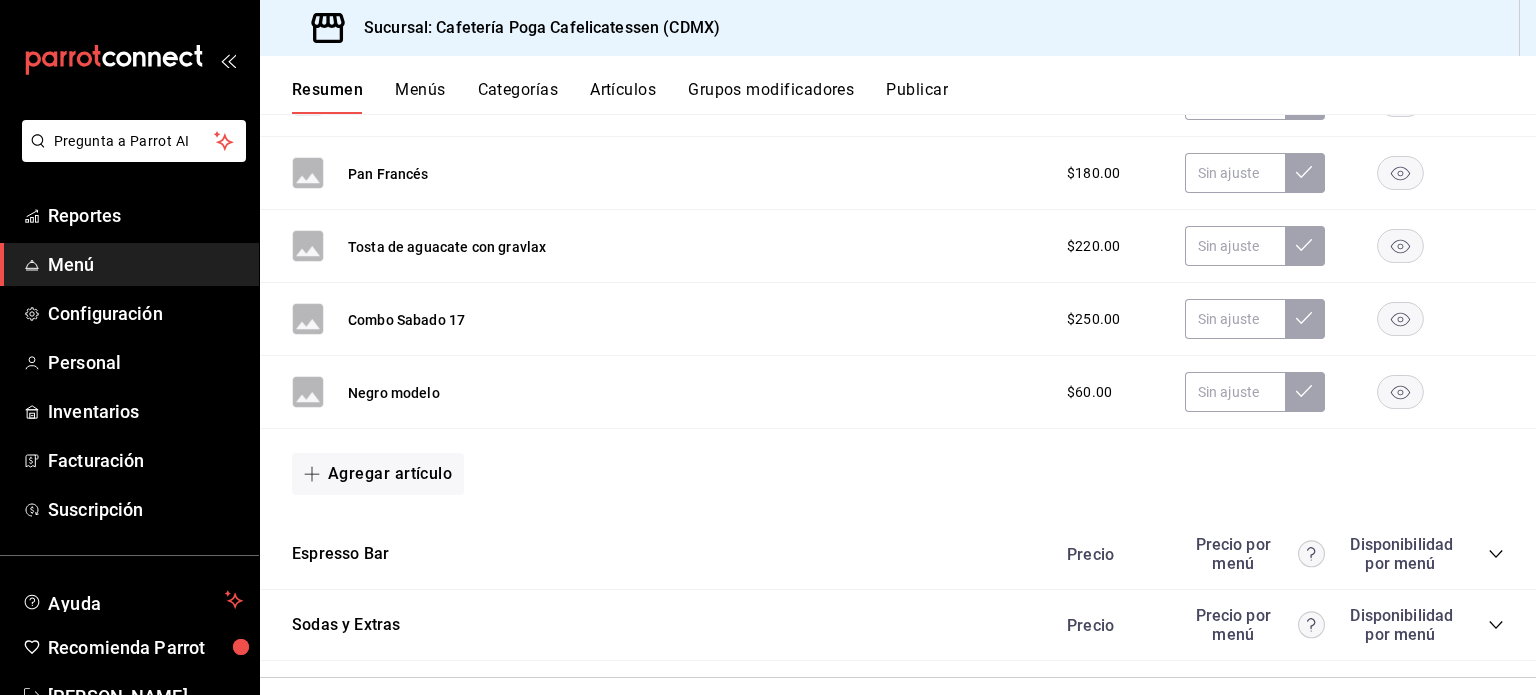 click 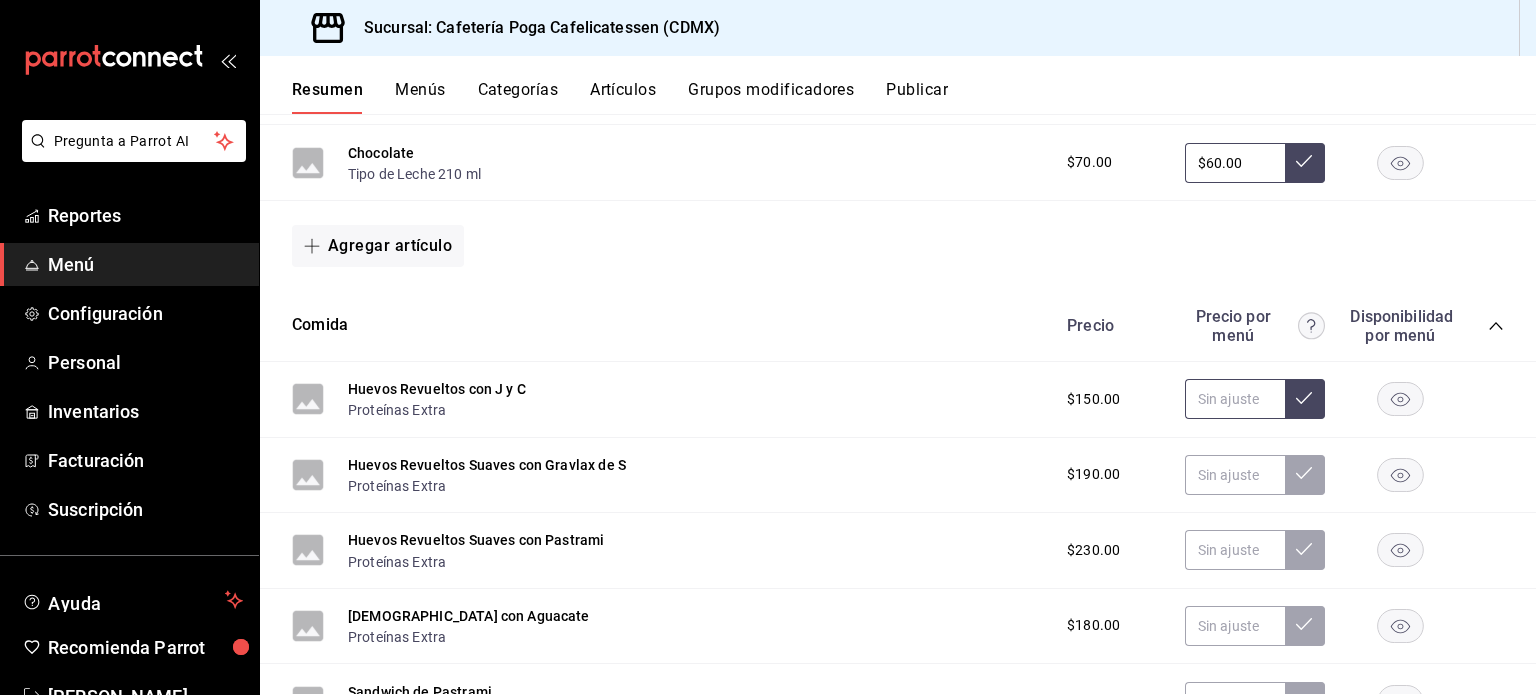 scroll, scrollTop: 2160, scrollLeft: 0, axis: vertical 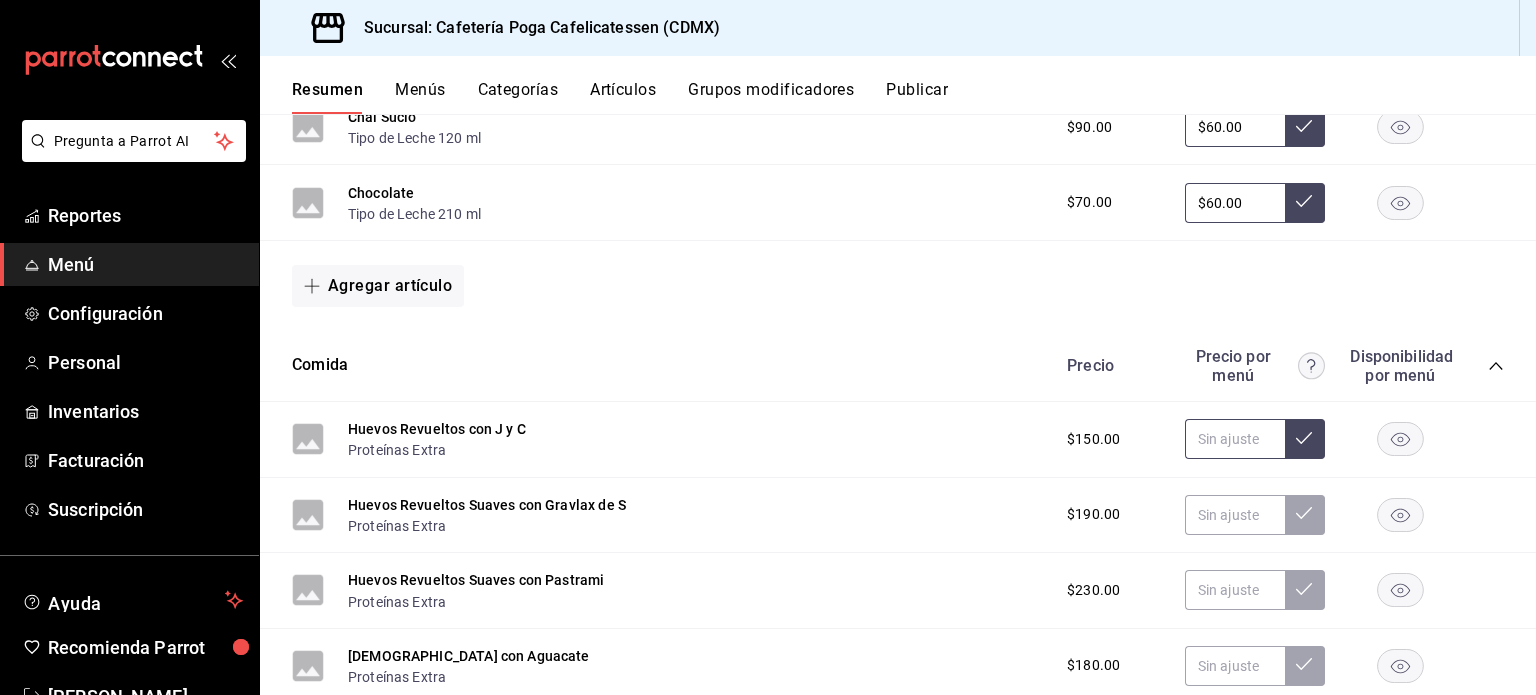 click at bounding box center [1235, 439] 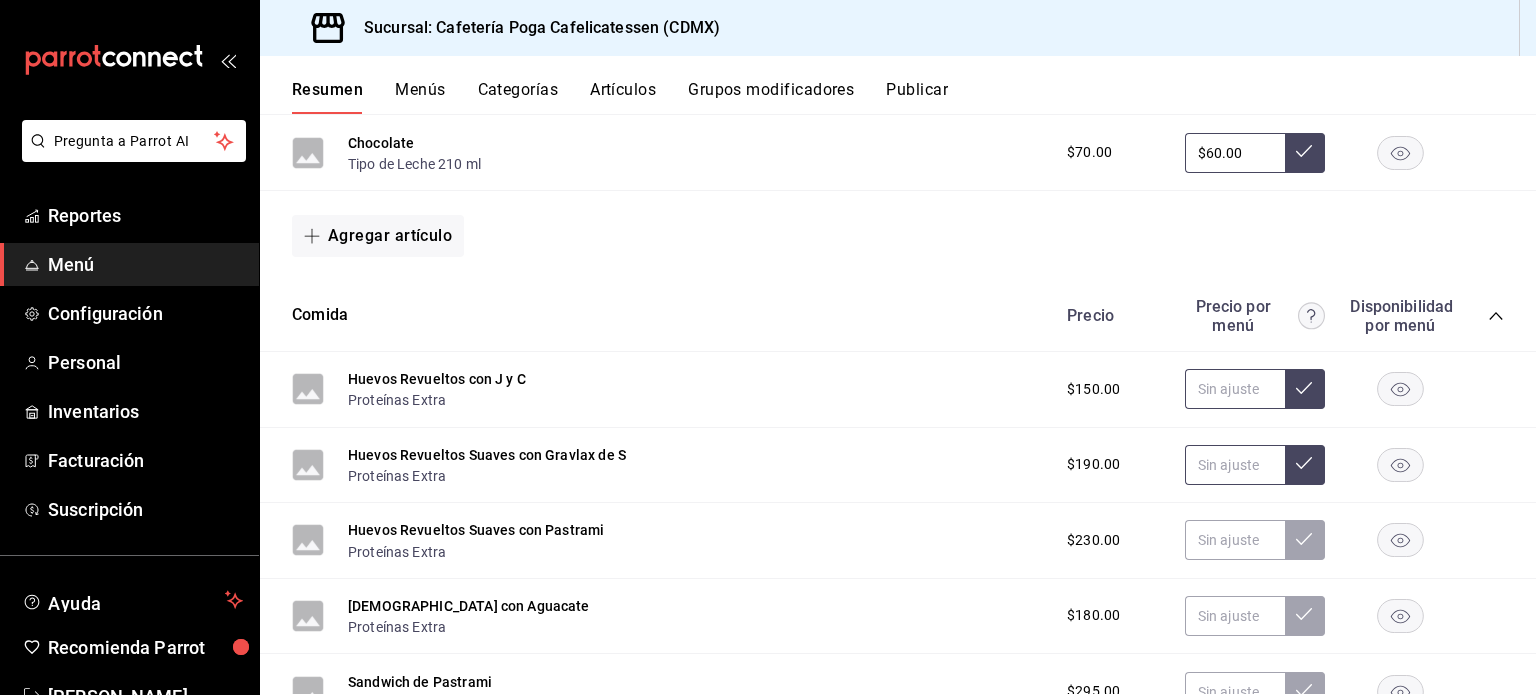 scroll, scrollTop: 2211, scrollLeft: 0, axis: vertical 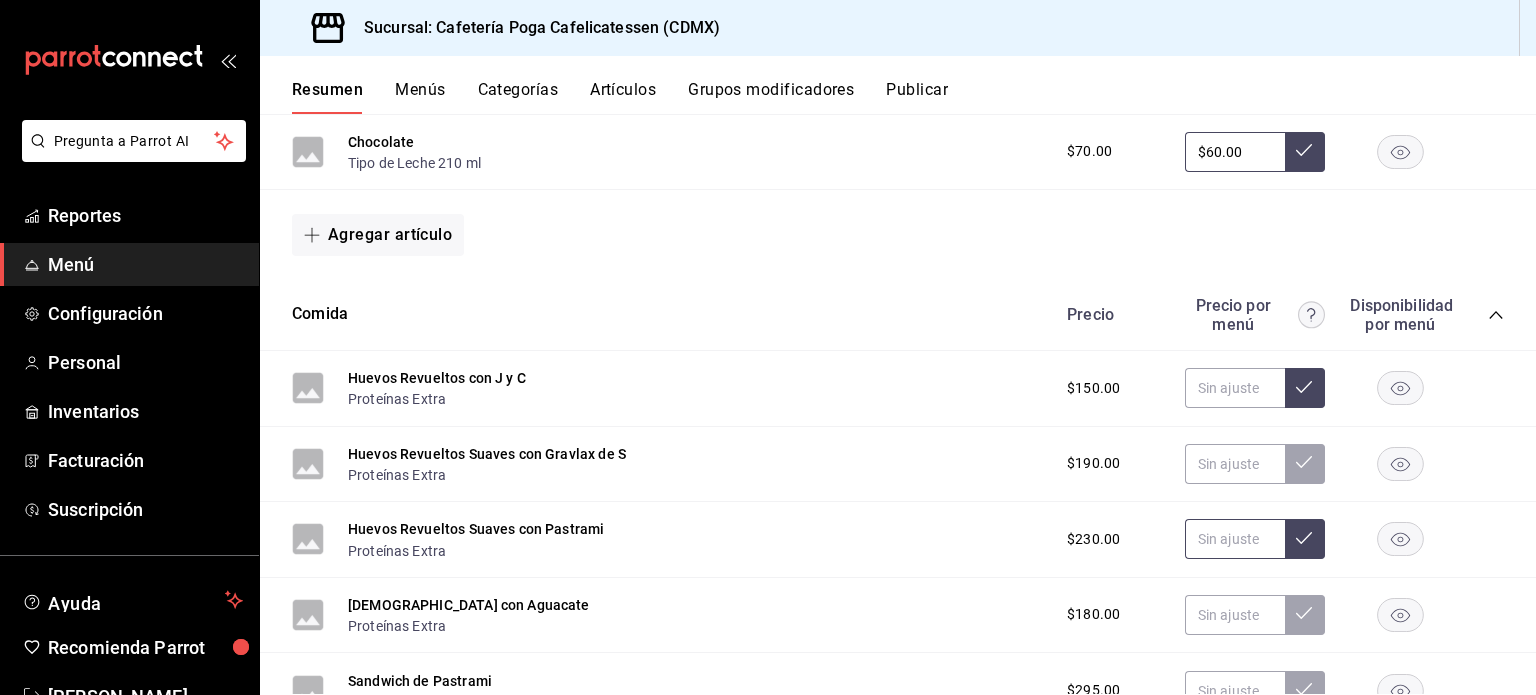 click at bounding box center [1235, 539] 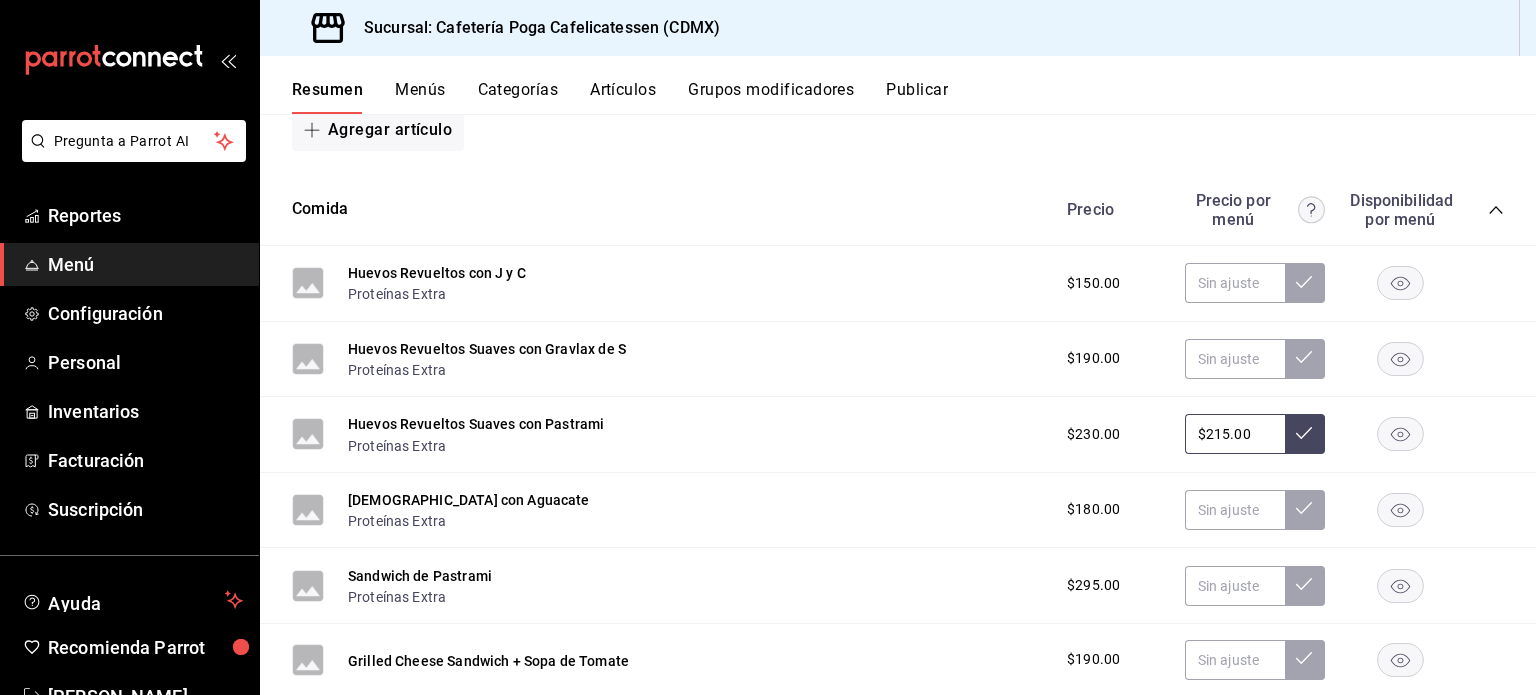 scroll, scrollTop: 2316, scrollLeft: 0, axis: vertical 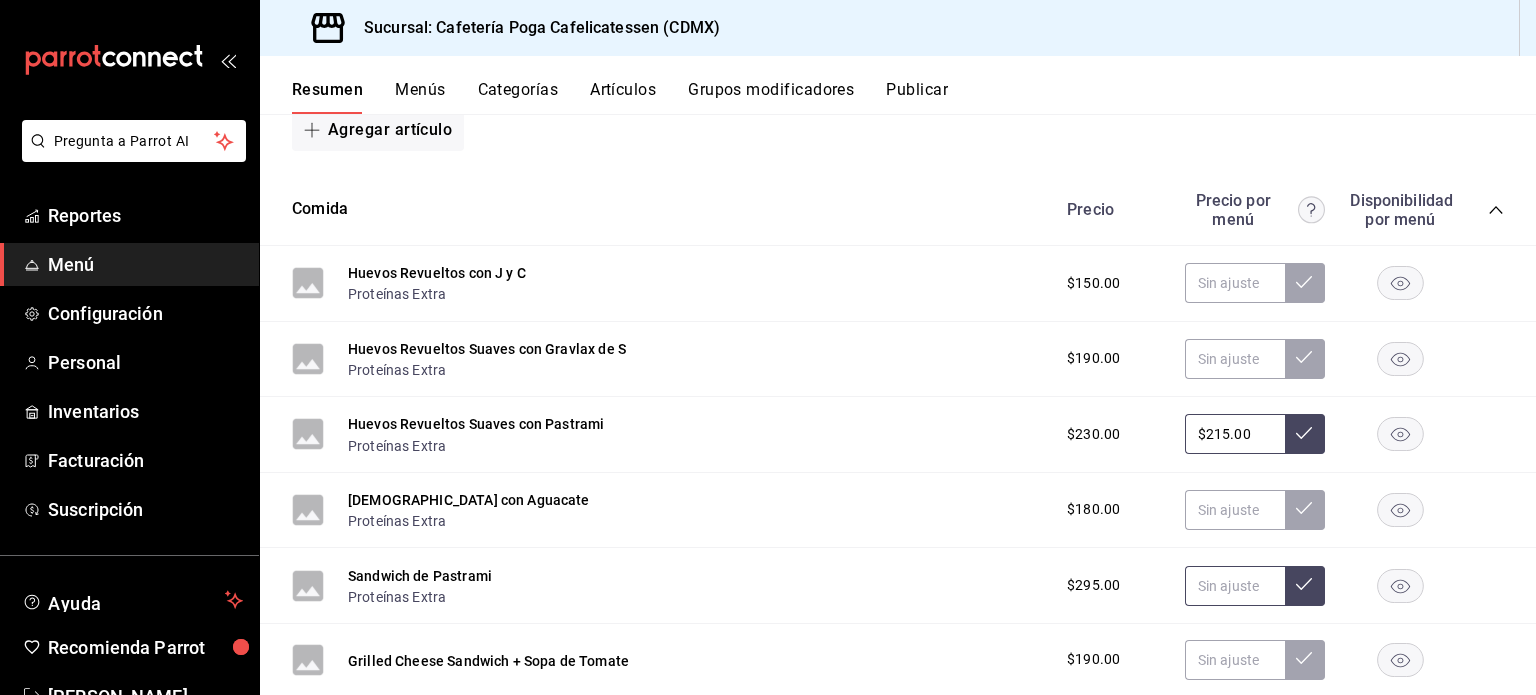 type on "$215.00" 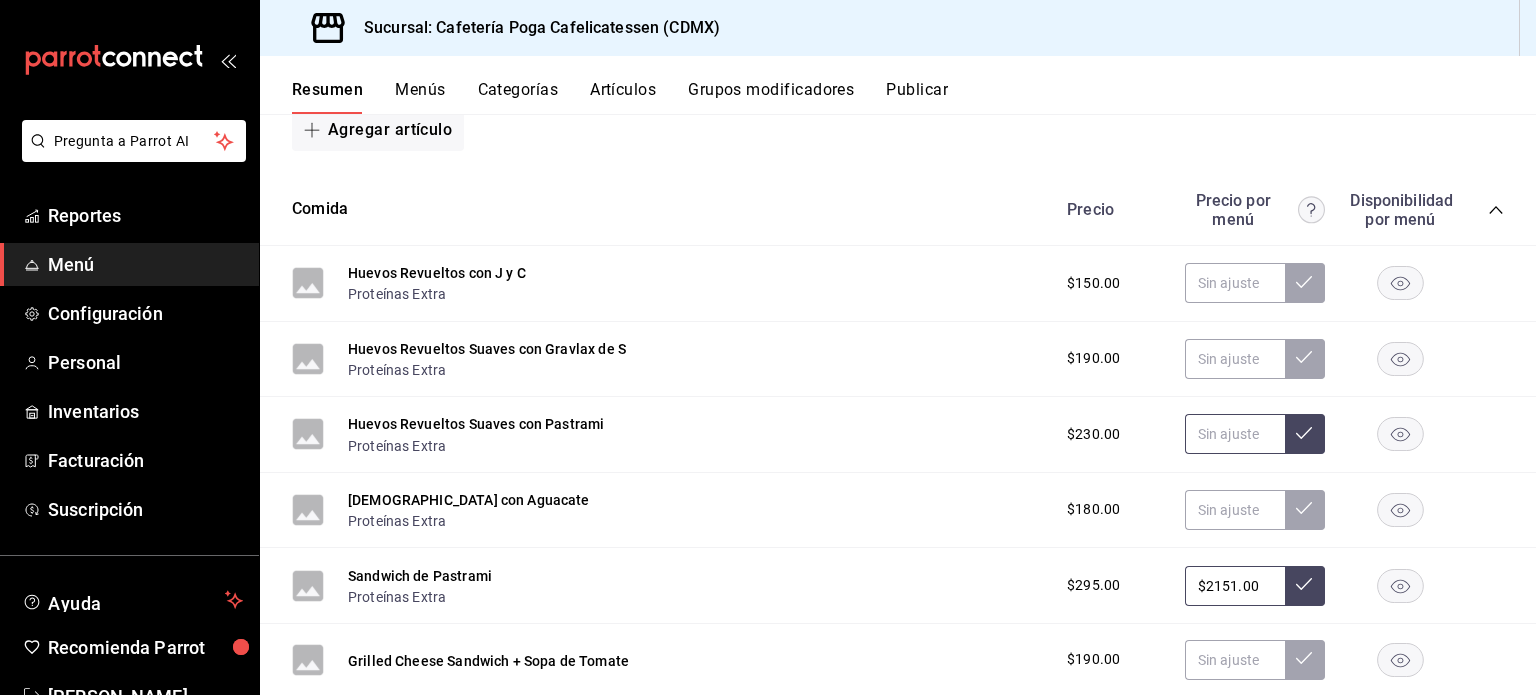 type on "$2151.00" 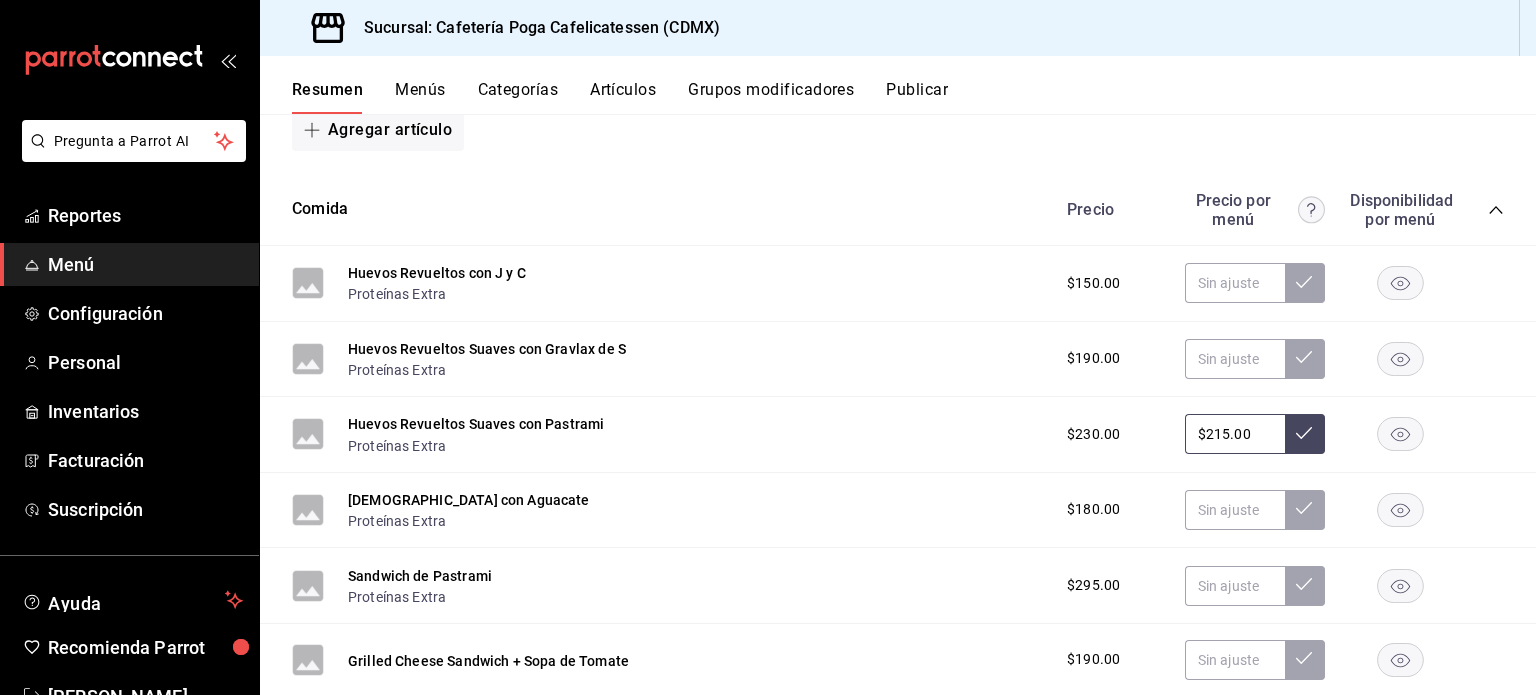 type on "$215.00" 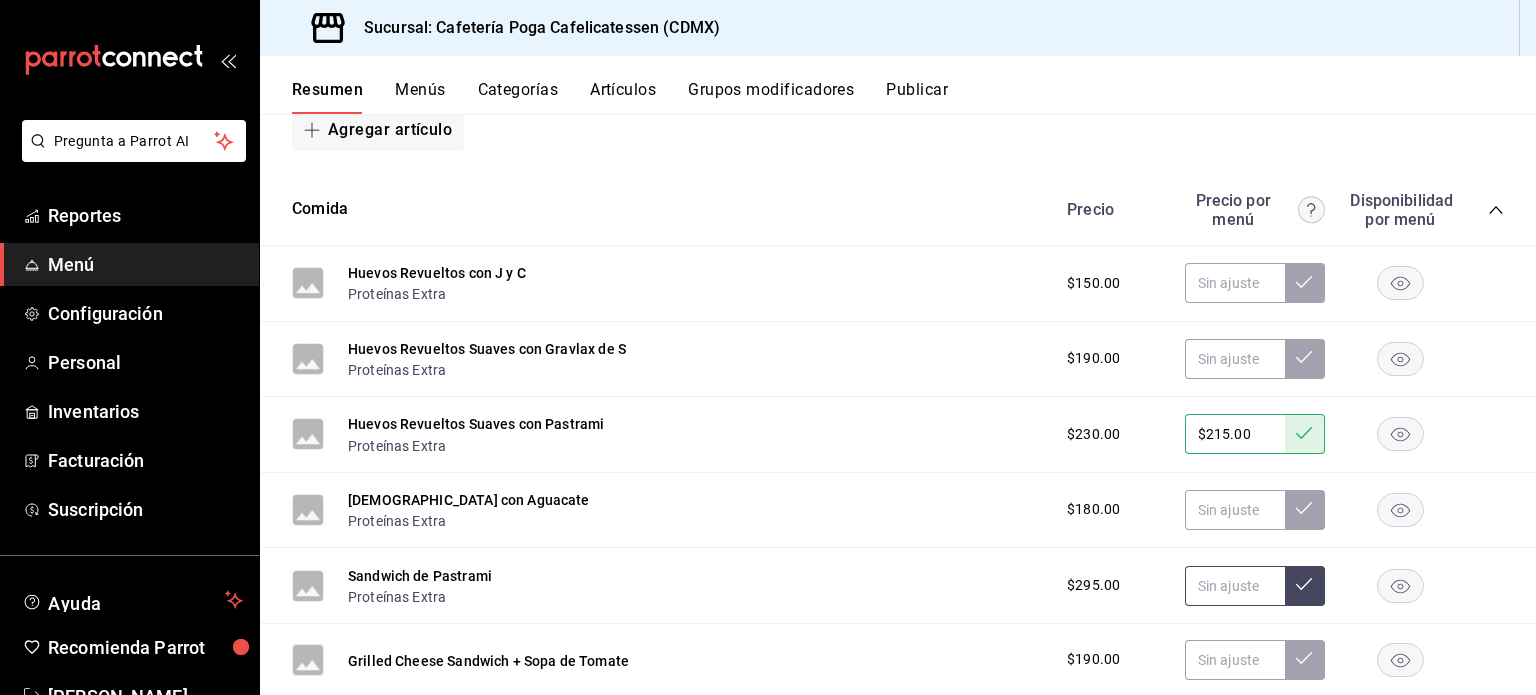 click at bounding box center [1235, 586] 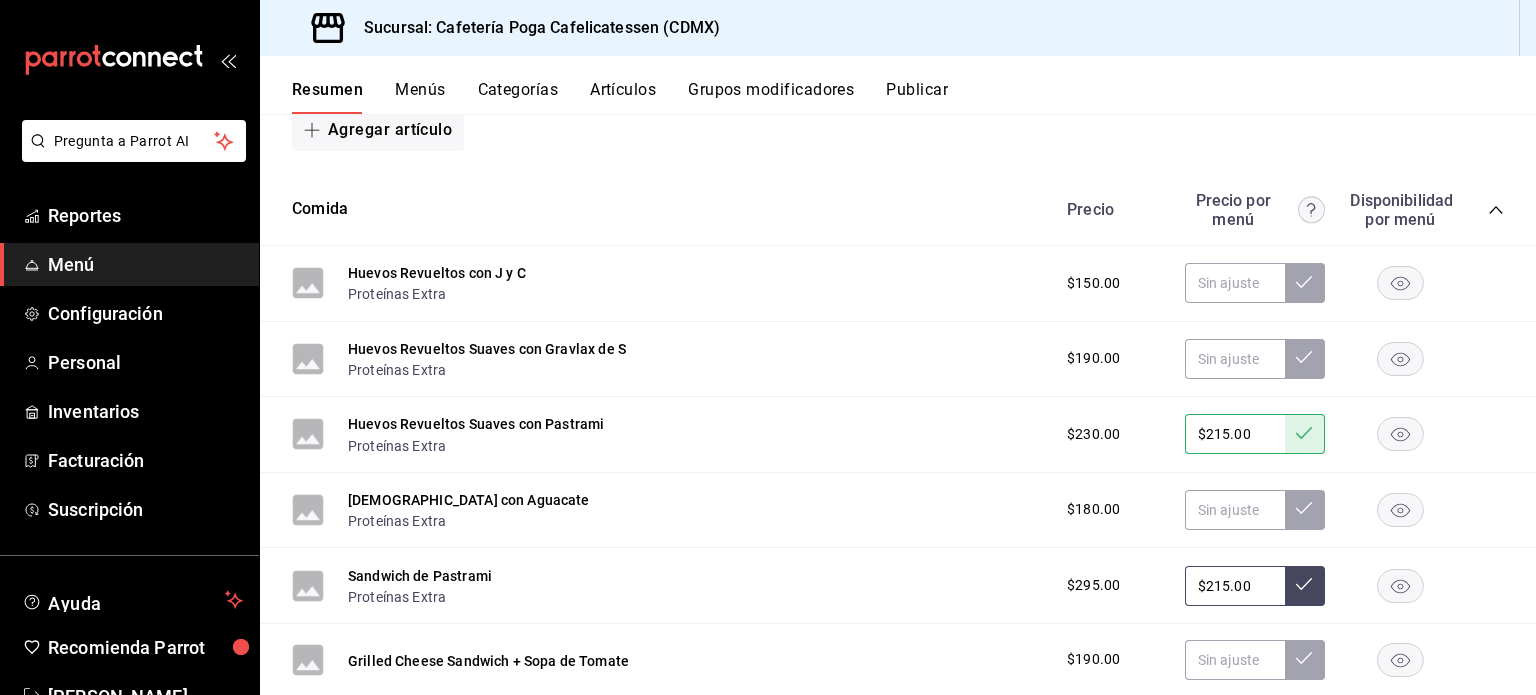 type on "$215.00" 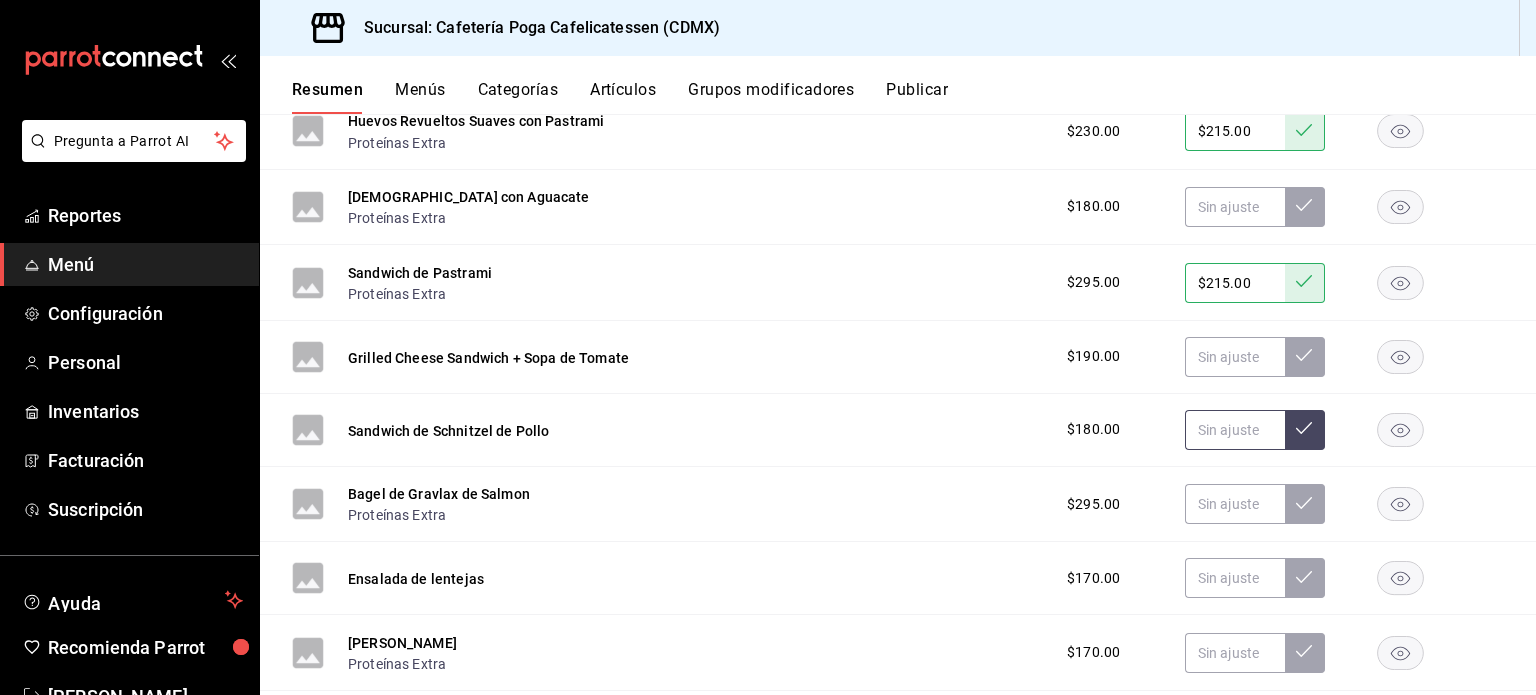 scroll, scrollTop: 2620, scrollLeft: 0, axis: vertical 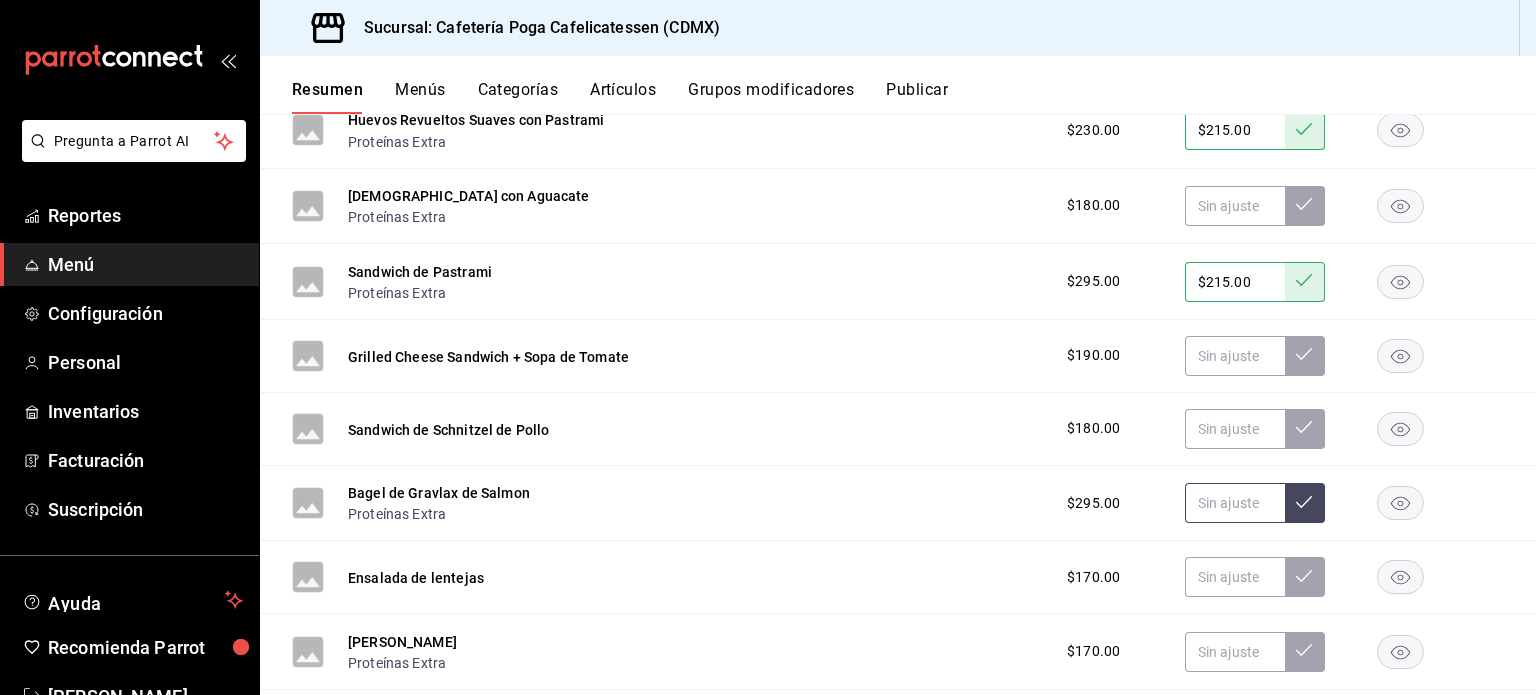click at bounding box center (1235, 503) 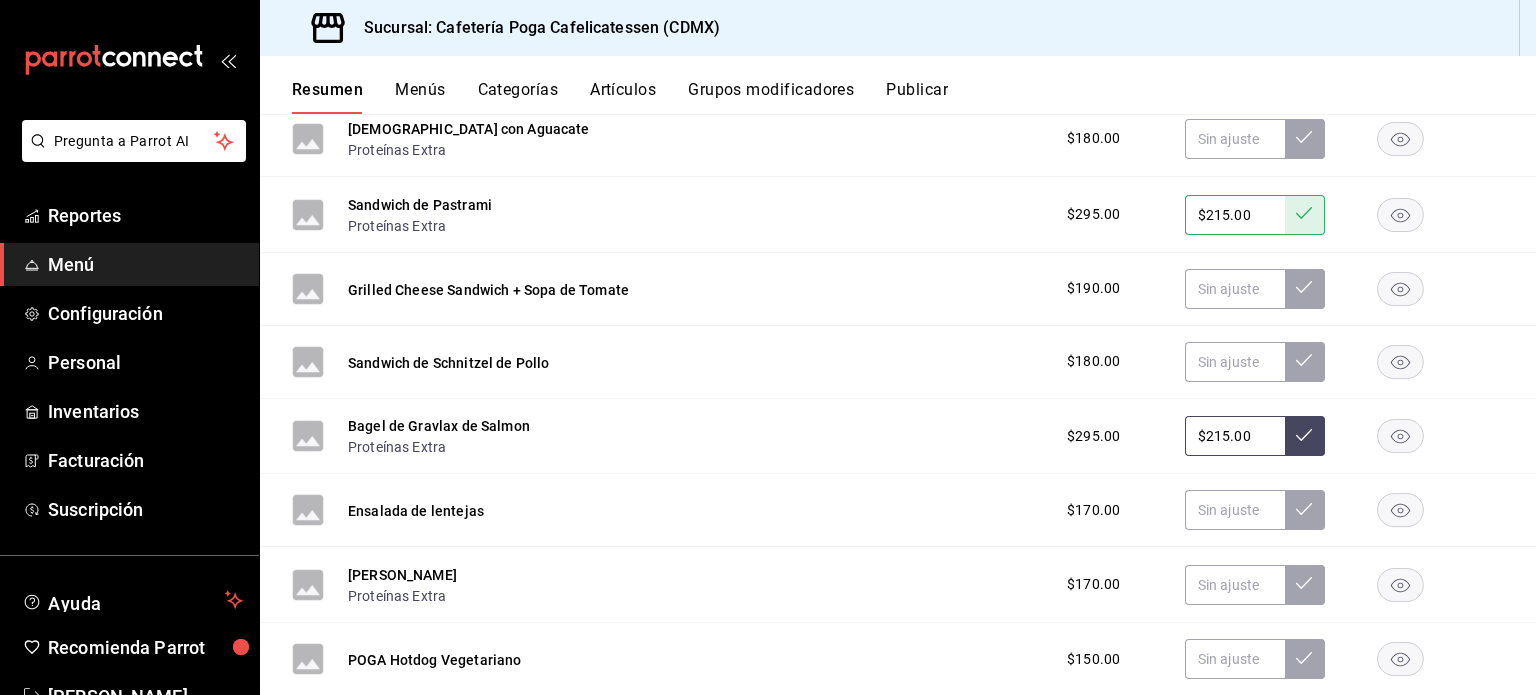 scroll, scrollTop: 2688, scrollLeft: 0, axis: vertical 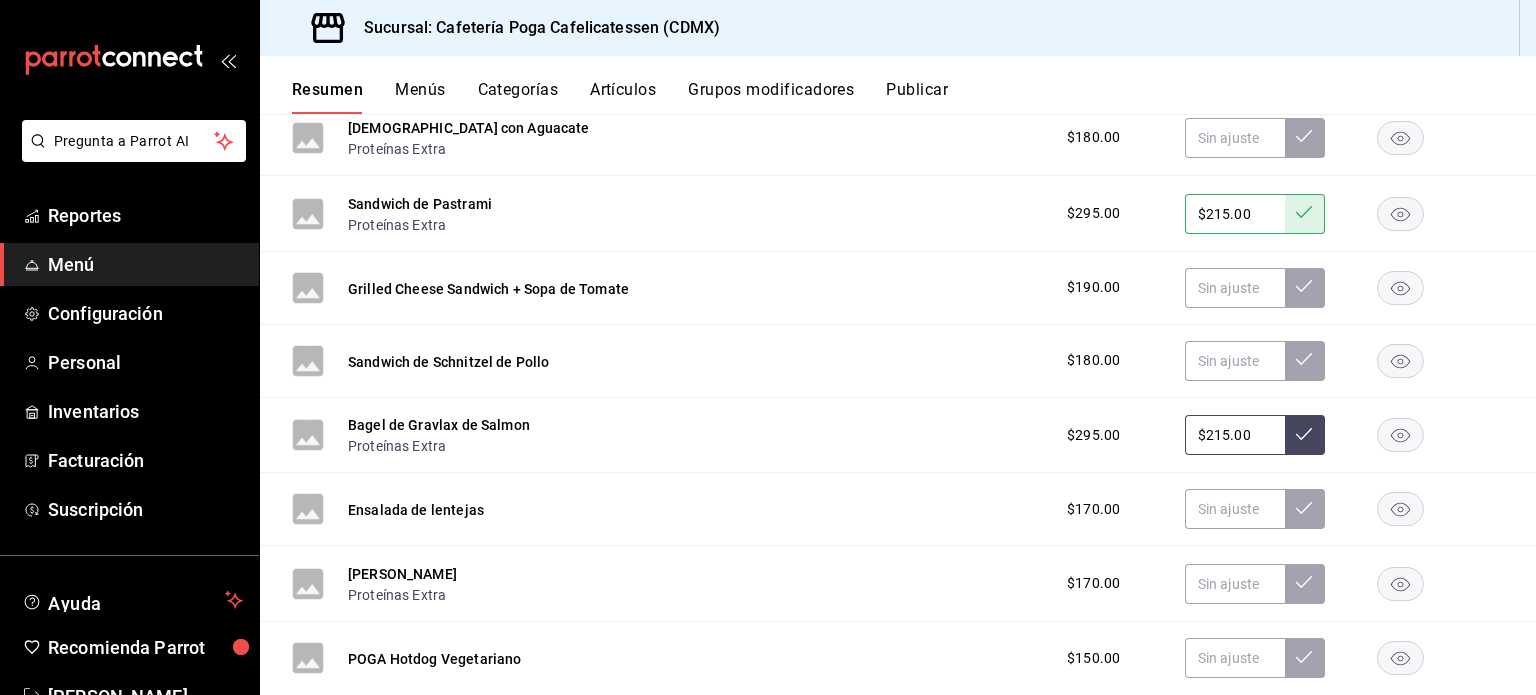 type on "$215.00" 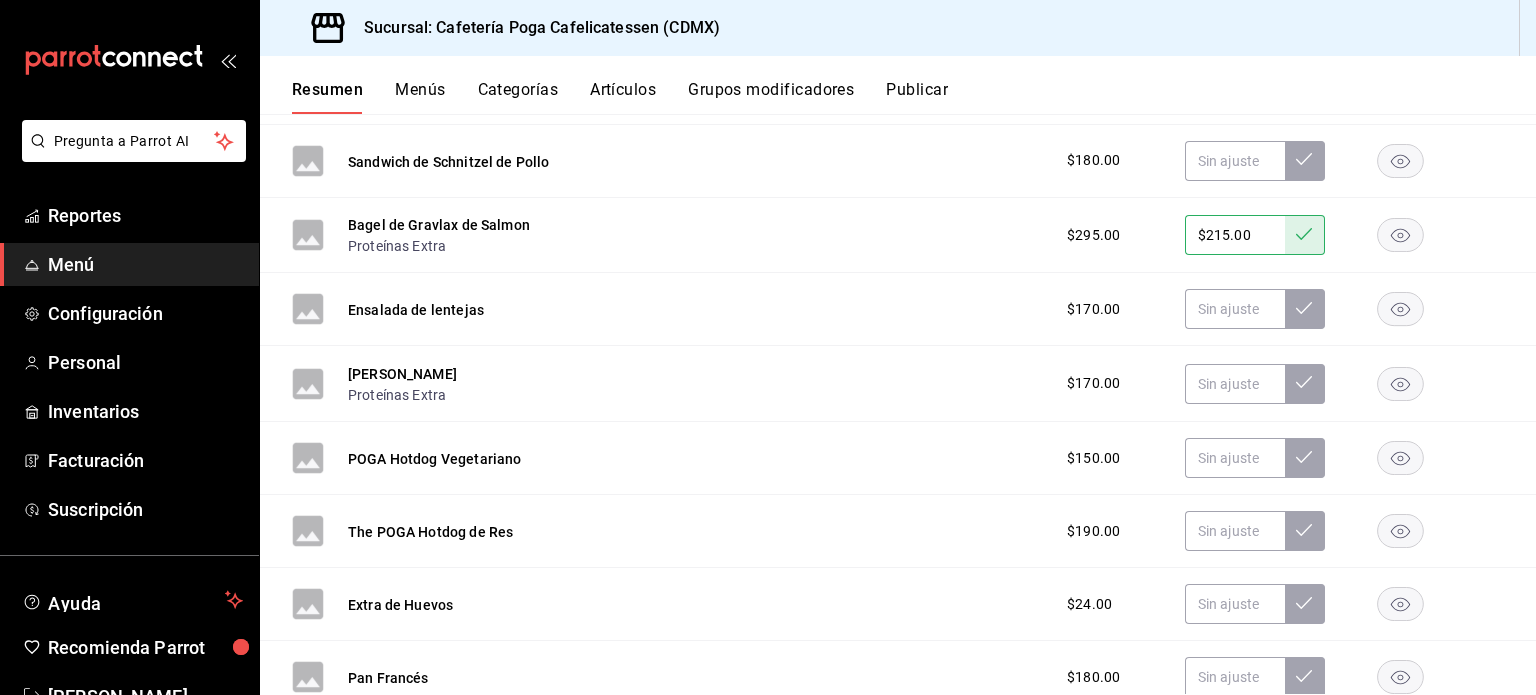 scroll, scrollTop: 2887, scrollLeft: 0, axis: vertical 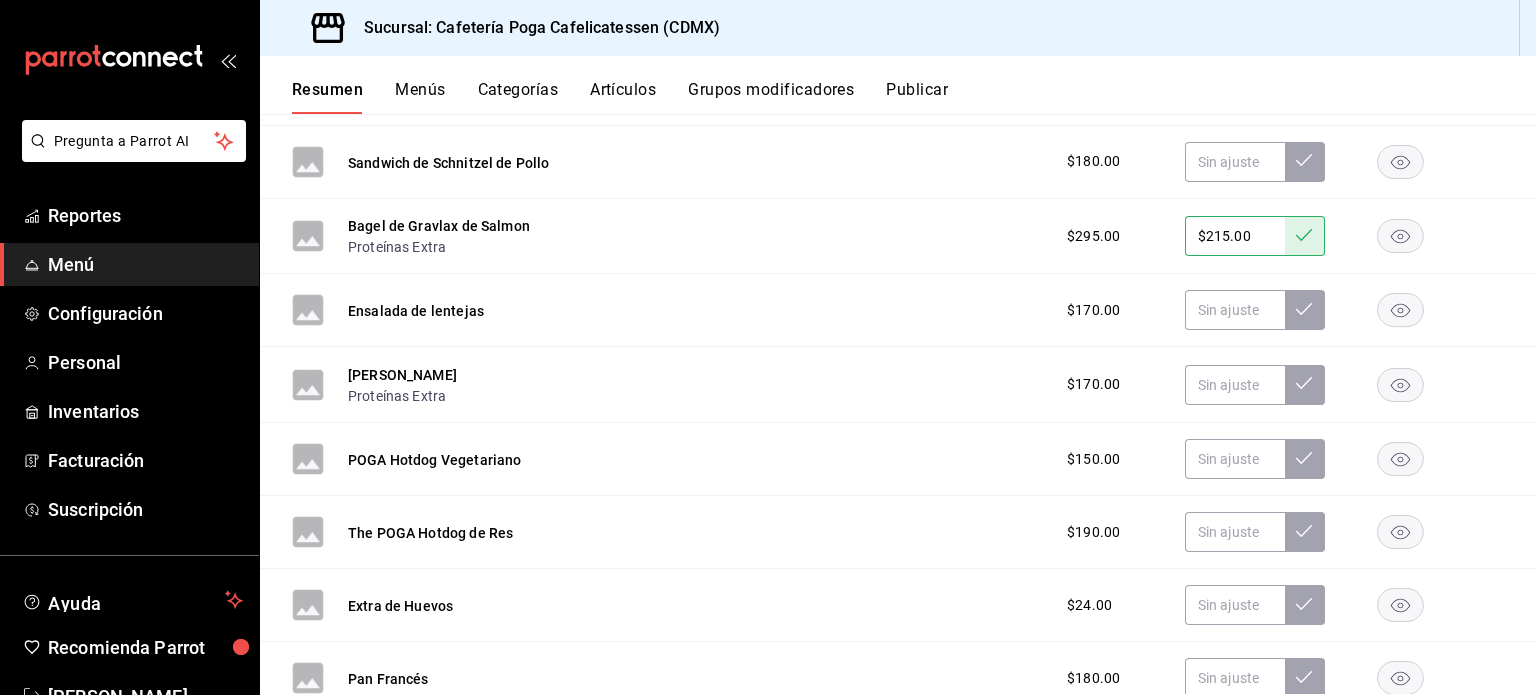 click 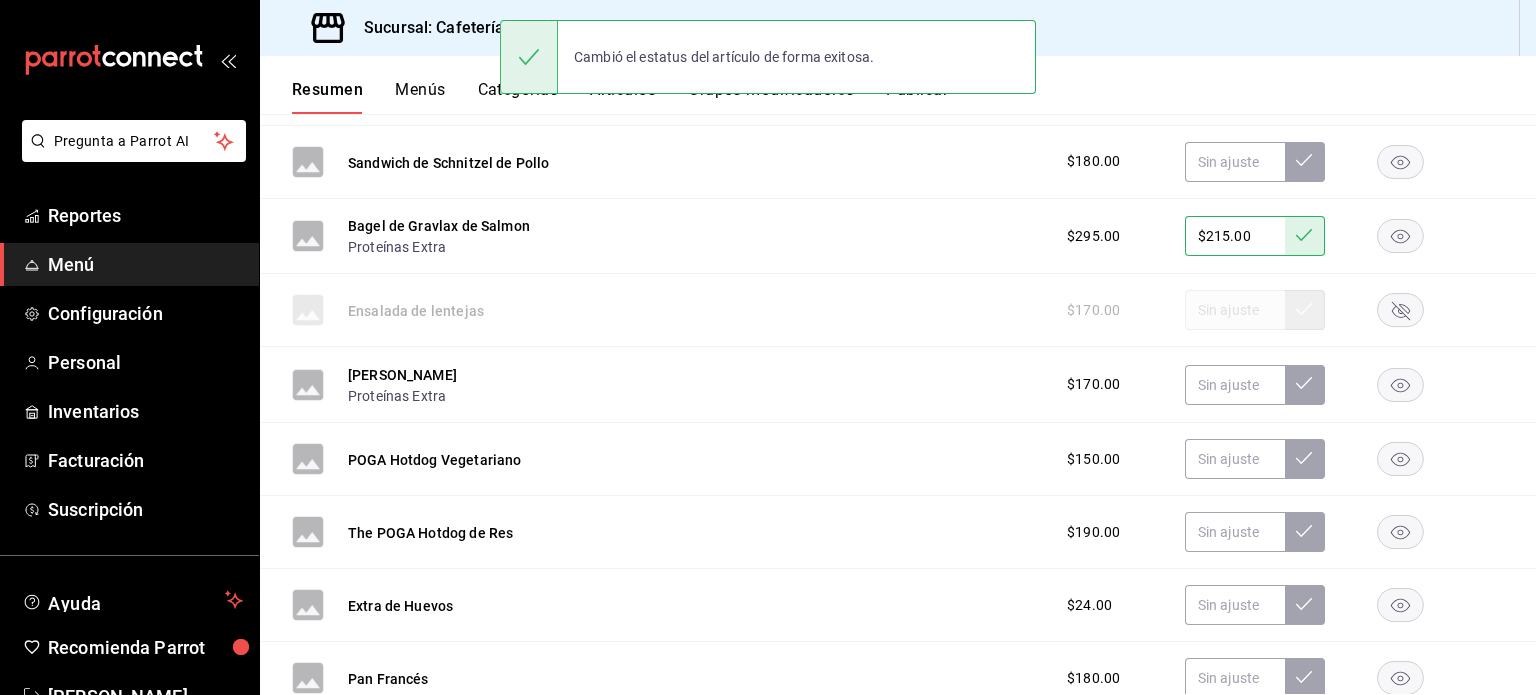 click 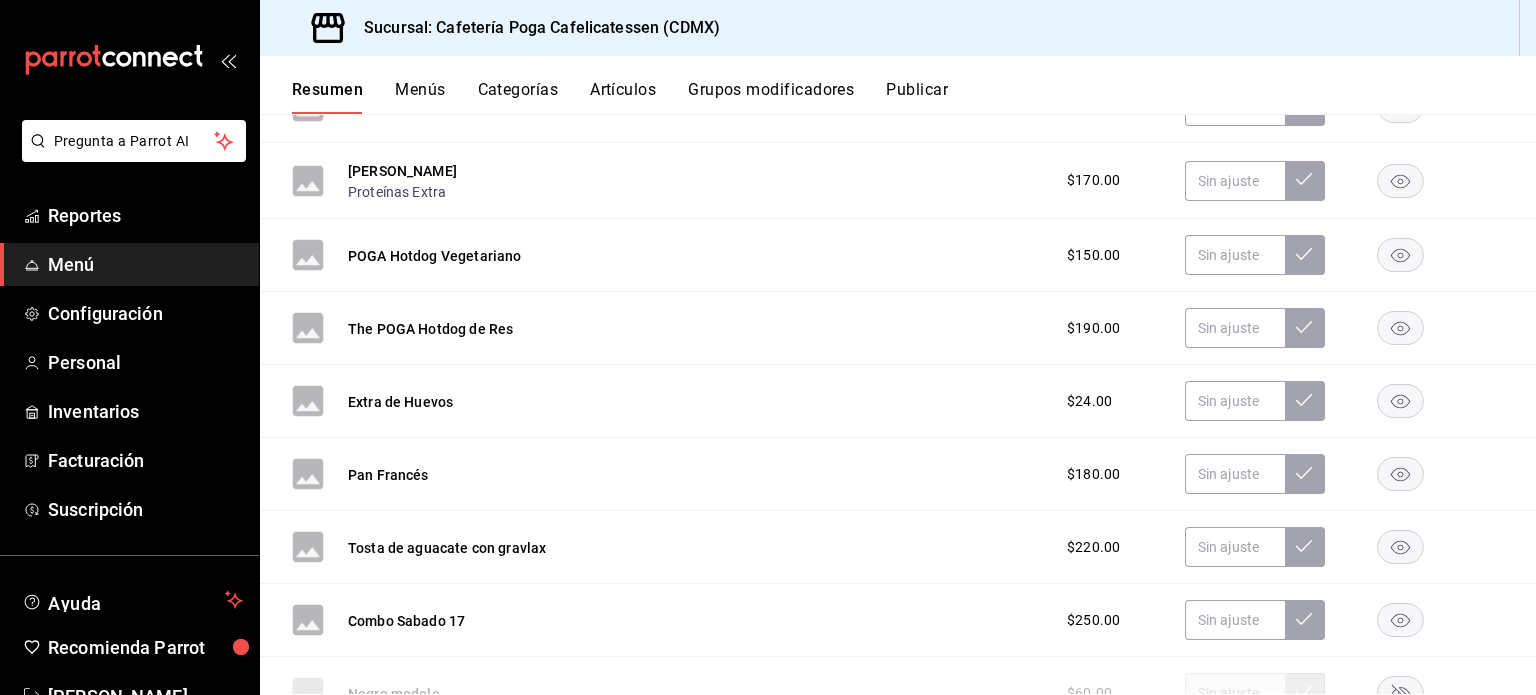 scroll, scrollTop: 3107, scrollLeft: 0, axis: vertical 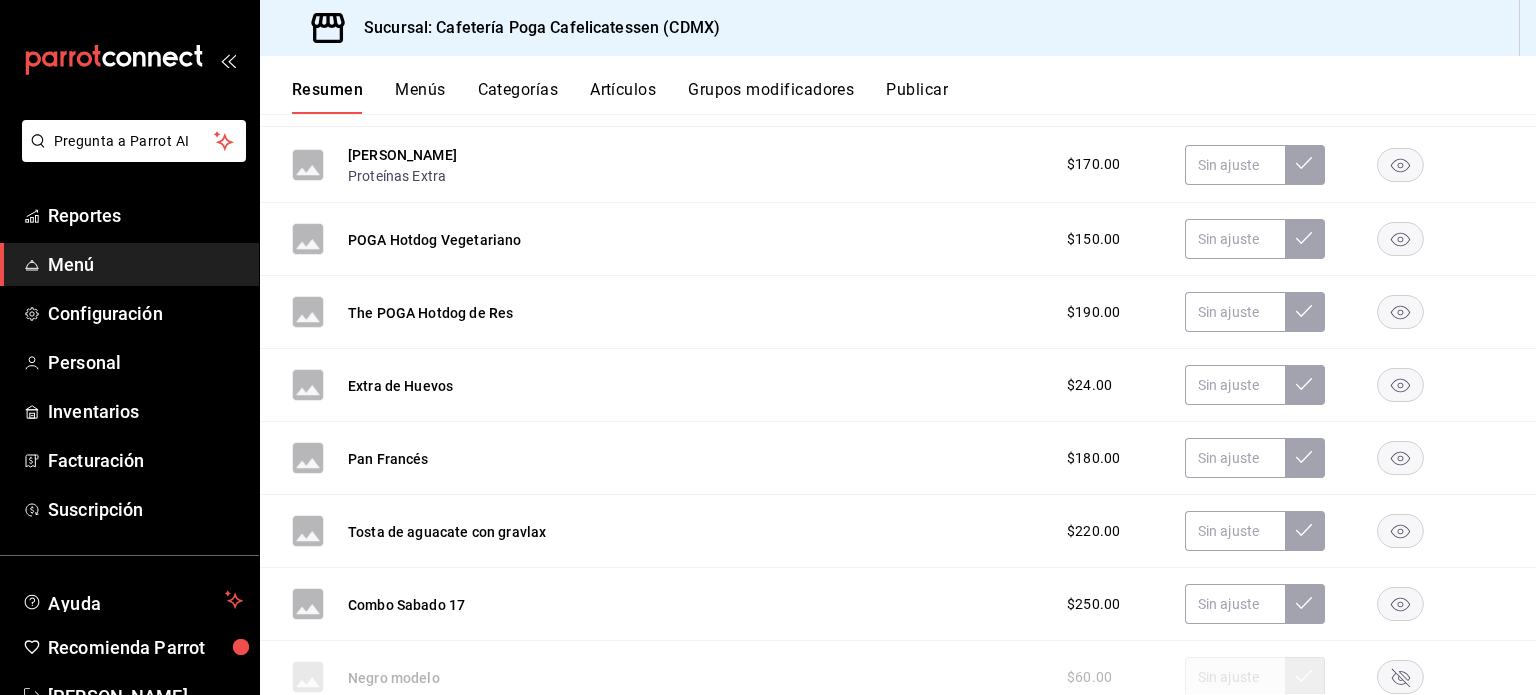 click 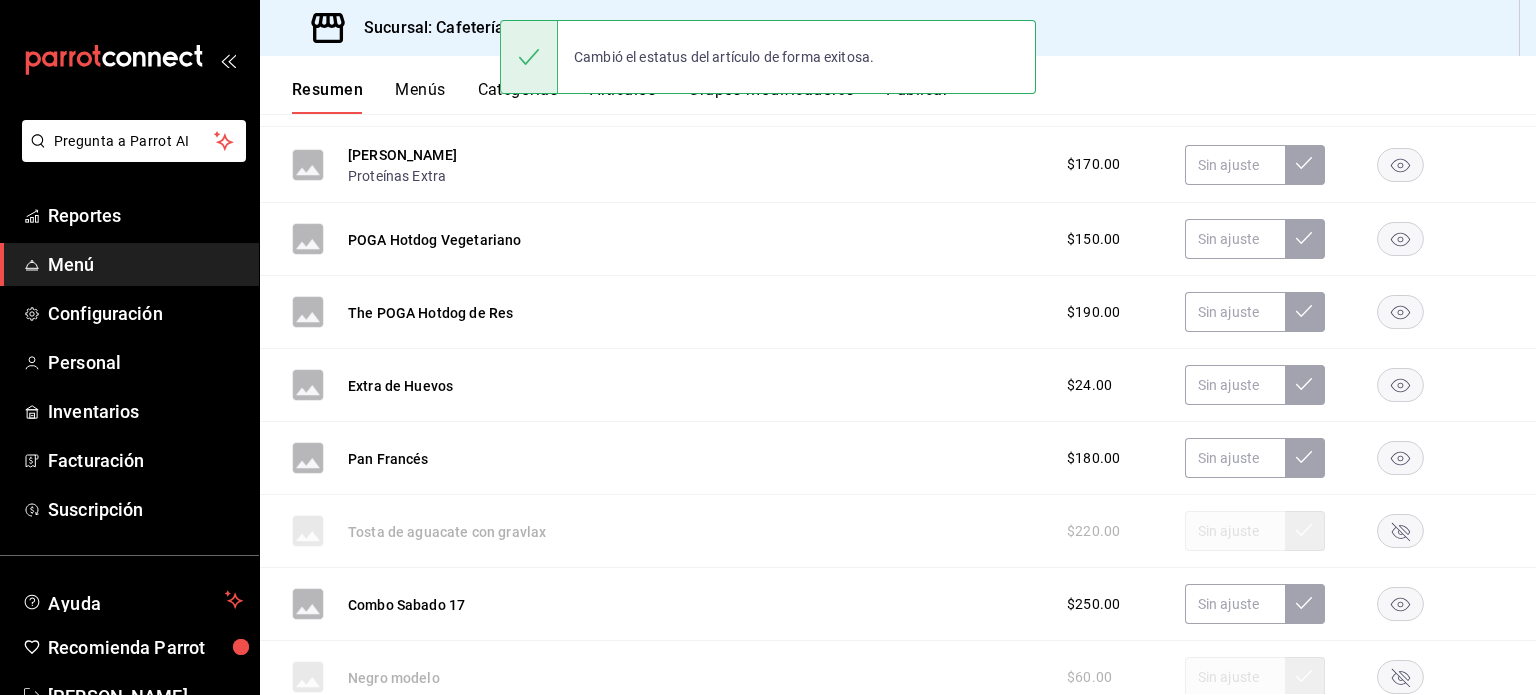 click 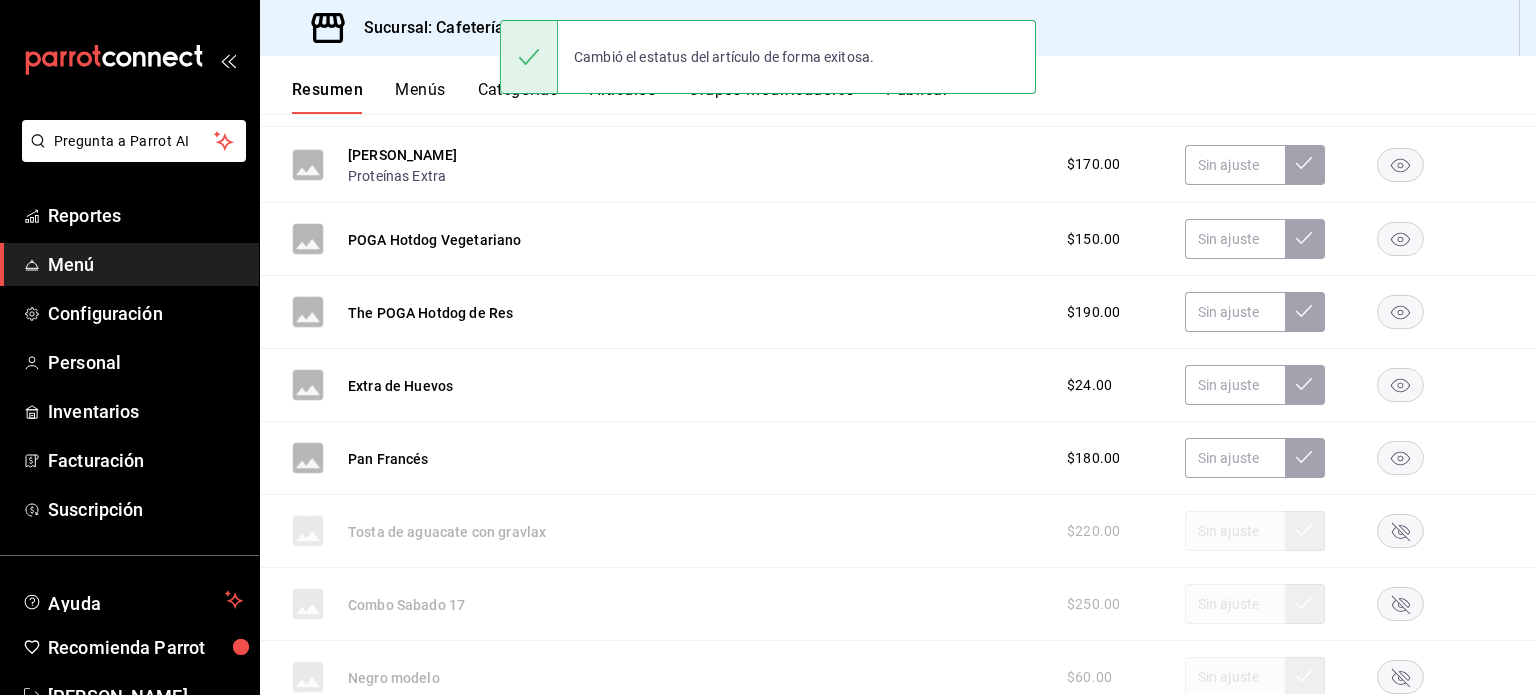 click 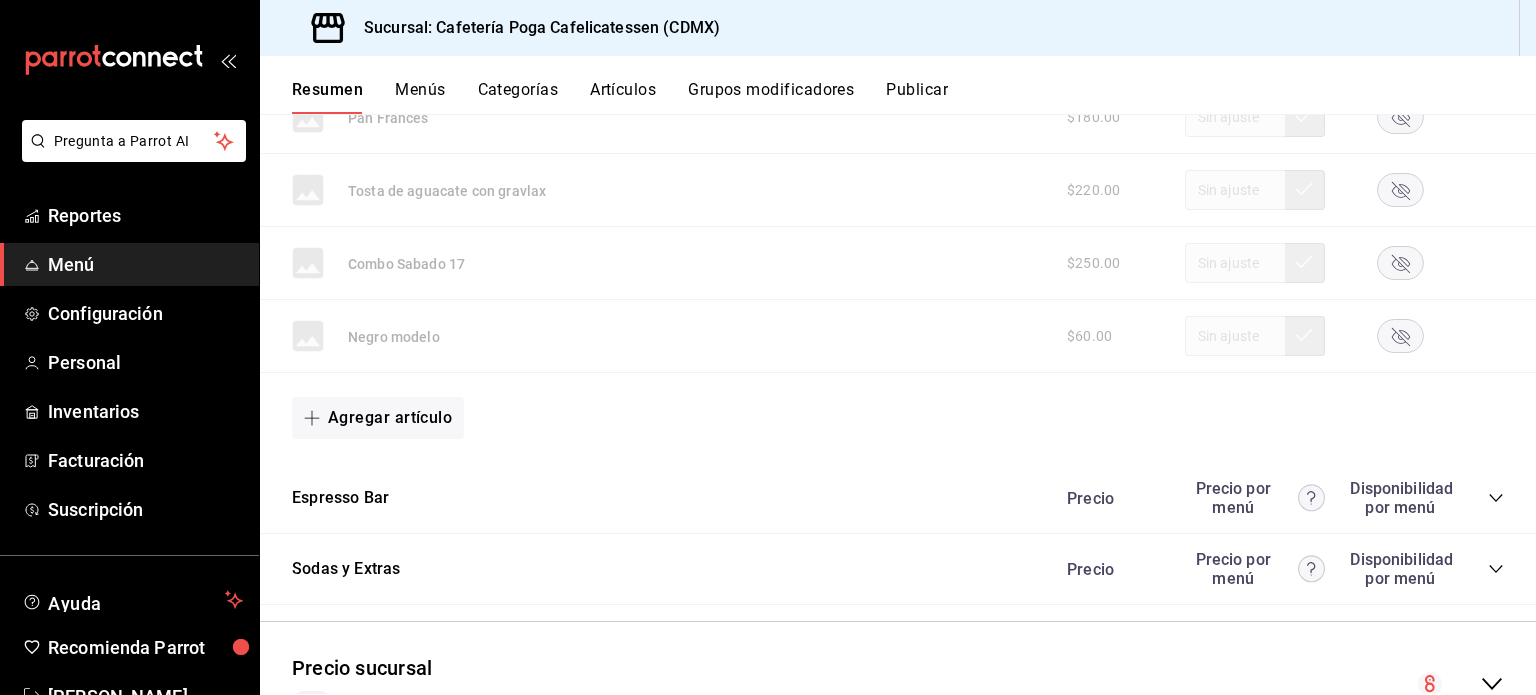 scroll, scrollTop: 3440, scrollLeft: 0, axis: vertical 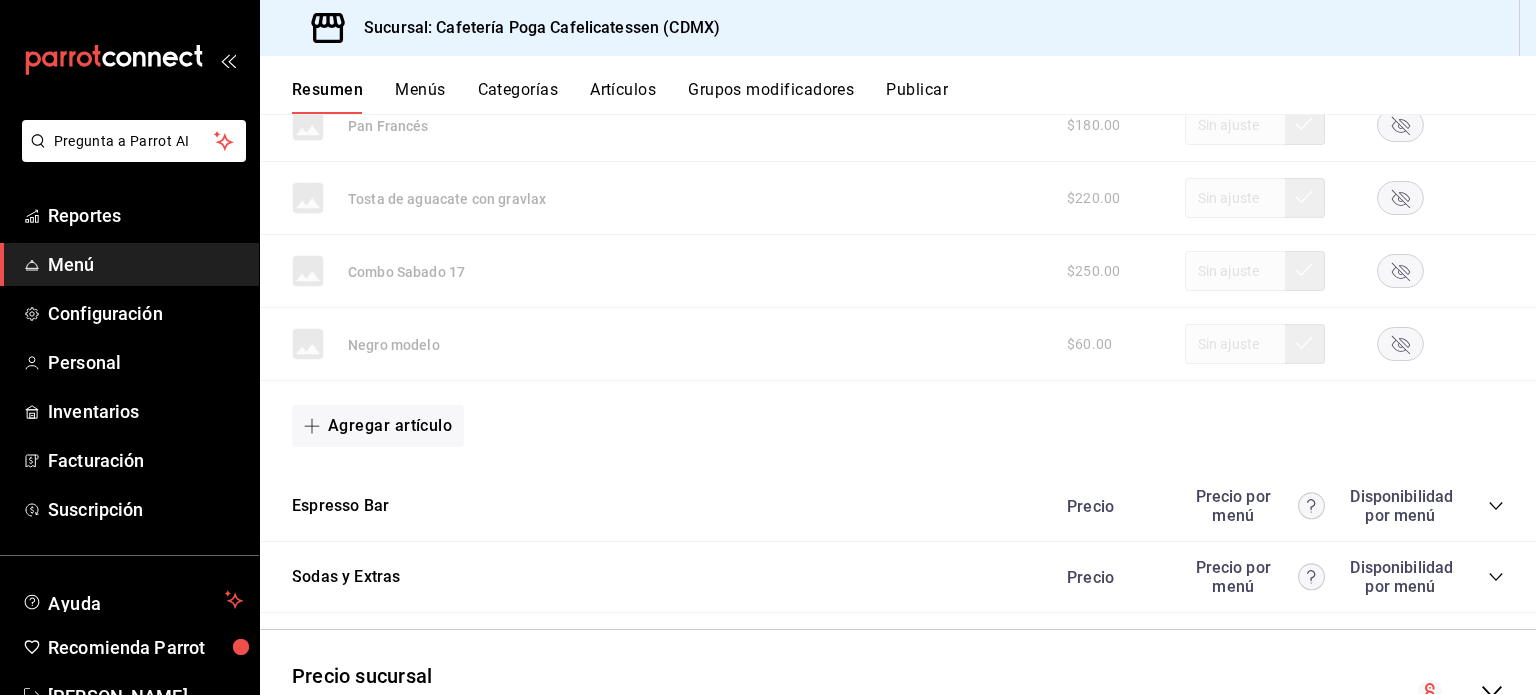 click 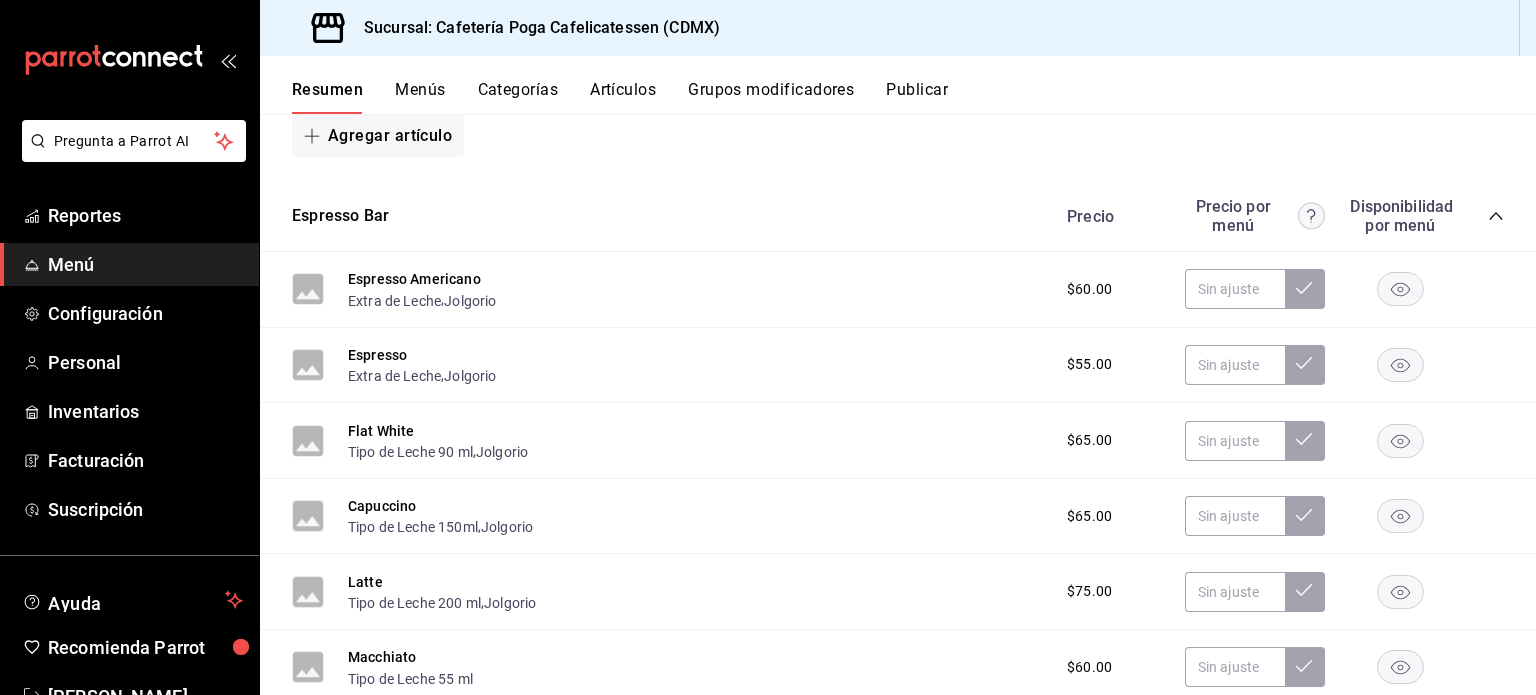 scroll, scrollTop: 3743, scrollLeft: 0, axis: vertical 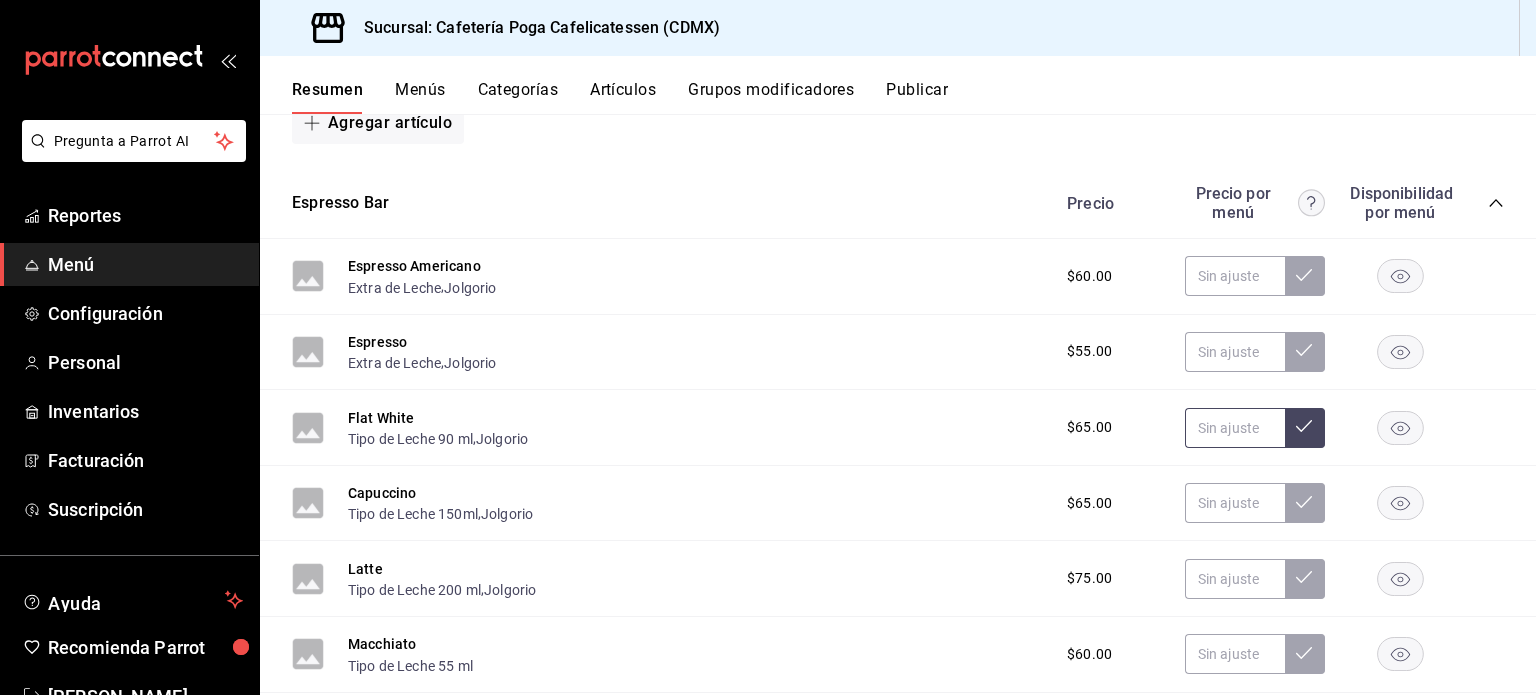click at bounding box center [1235, 428] 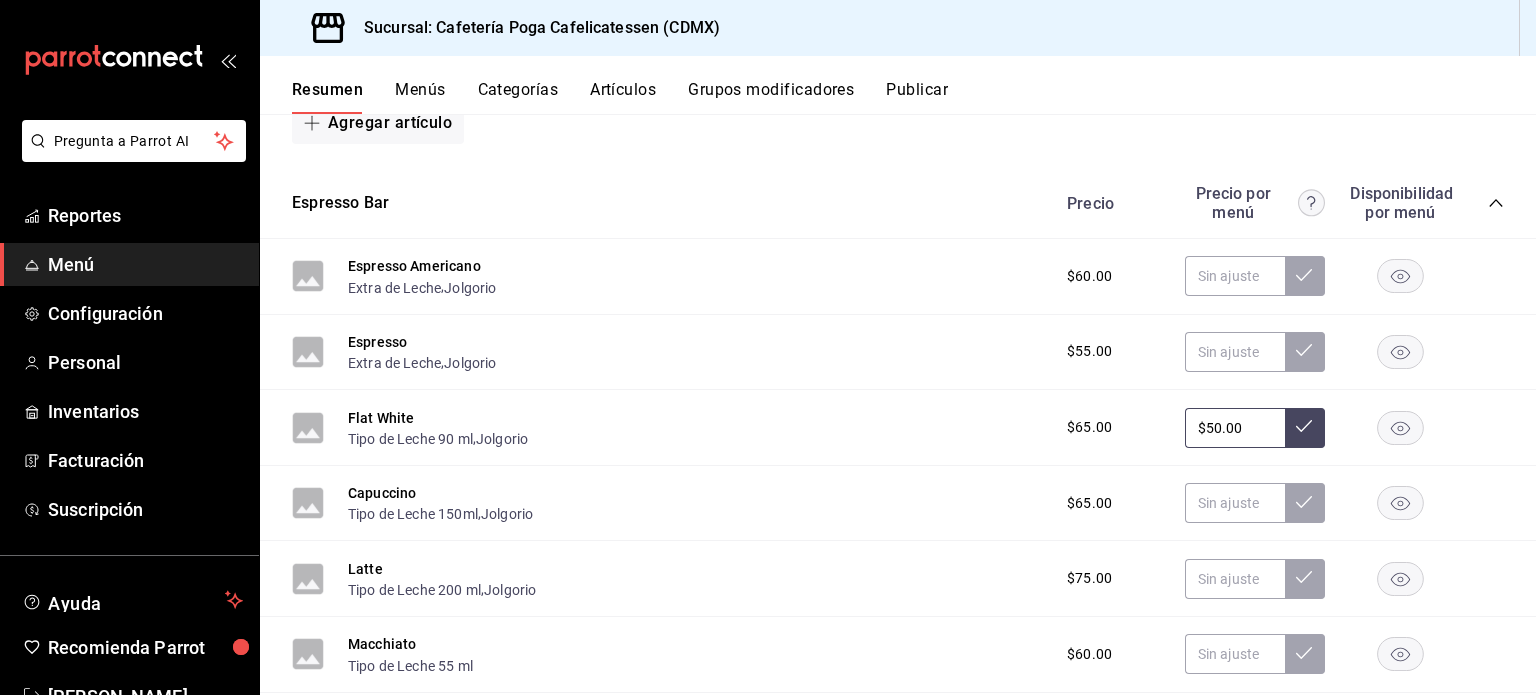 type on "$50.00" 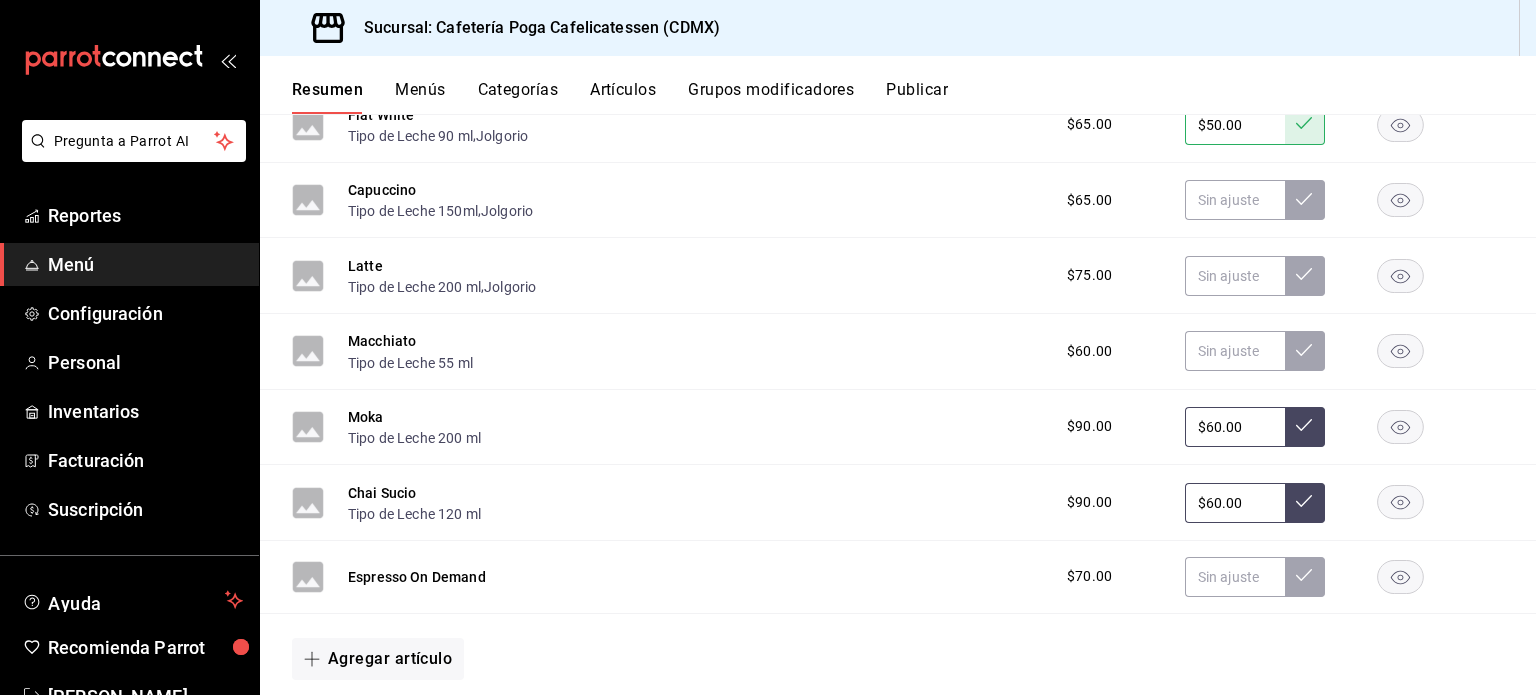 scroll, scrollTop: 4048, scrollLeft: 0, axis: vertical 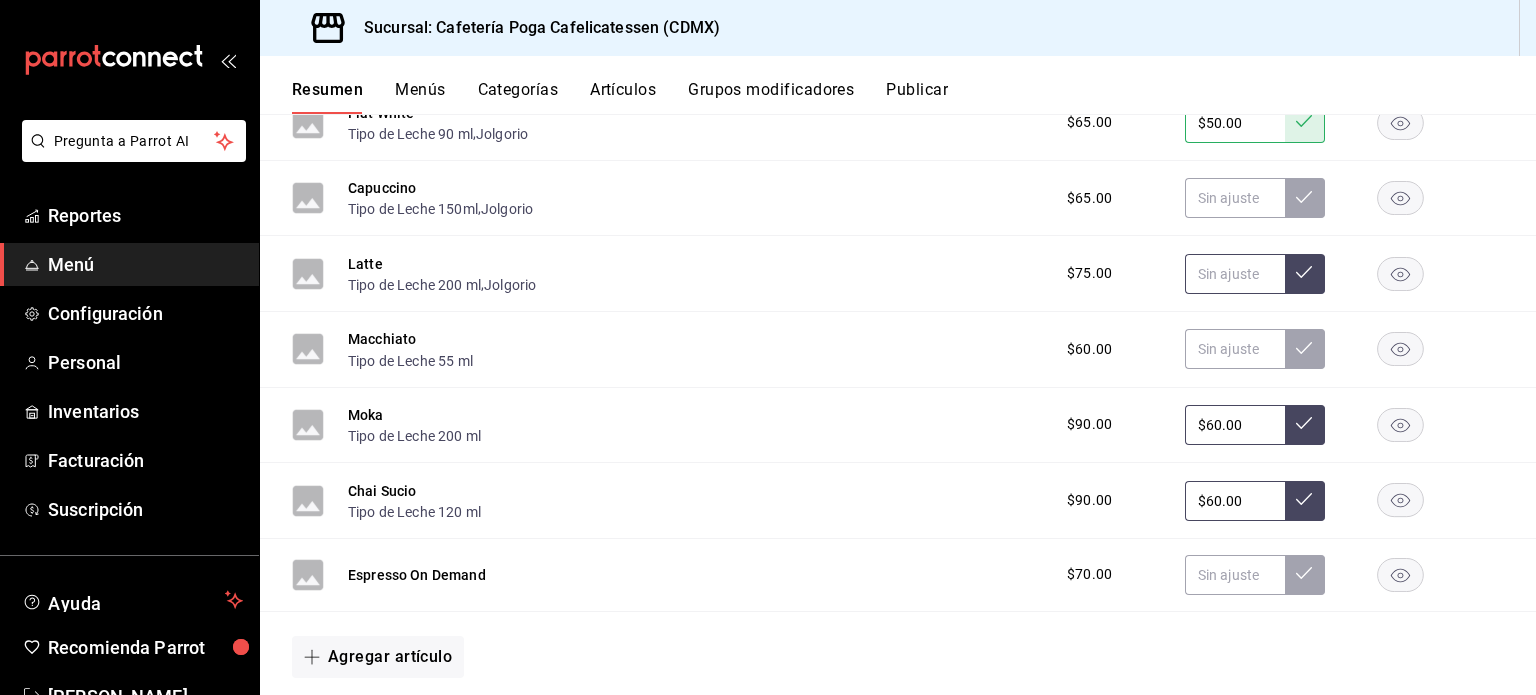 click at bounding box center [1235, 274] 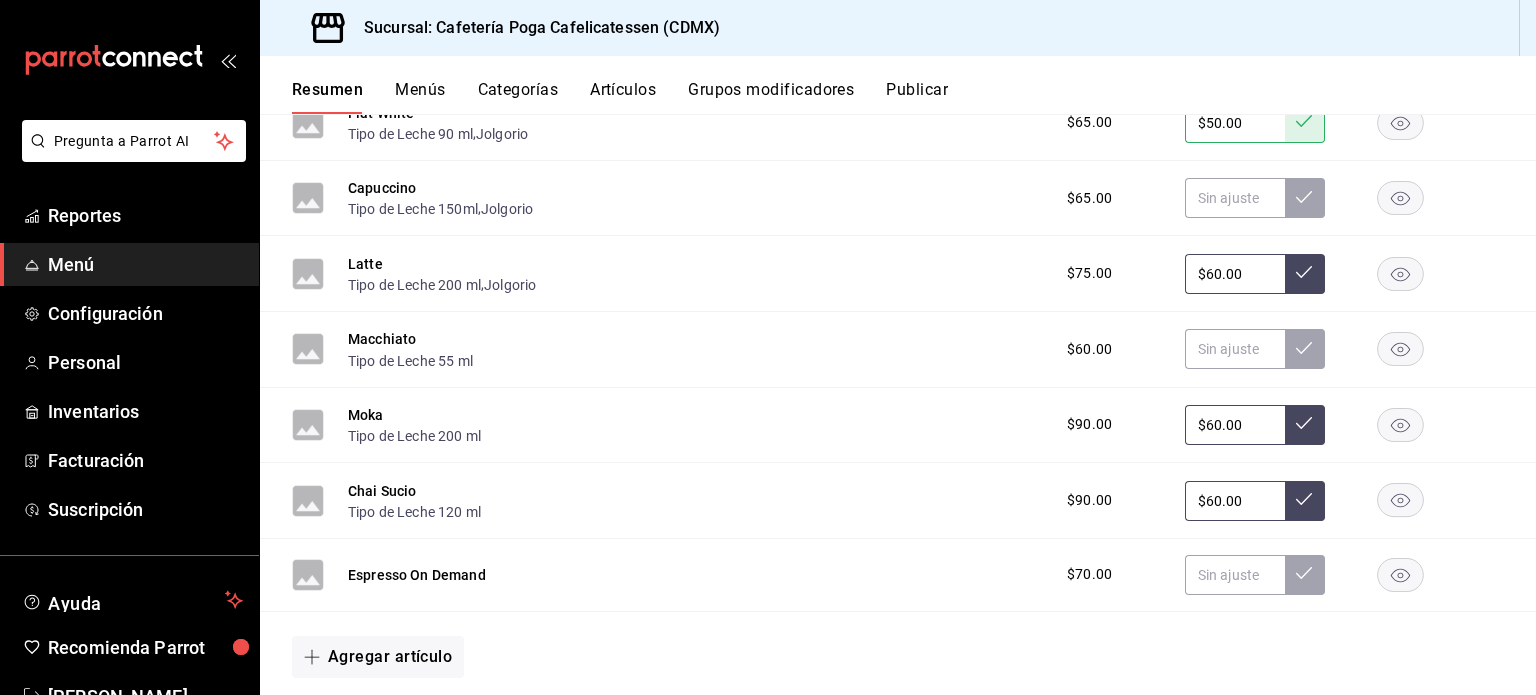 type on "$60.00" 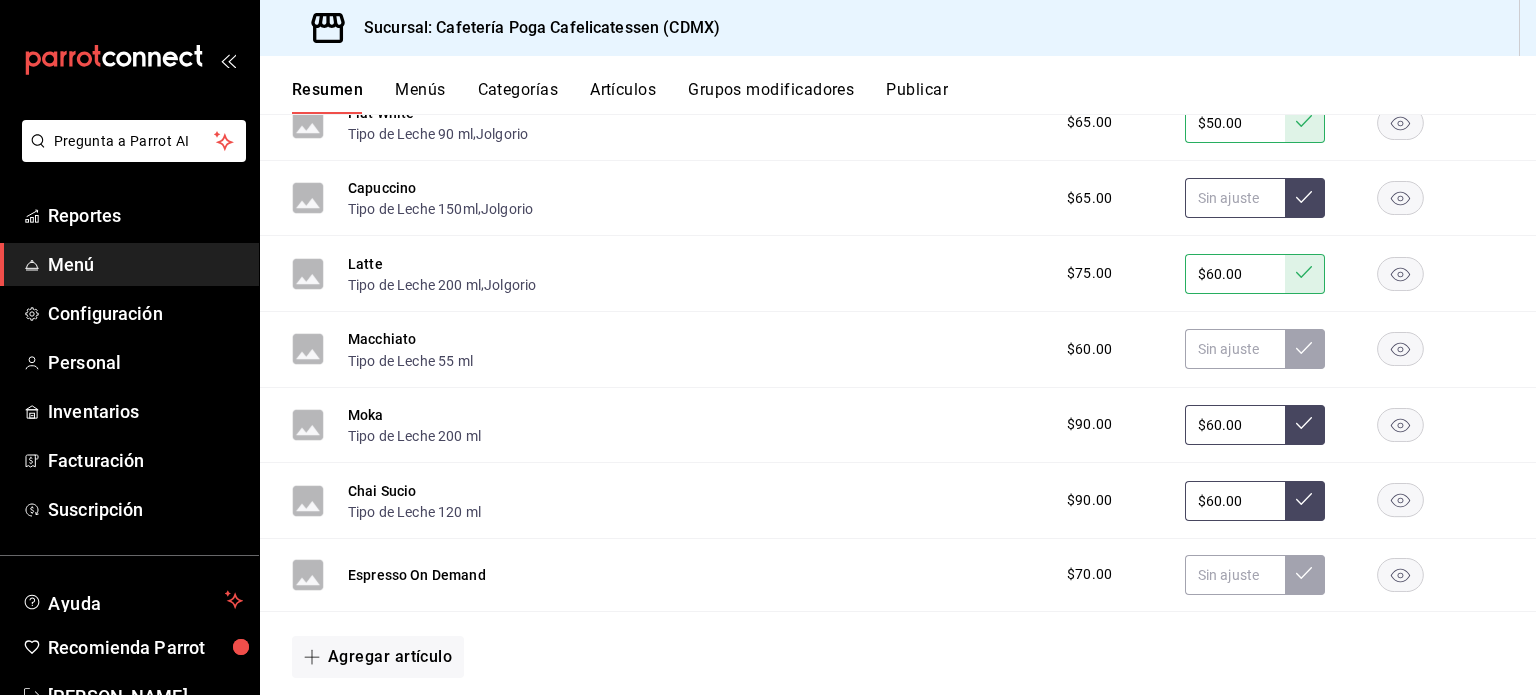 click at bounding box center (1235, 198) 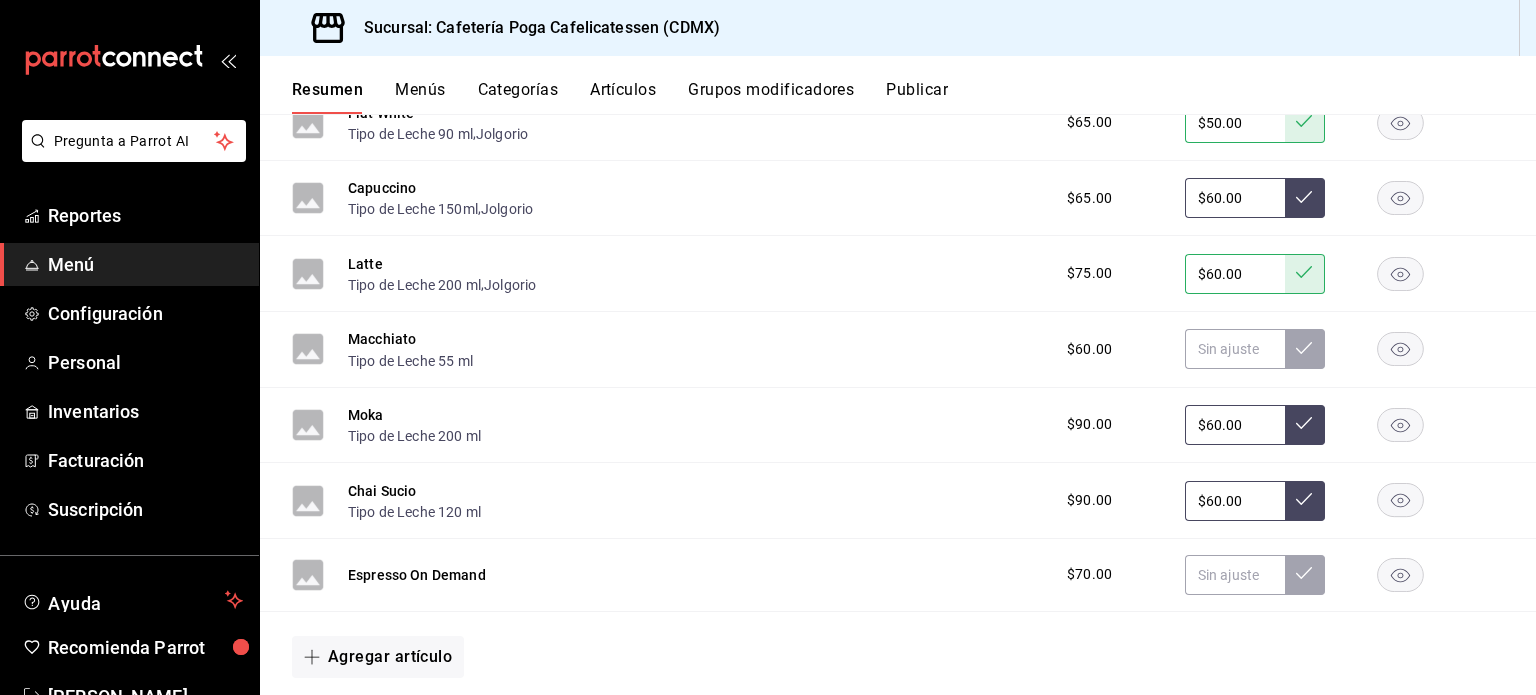 type on "$60.00" 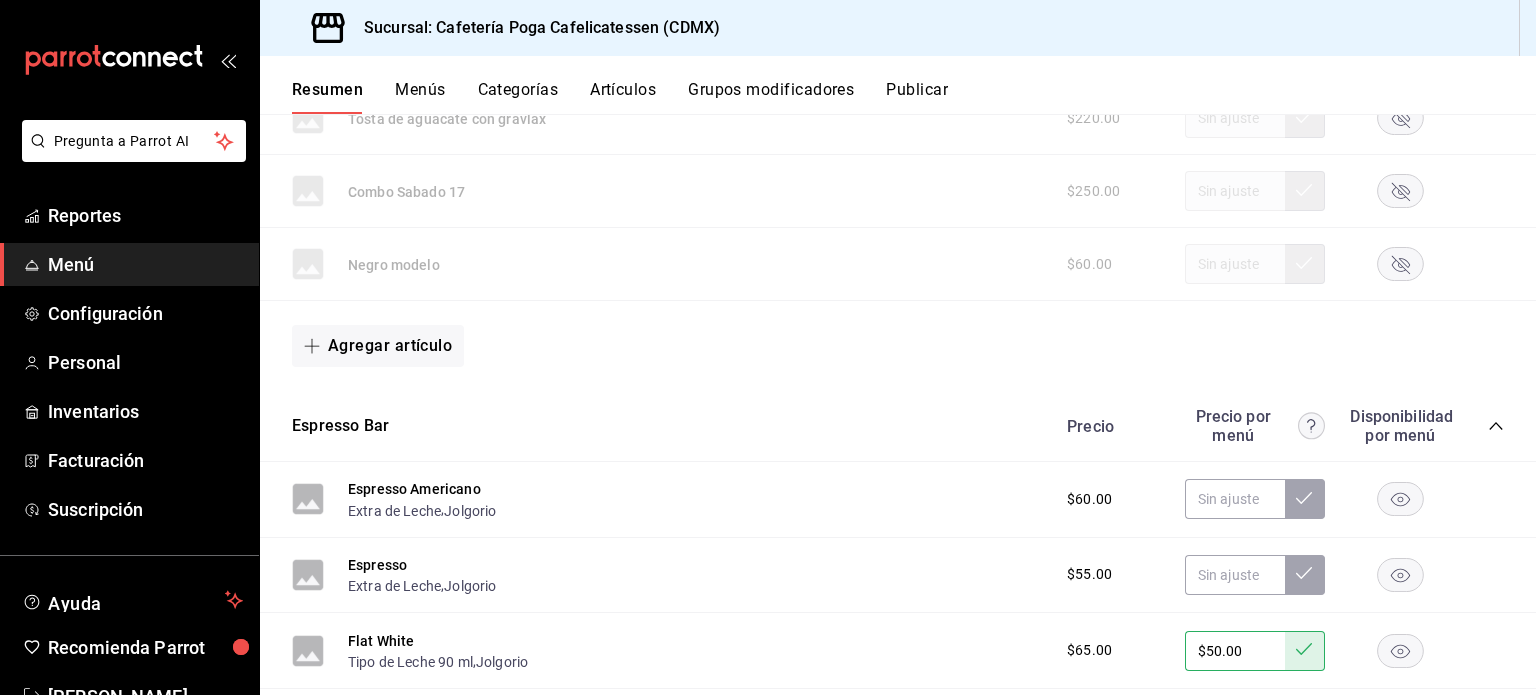 scroll, scrollTop: 3520, scrollLeft: 0, axis: vertical 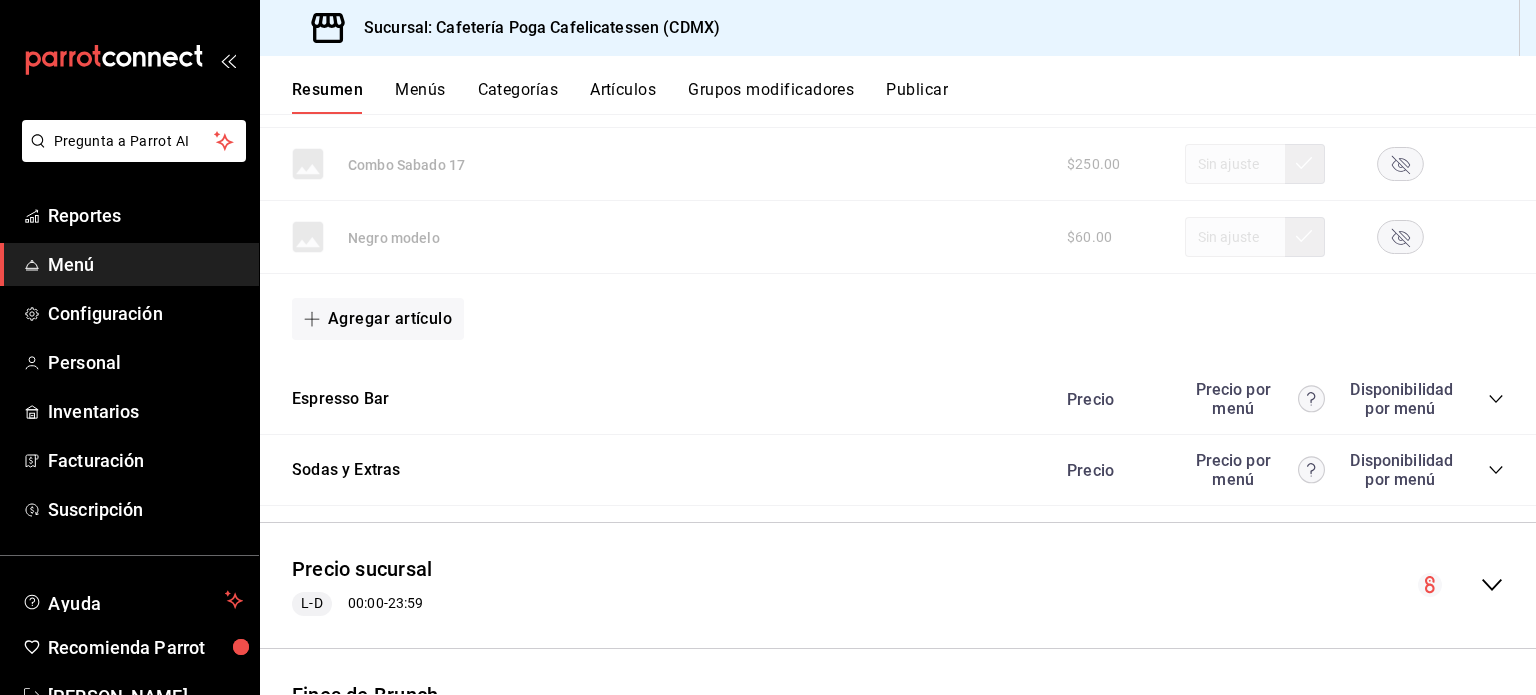 click 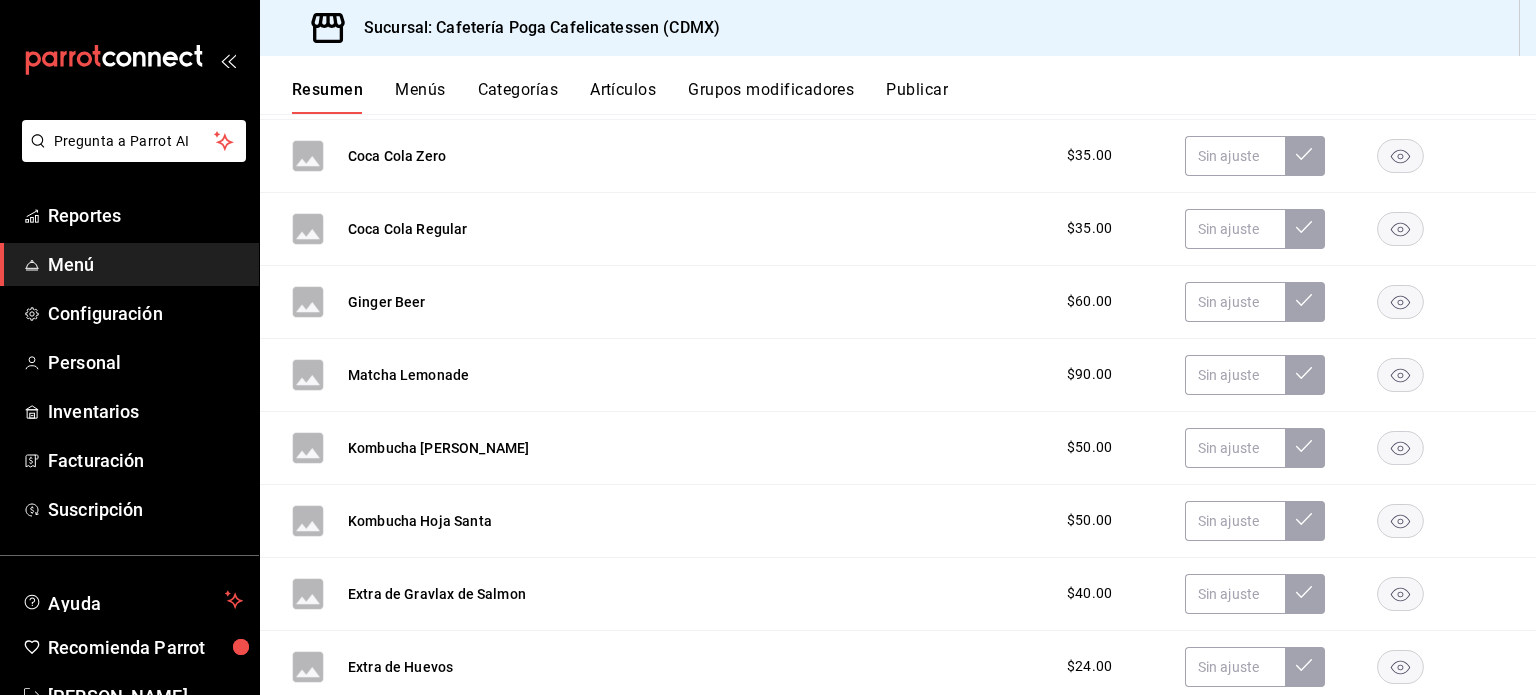 scroll, scrollTop: 4083, scrollLeft: 0, axis: vertical 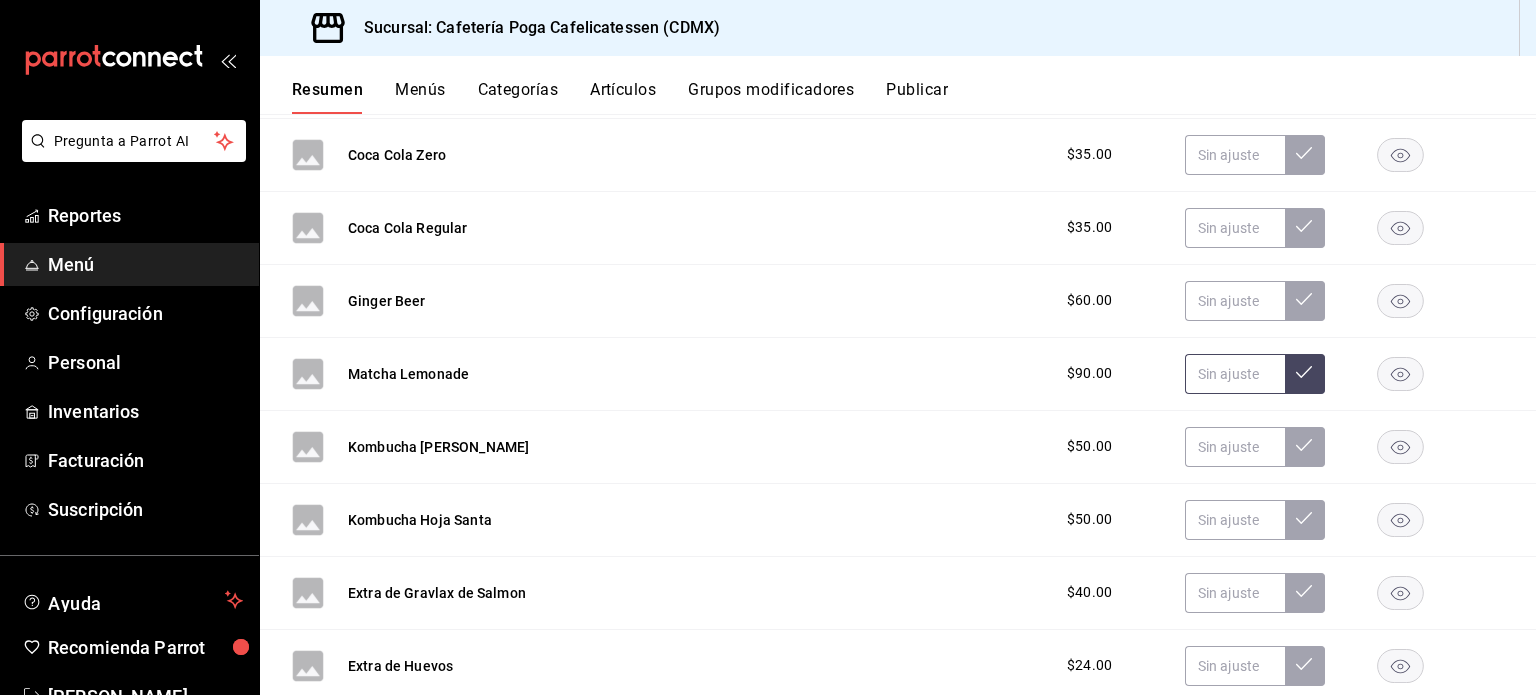click at bounding box center [1235, 374] 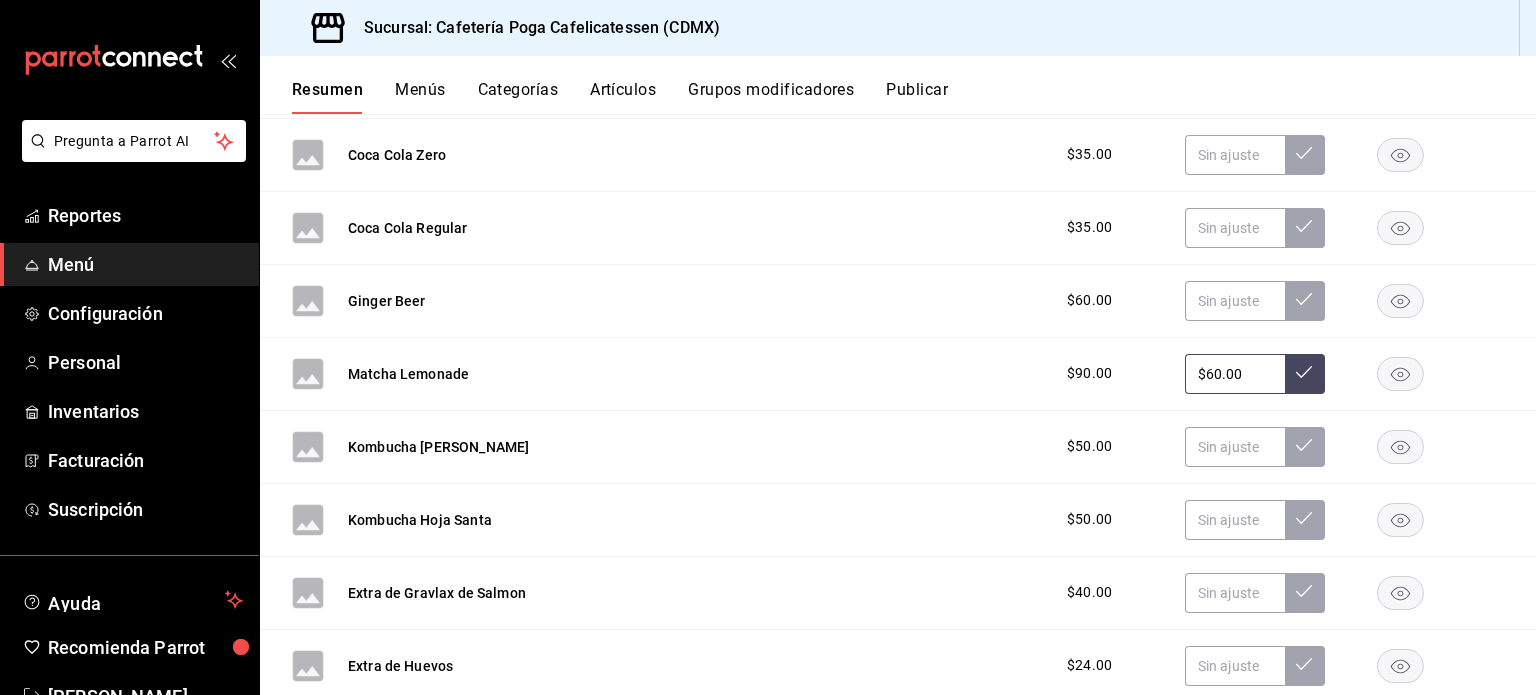 type on "$60.00" 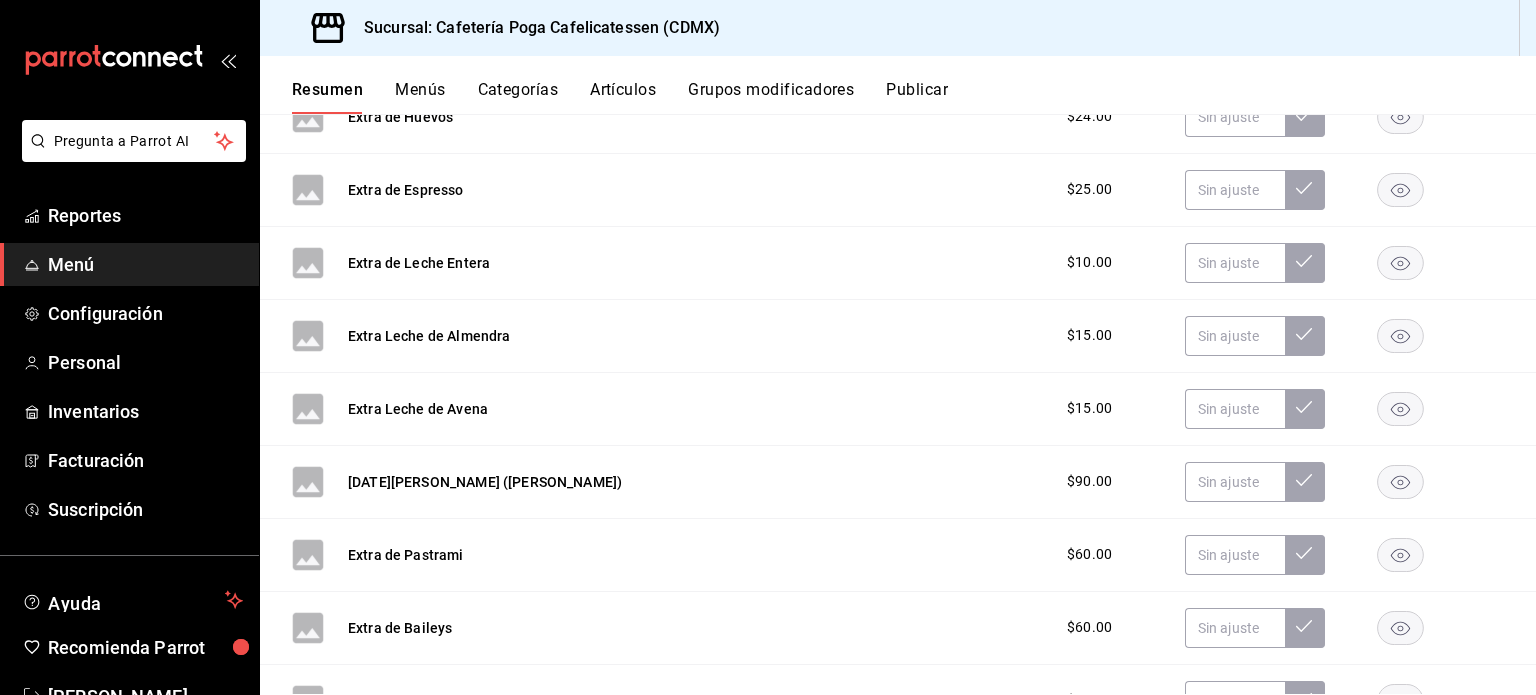 scroll, scrollTop: 4636, scrollLeft: 0, axis: vertical 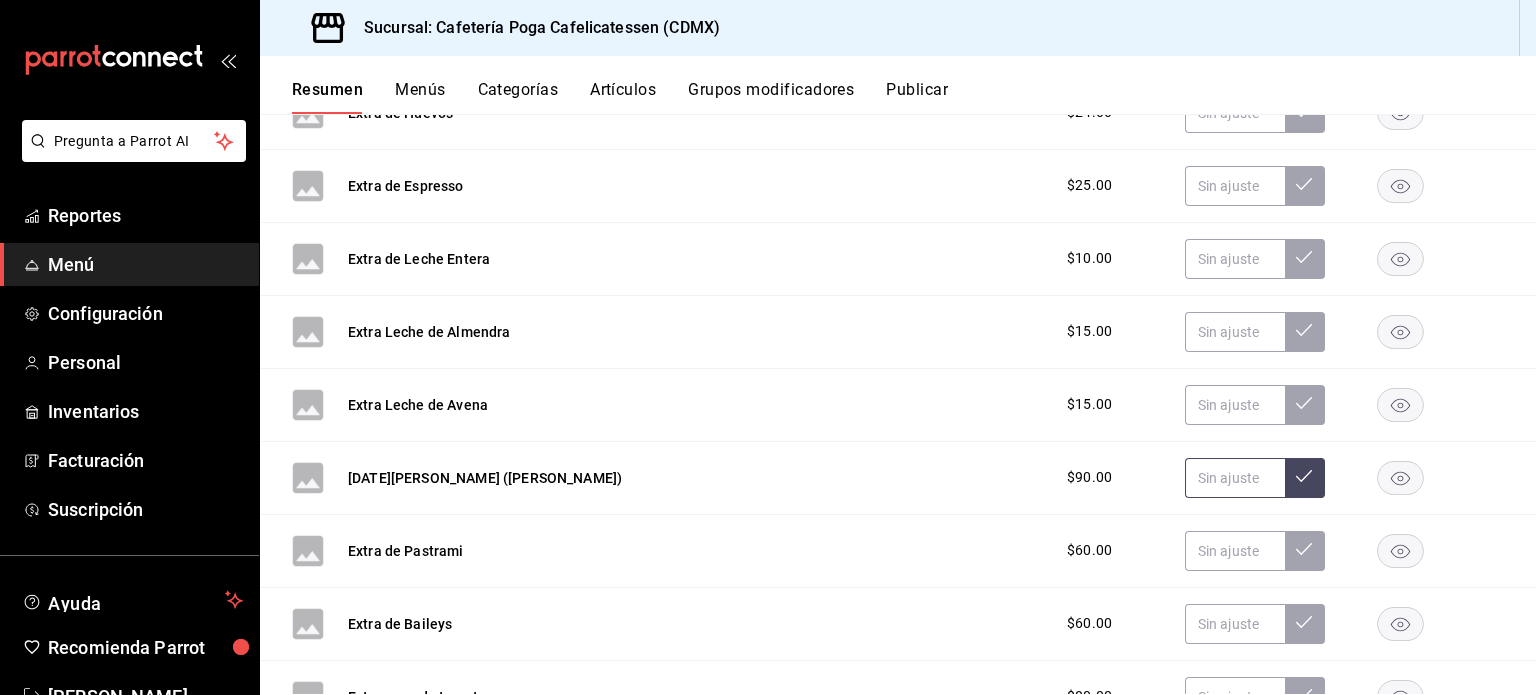 click at bounding box center [1235, 478] 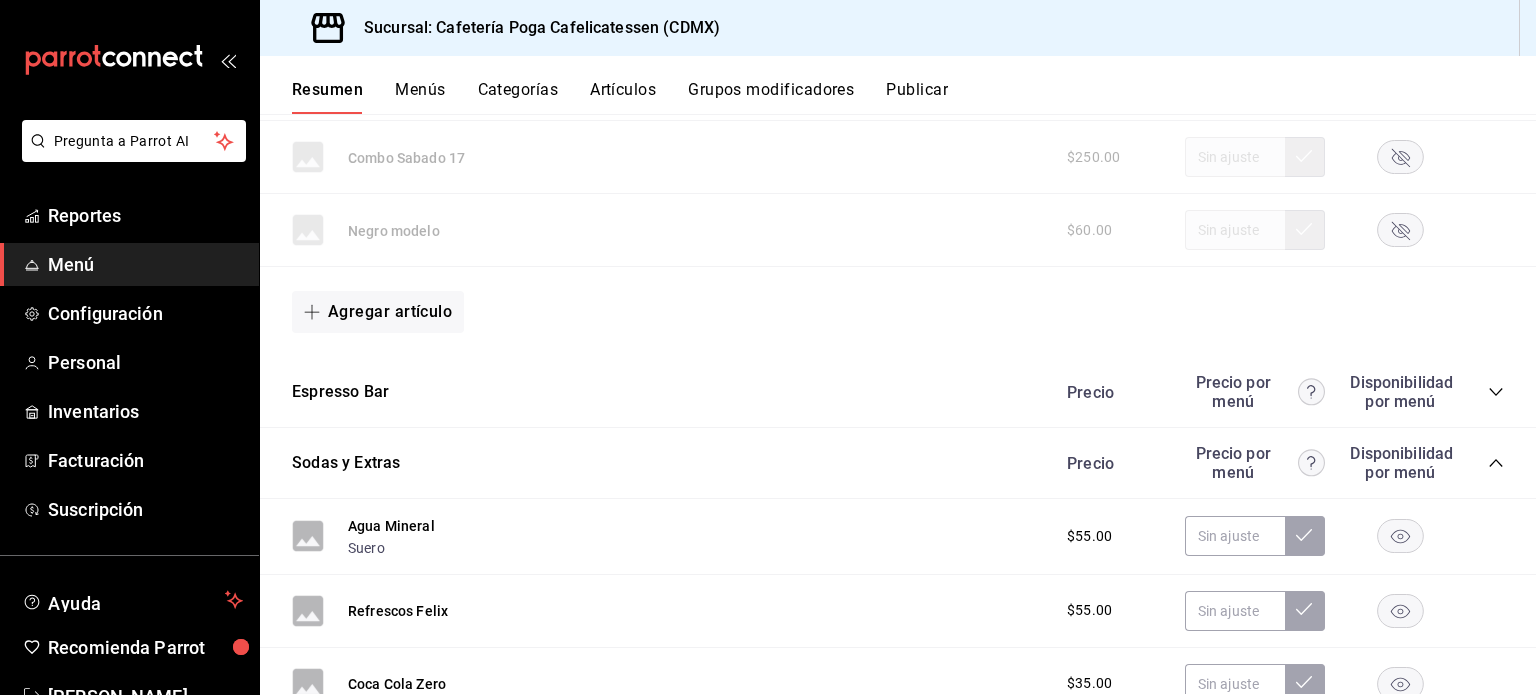 scroll, scrollTop: 3555, scrollLeft: 0, axis: vertical 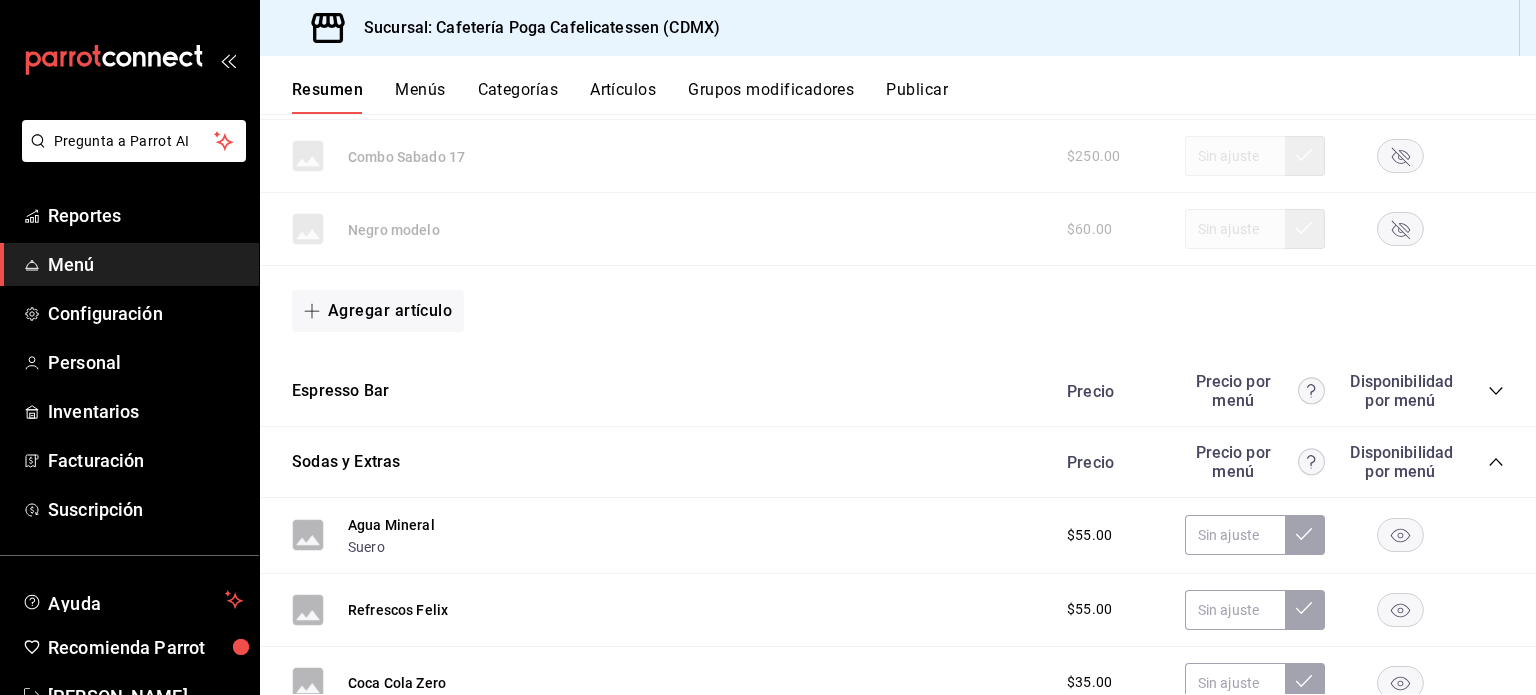 click 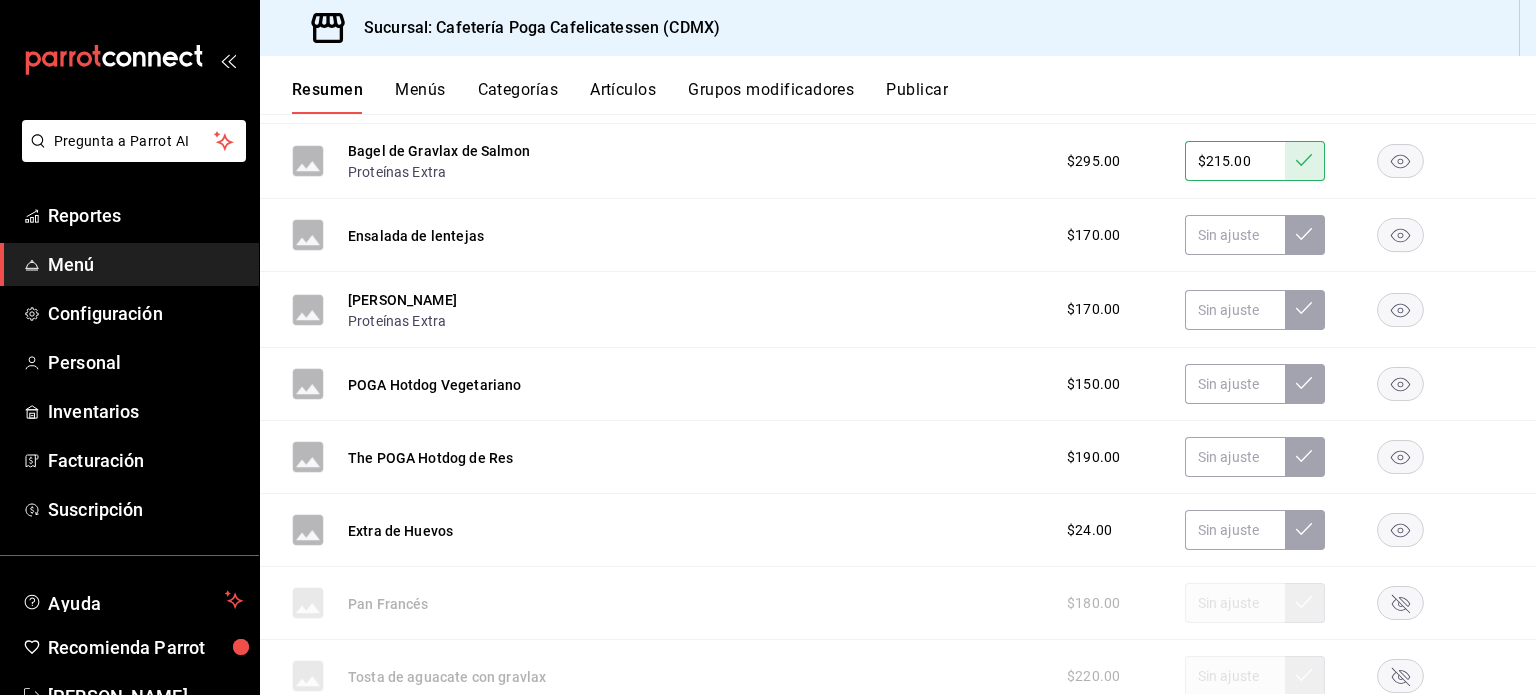 scroll, scrollTop: 2331, scrollLeft: 0, axis: vertical 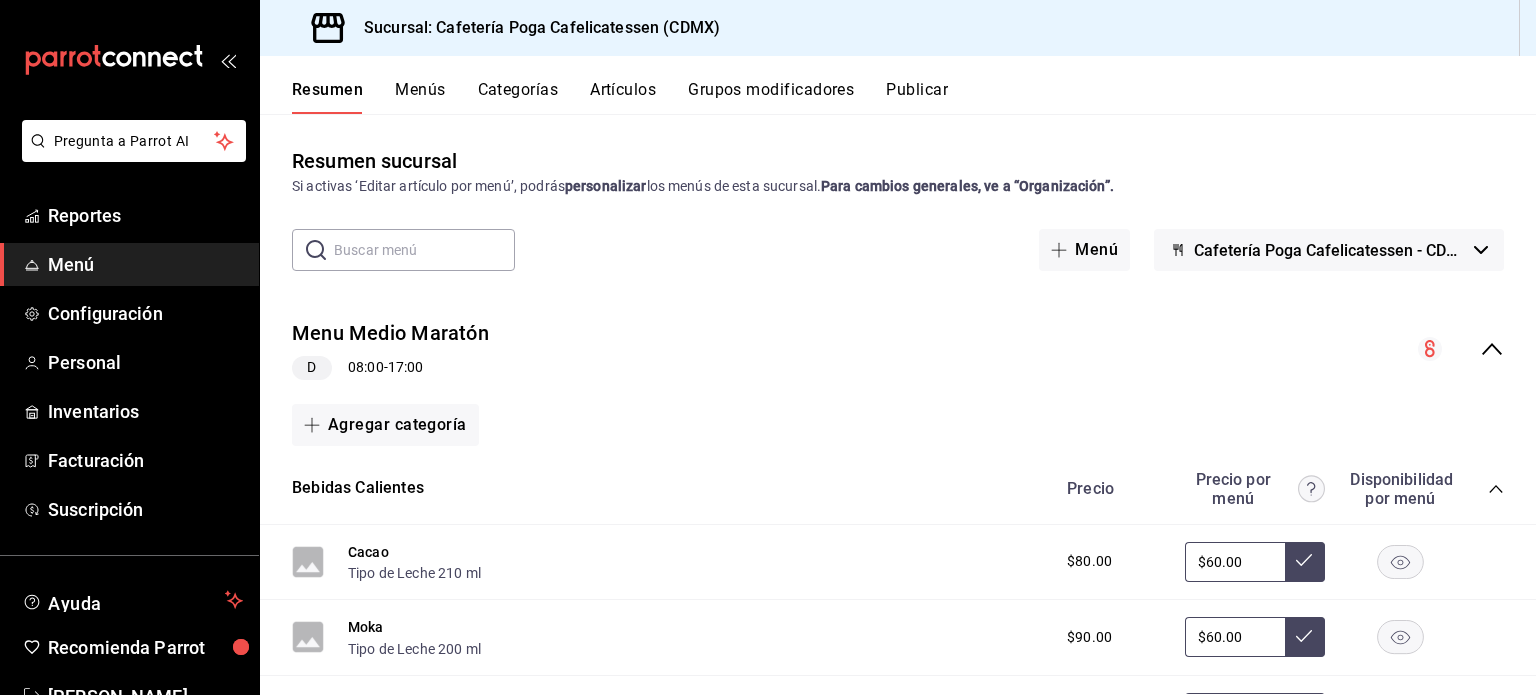 click 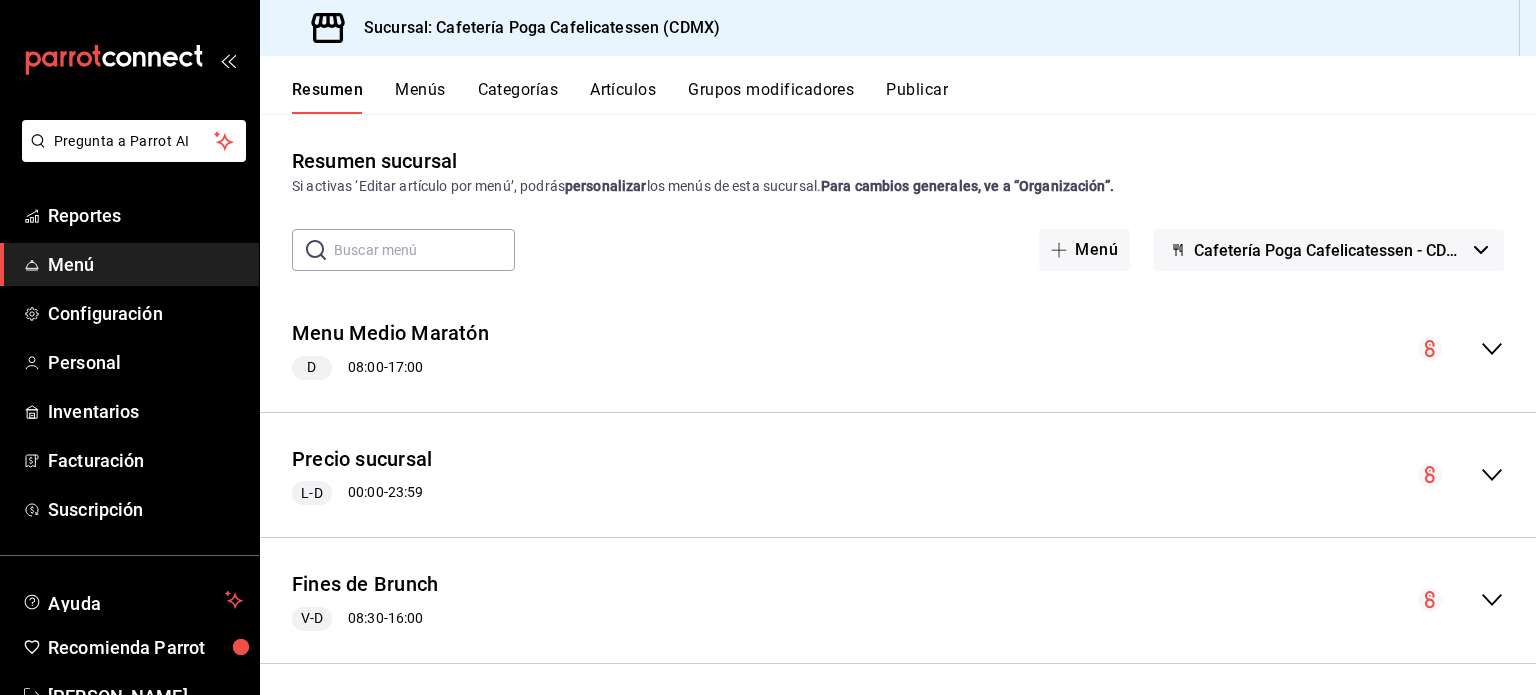 click 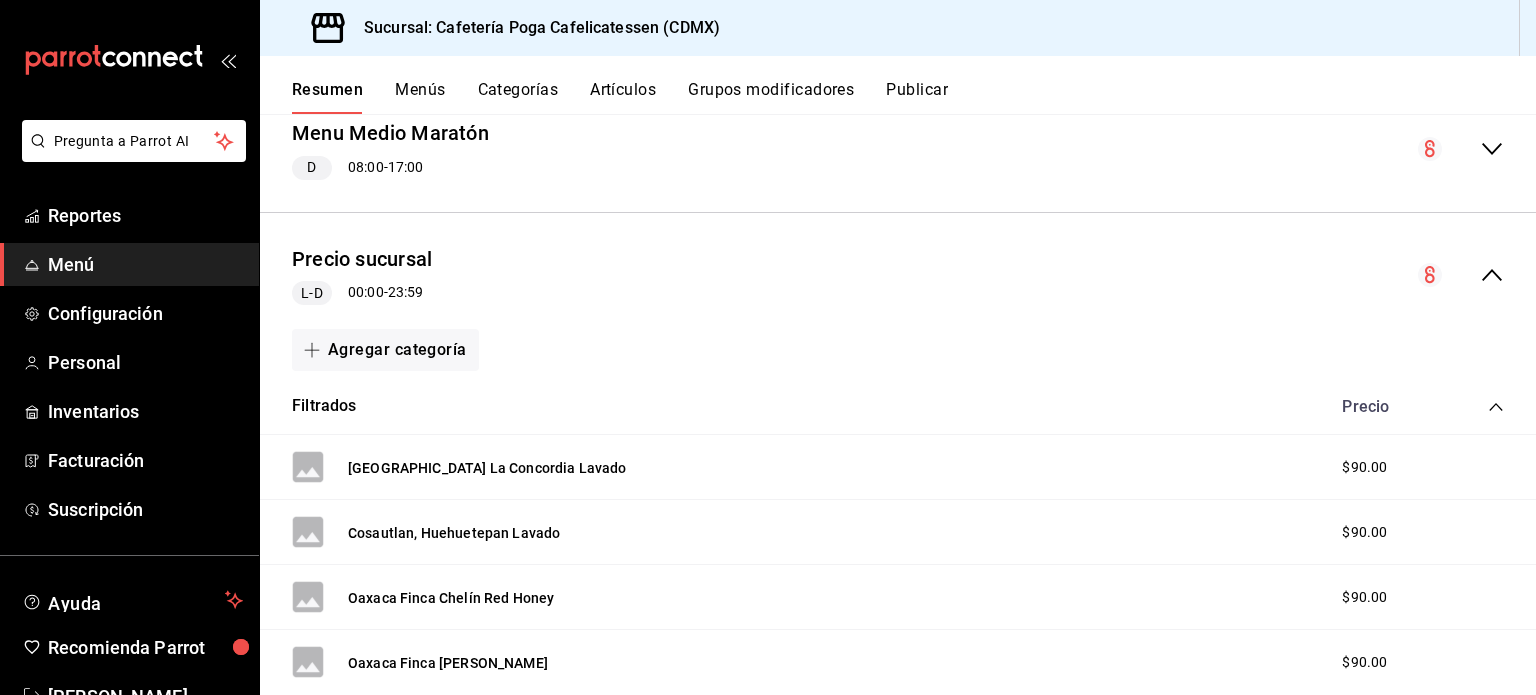 scroll, scrollTop: 0, scrollLeft: 0, axis: both 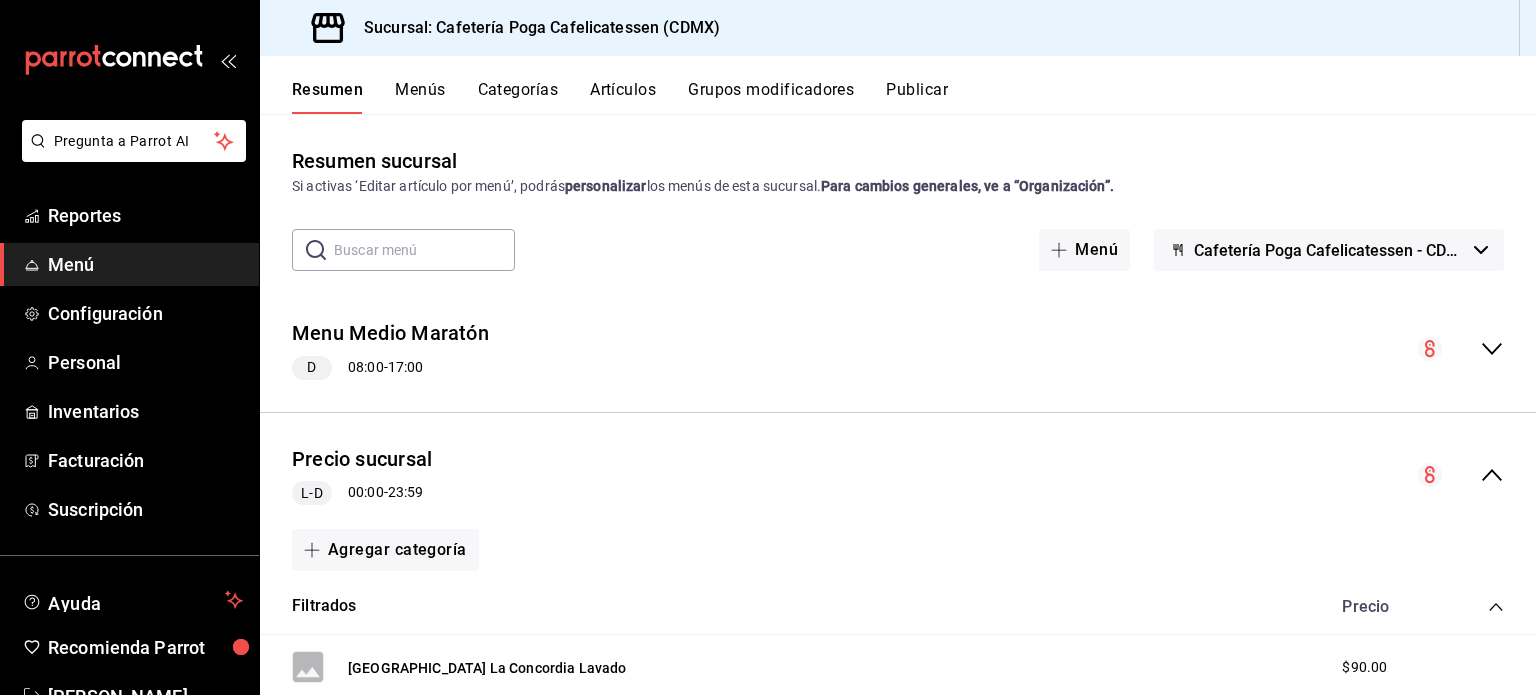 click 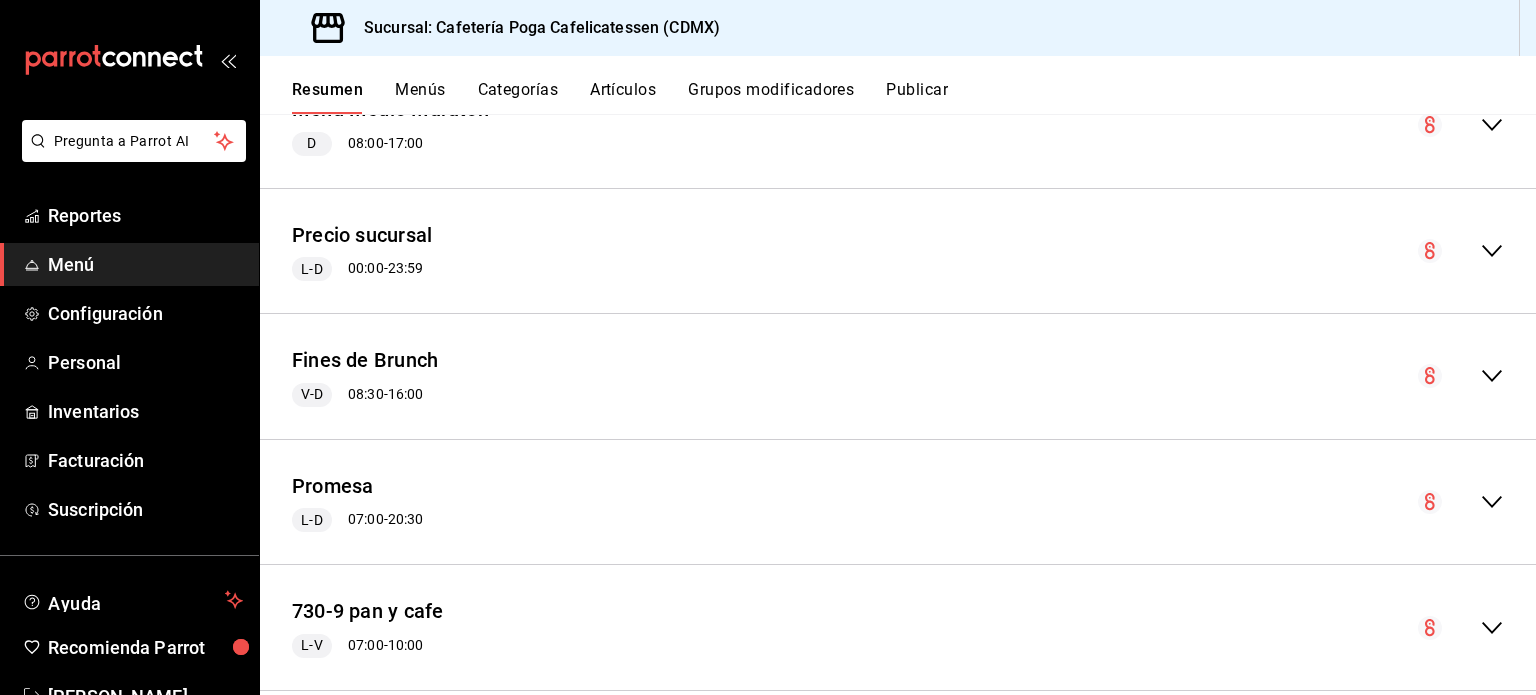 scroll, scrollTop: 0, scrollLeft: 0, axis: both 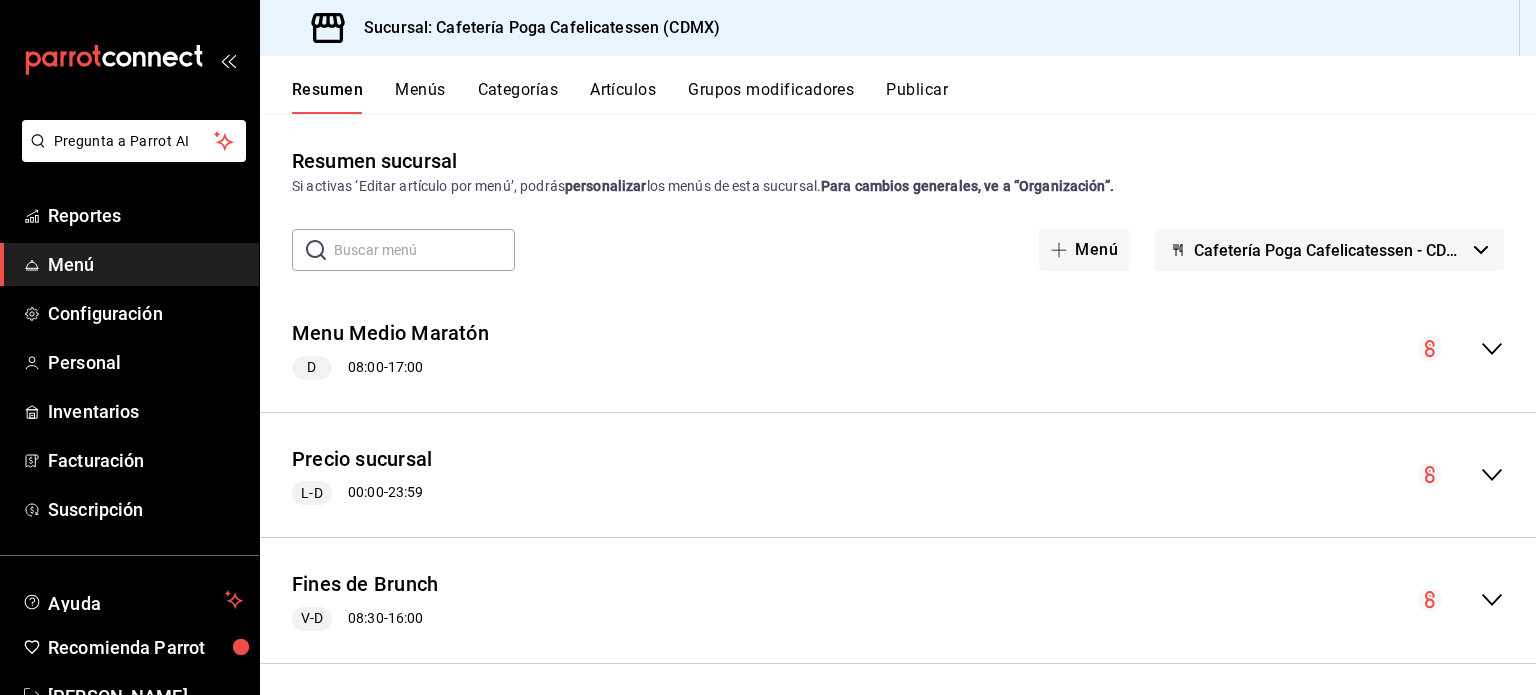 click on "Menu Medio Maratón D 08:00  -  17:00" at bounding box center (898, 349) 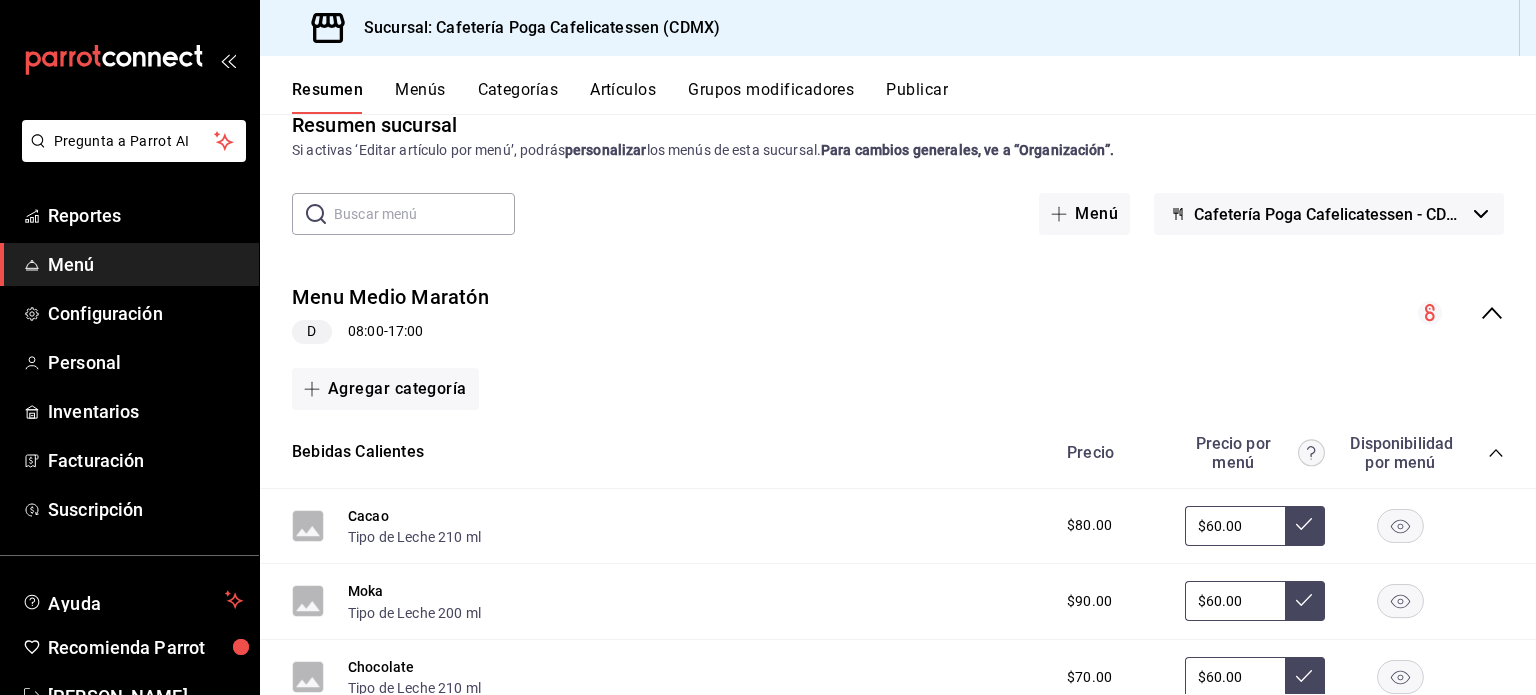scroll, scrollTop: 0, scrollLeft: 0, axis: both 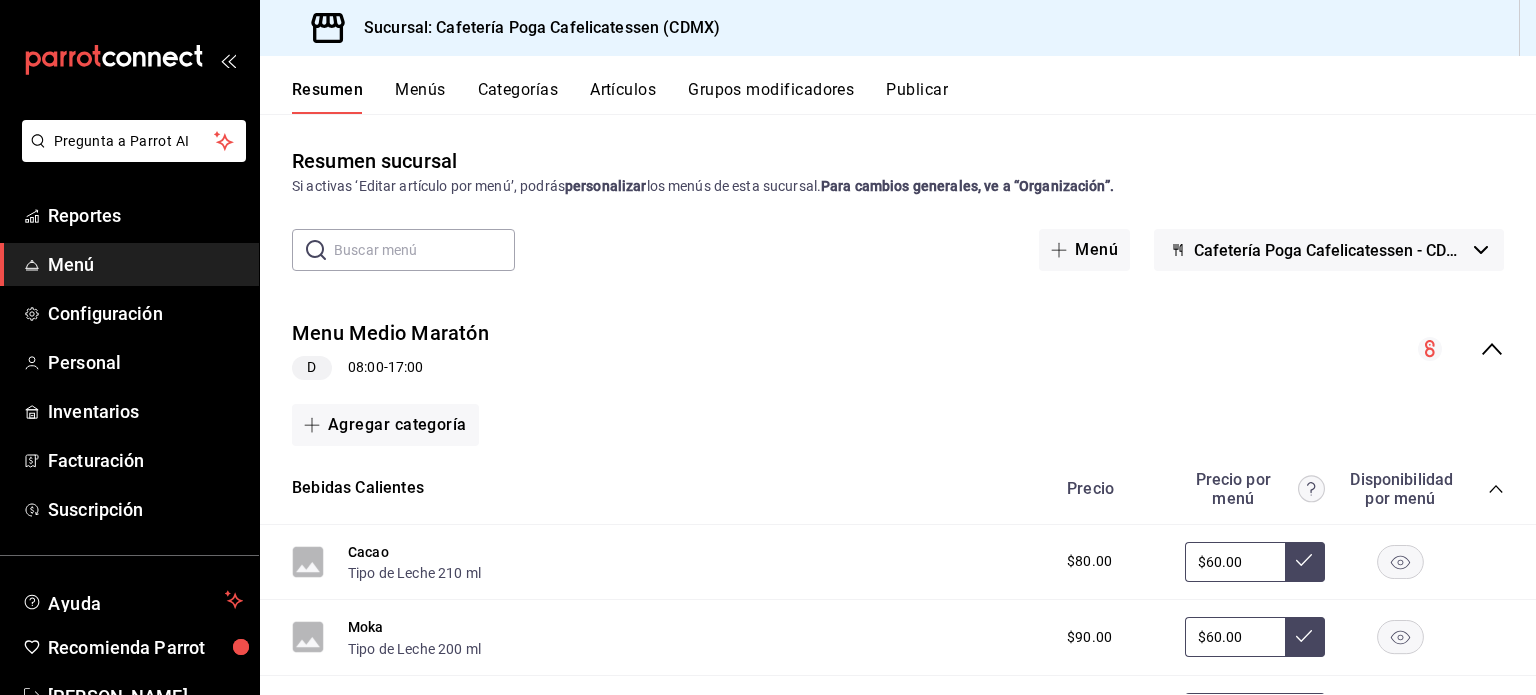 click 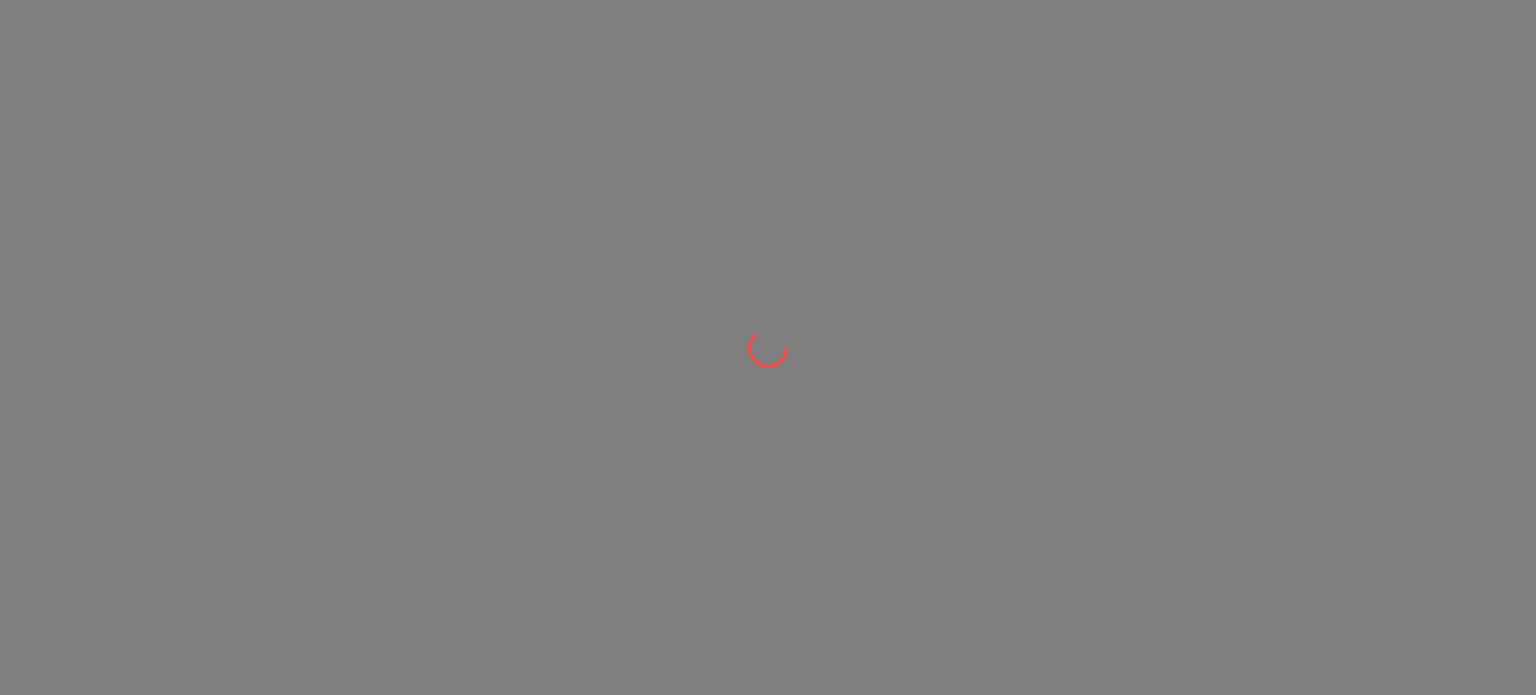 scroll, scrollTop: 0, scrollLeft: 0, axis: both 